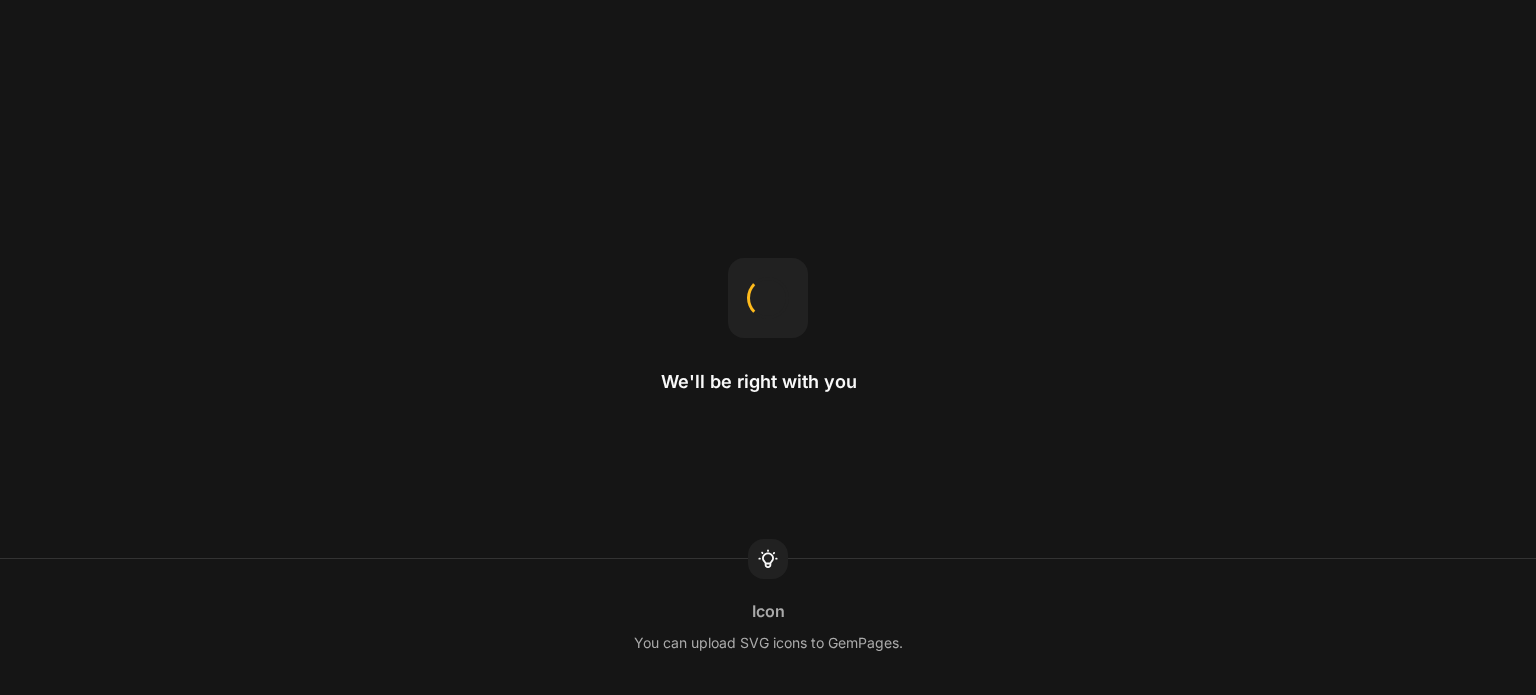 scroll, scrollTop: 0, scrollLeft: 0, axis: both 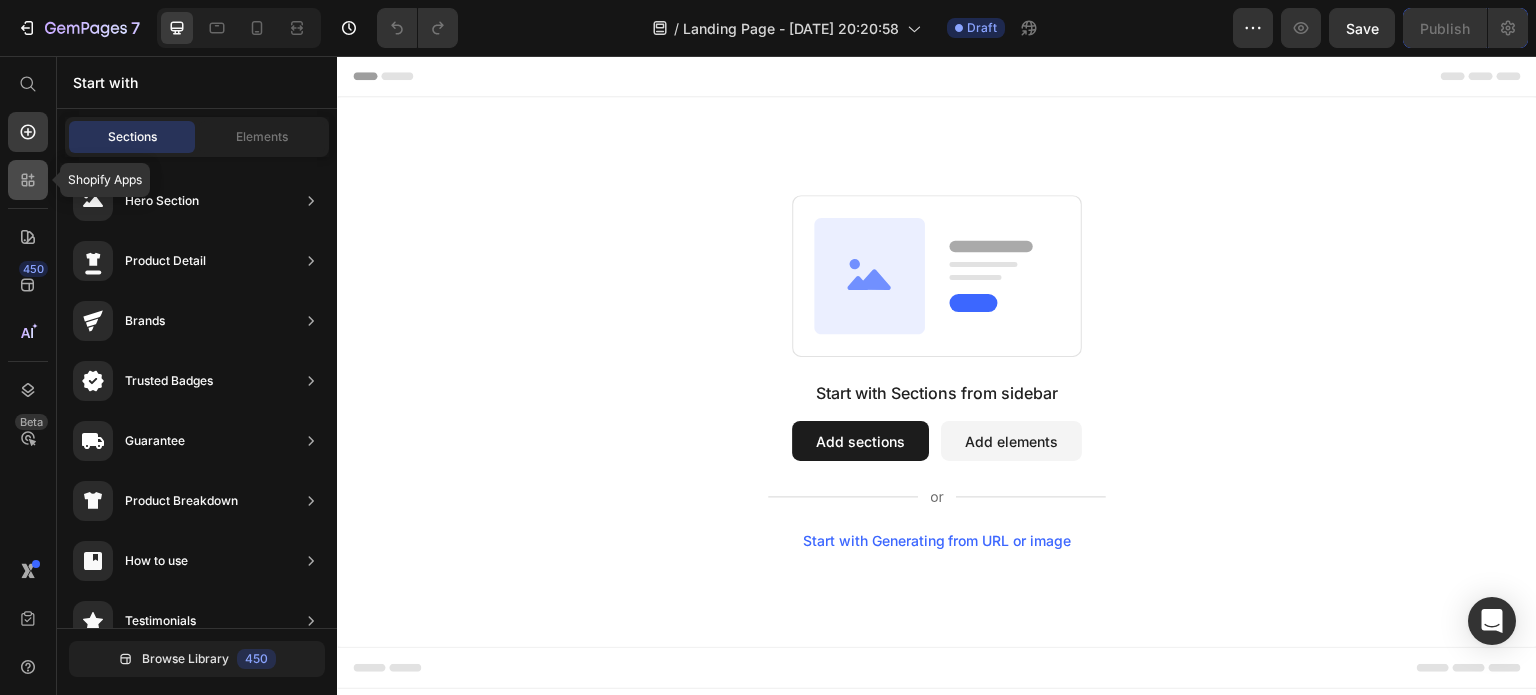 click 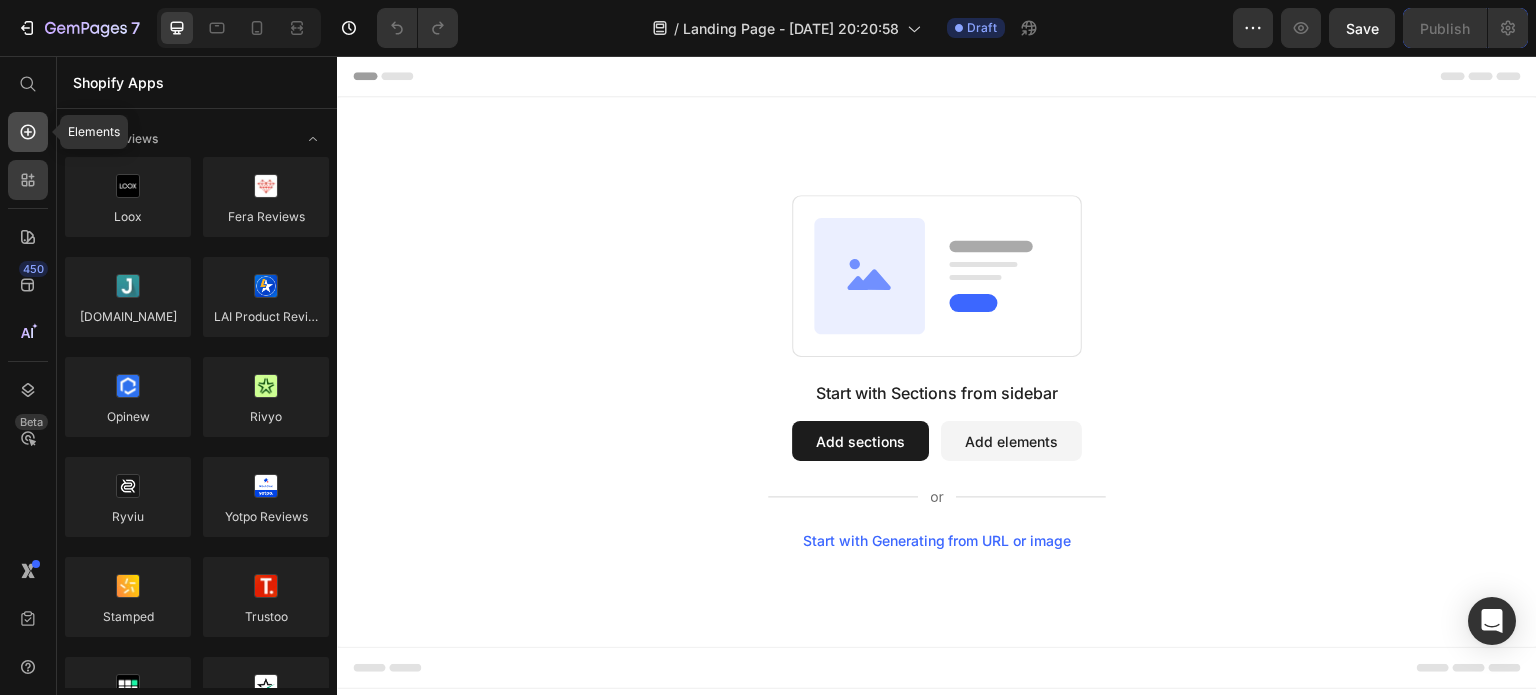 click 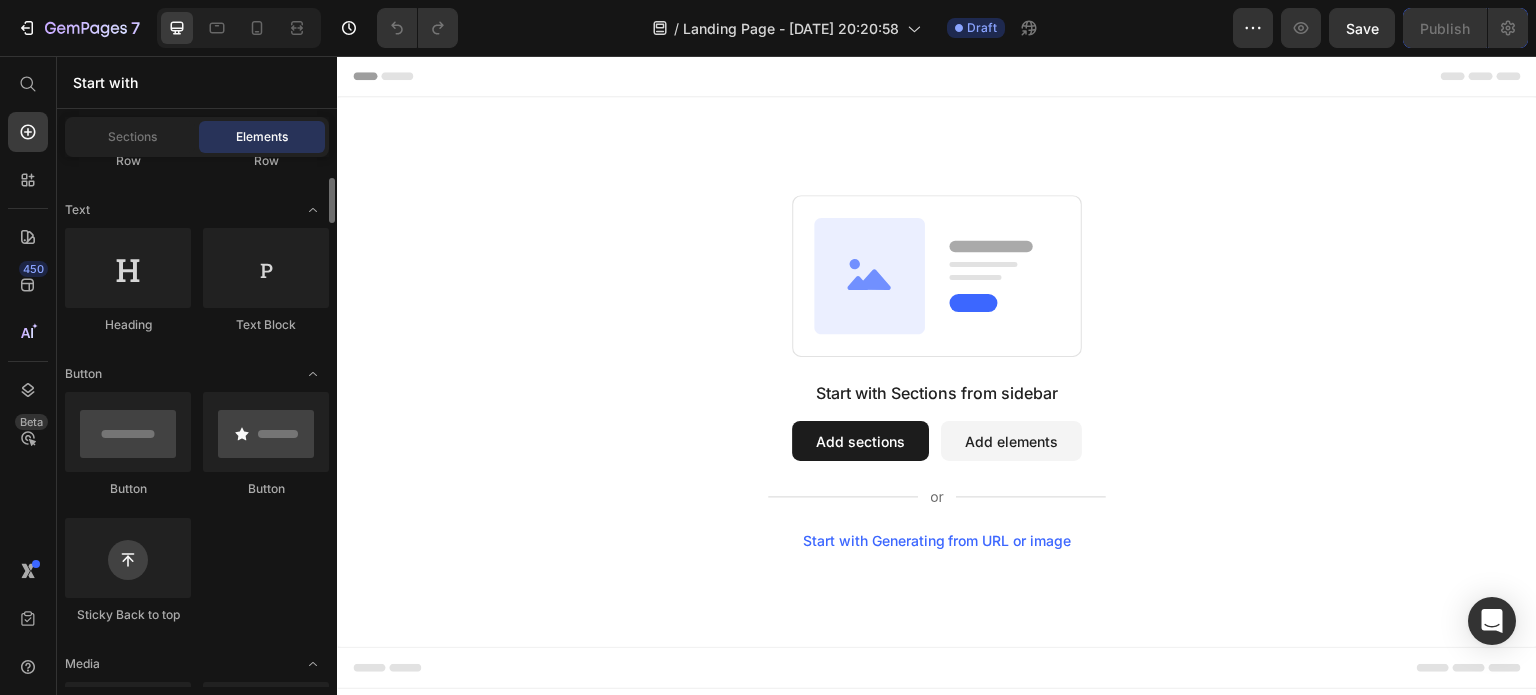 scroll, scrollTop: 0, scrollLeft: 0, axis: both 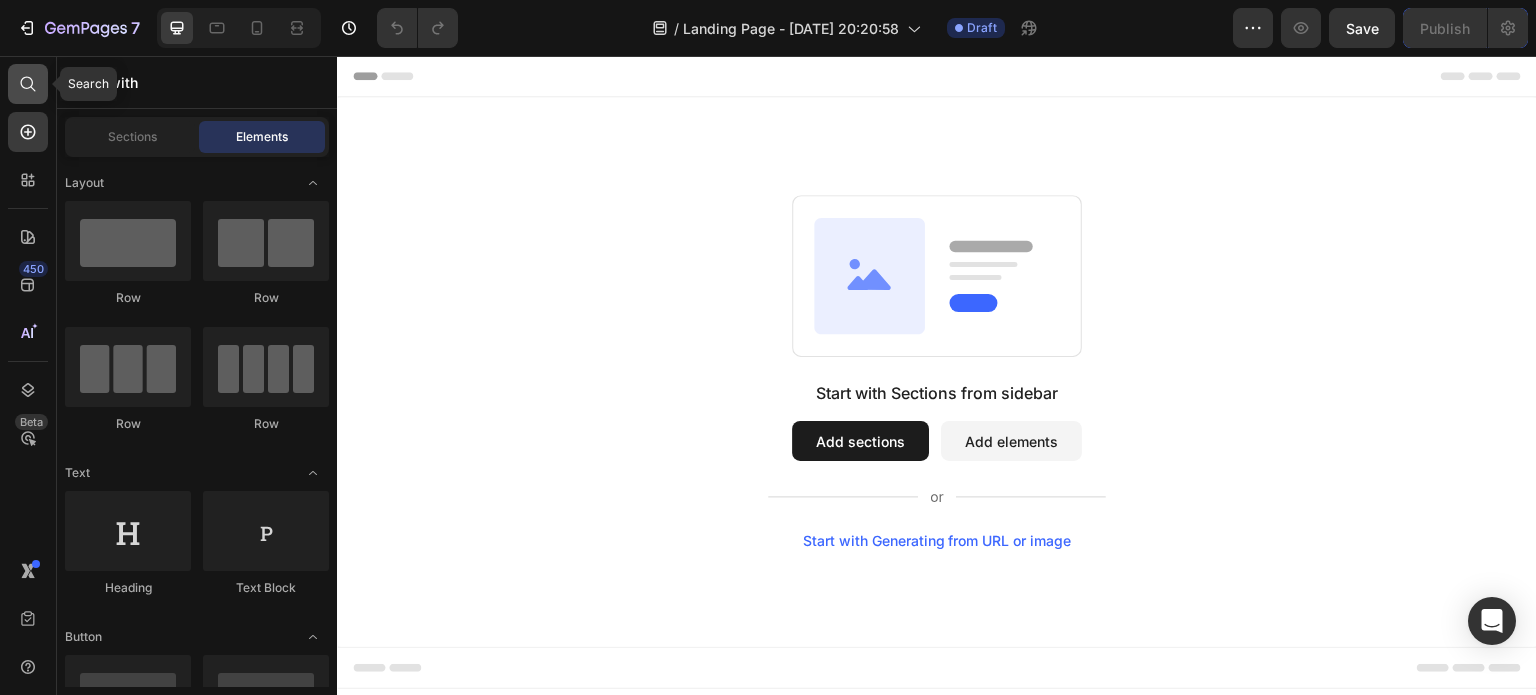 click 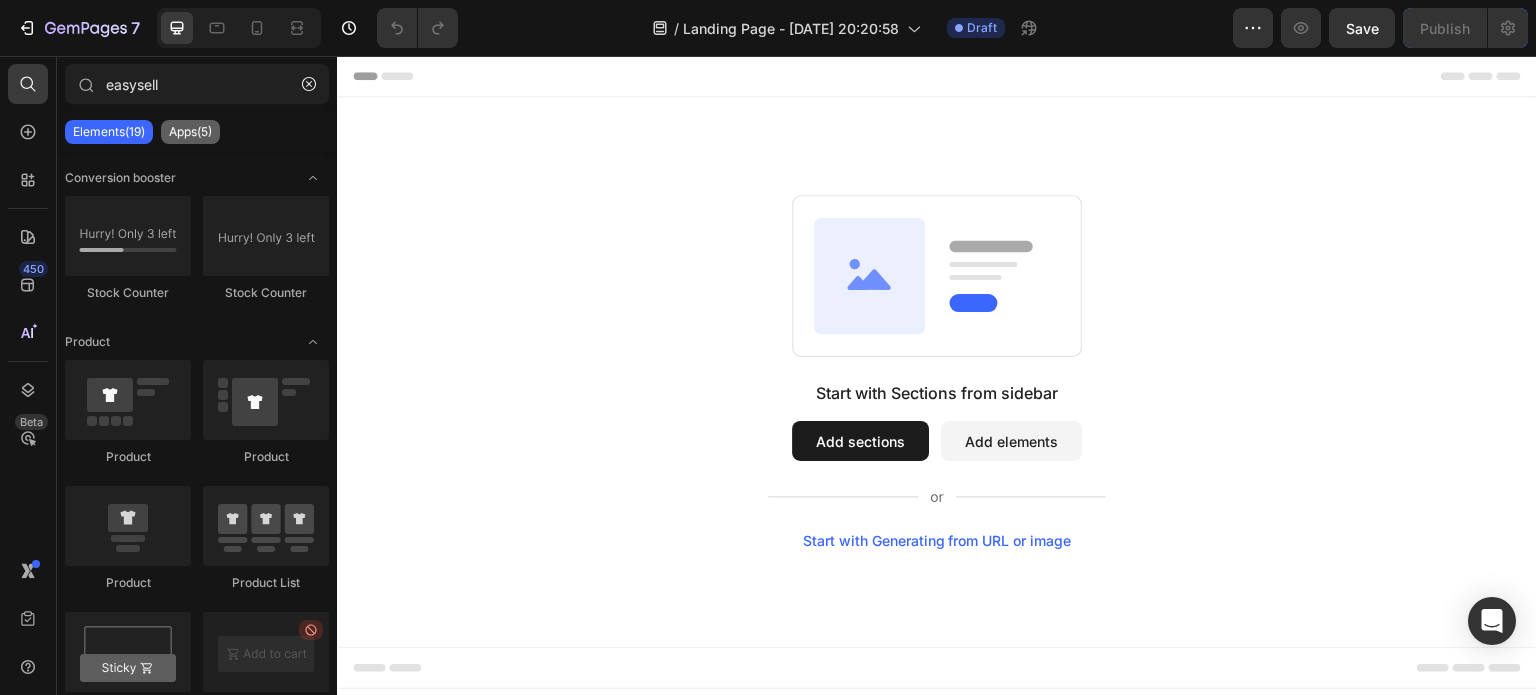 type on "easysell" 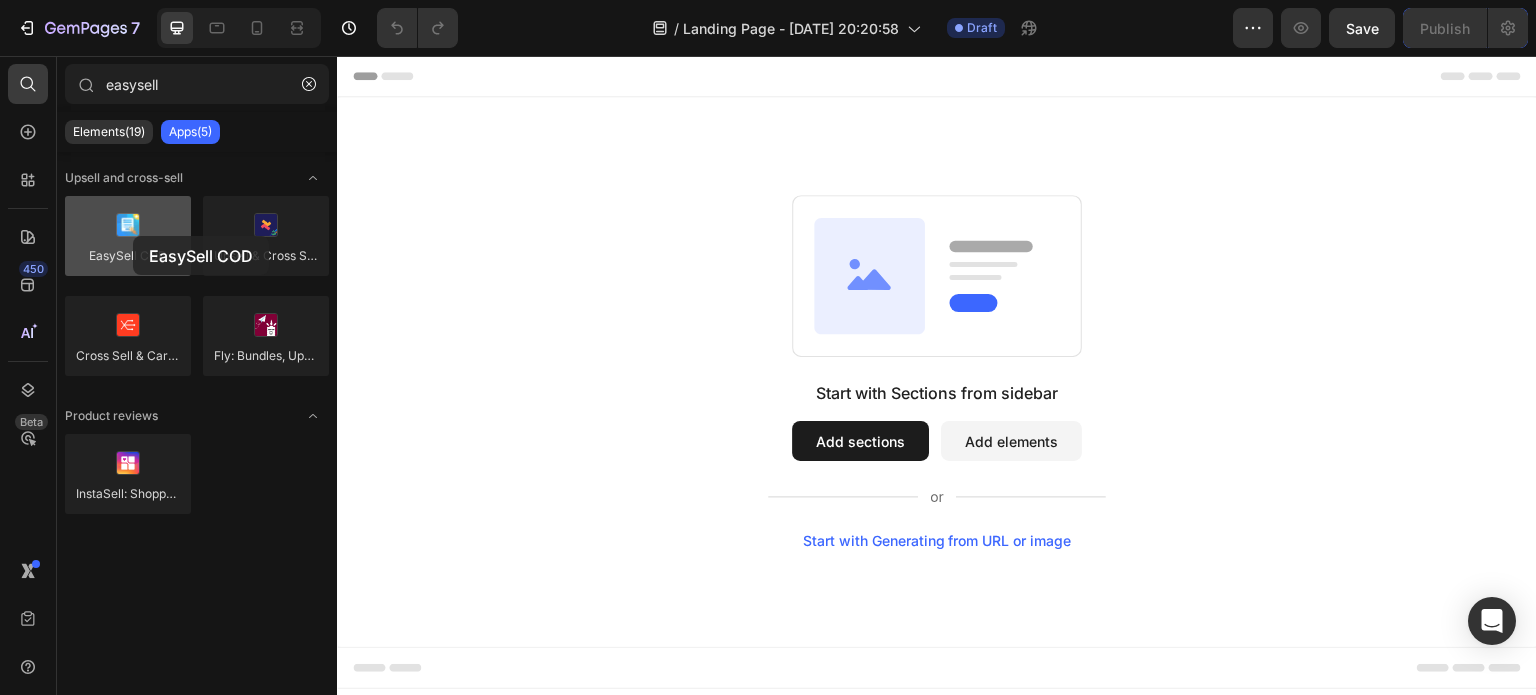 click at bounding box center (128, 236) 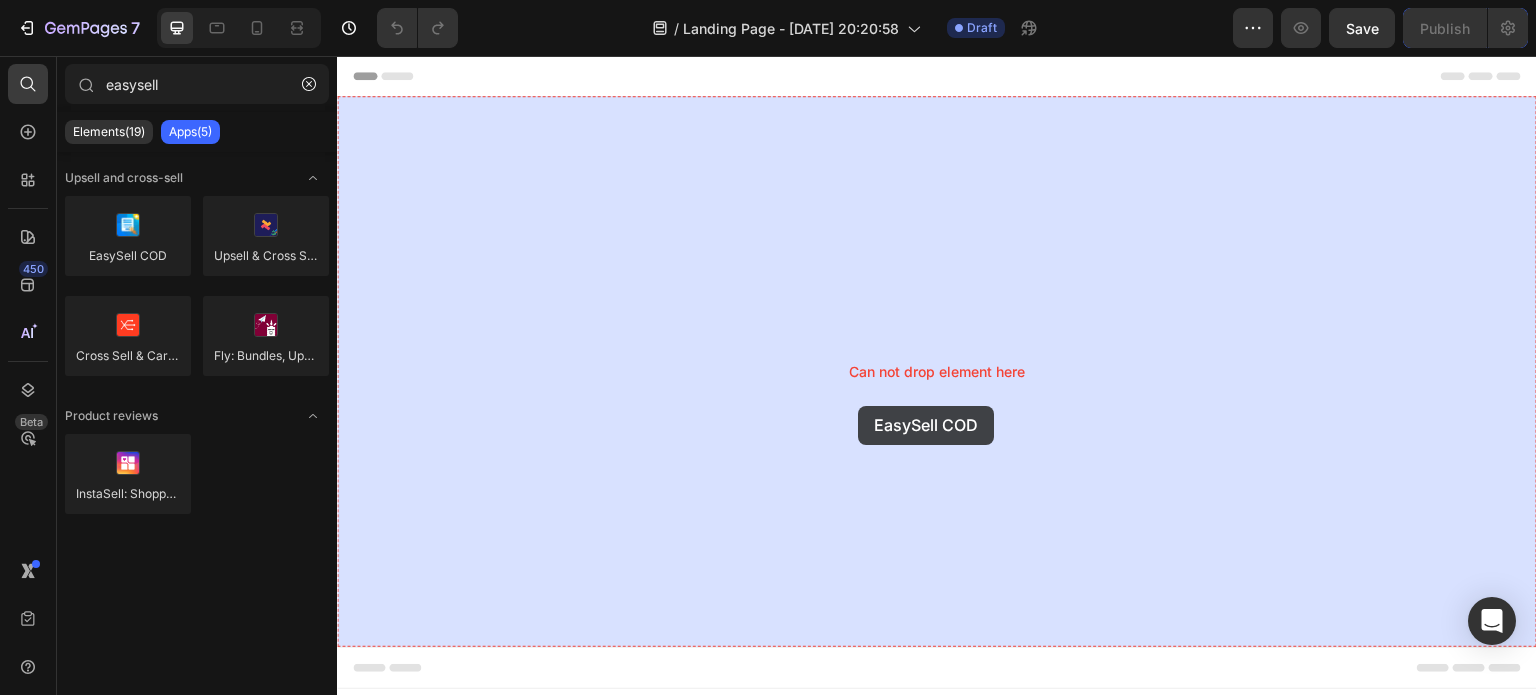 drag, startPoint x: 495, startPoint y: 298, endPoint x: 859, endPoint y: 405, distance: 379.40085 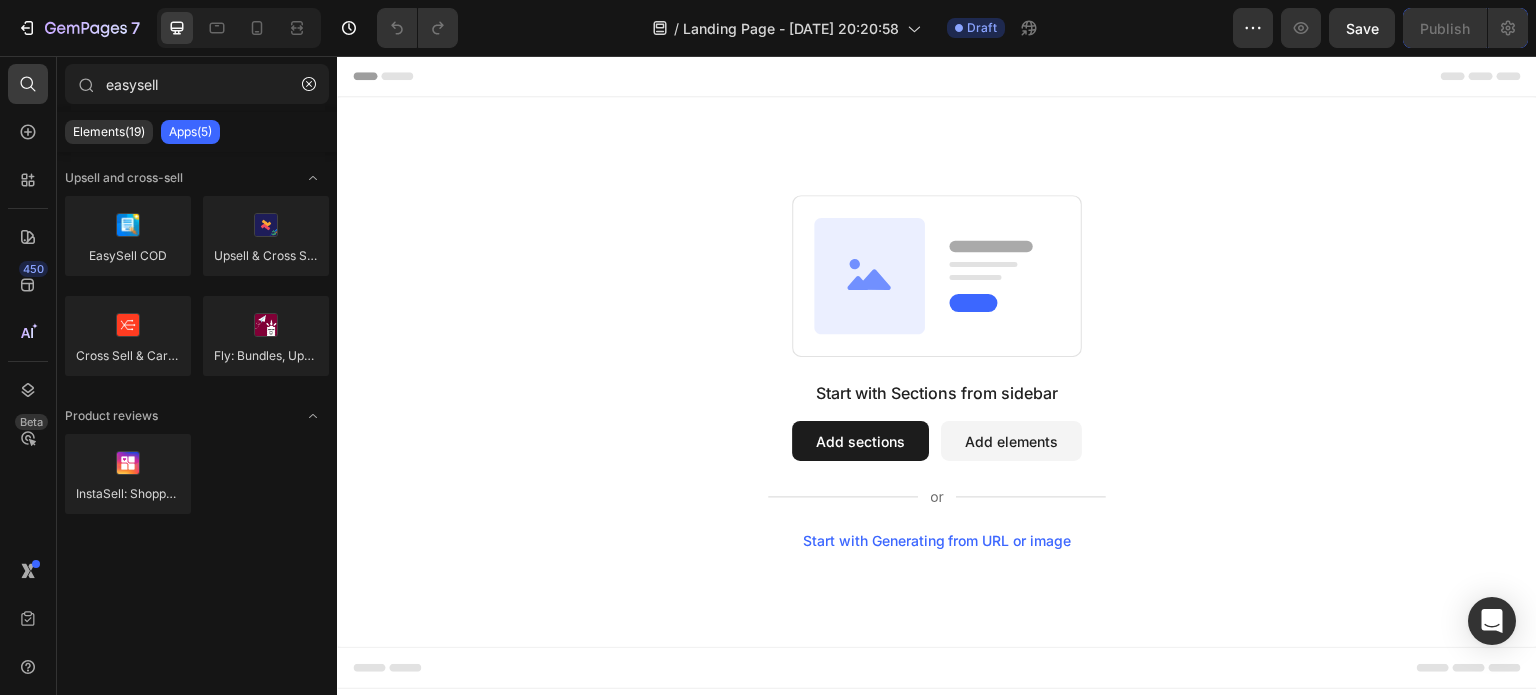click on "Add elements" at bounding box center [1011, 441] 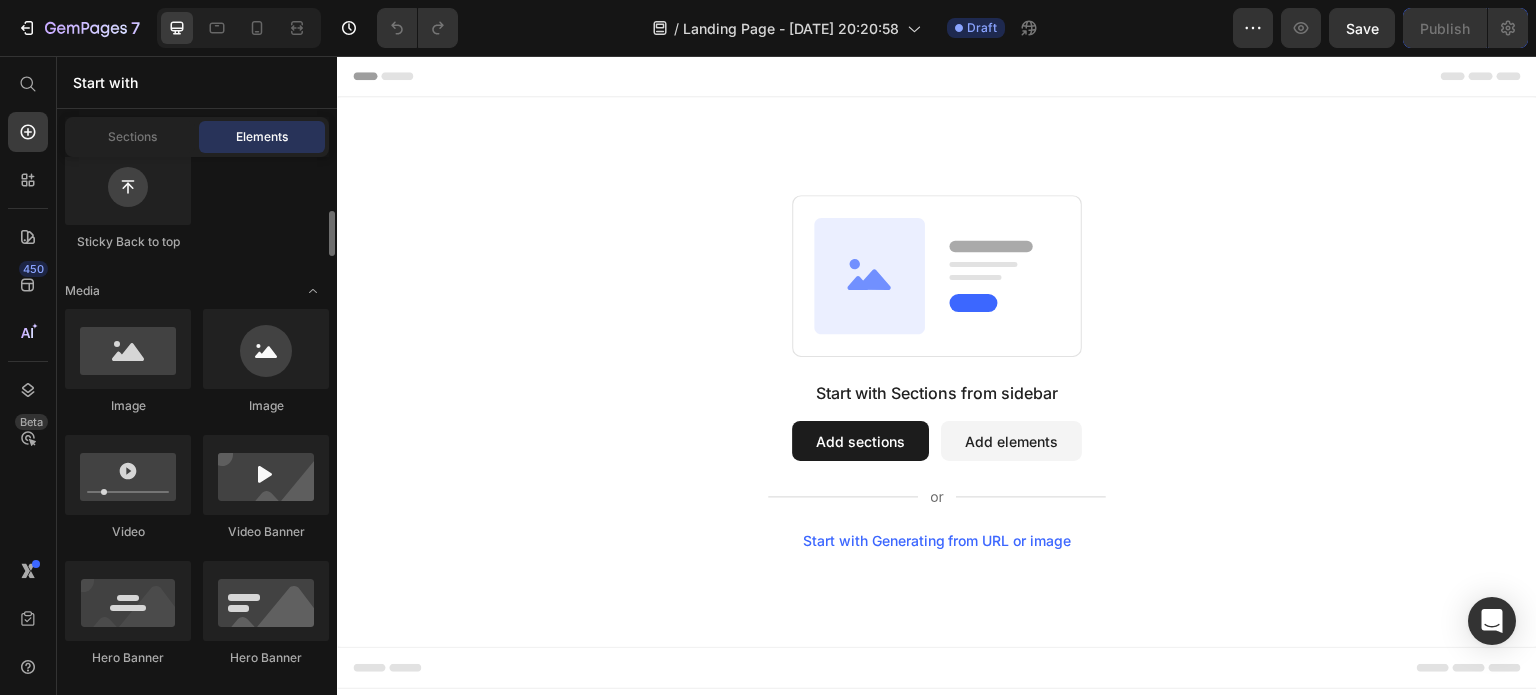 scroll, scrollTop: 636, scrollLeft: 0, axis: vertical 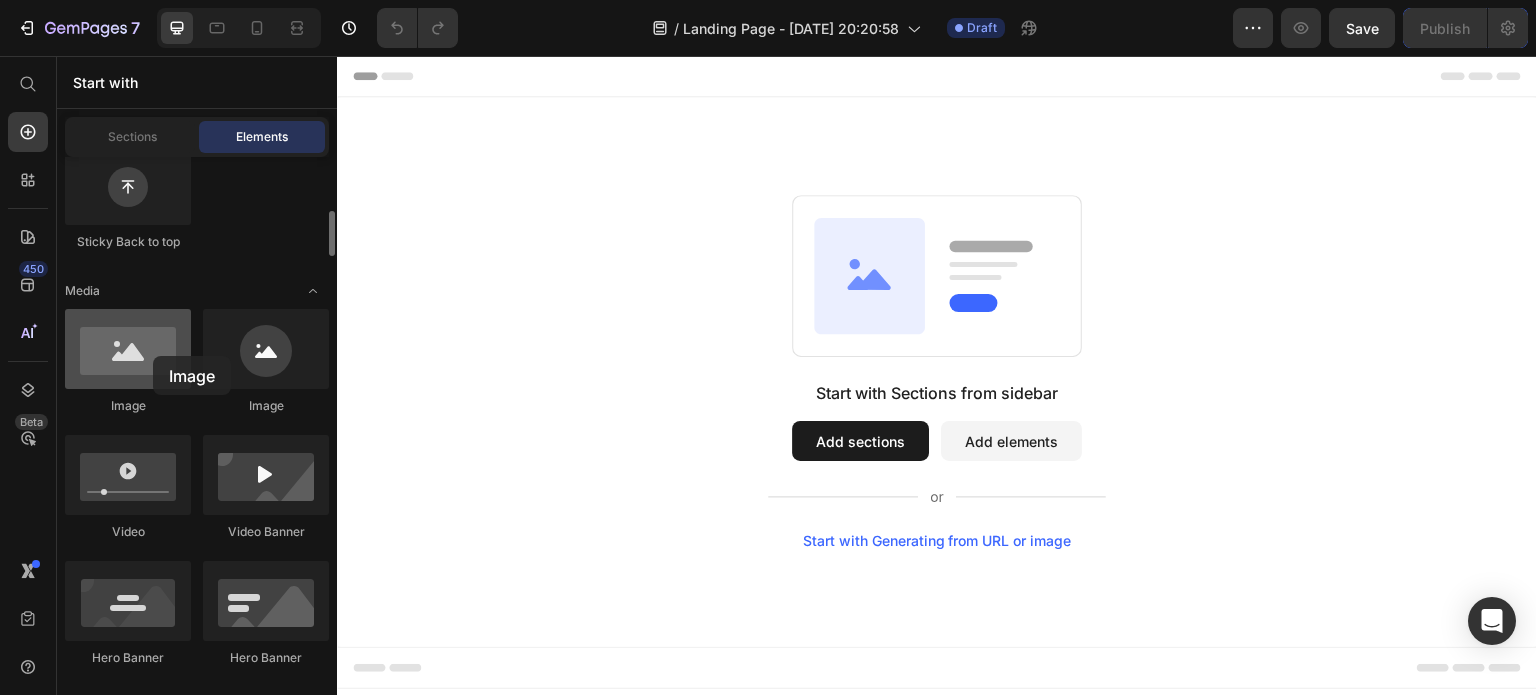click at bounding box center [128, 349] 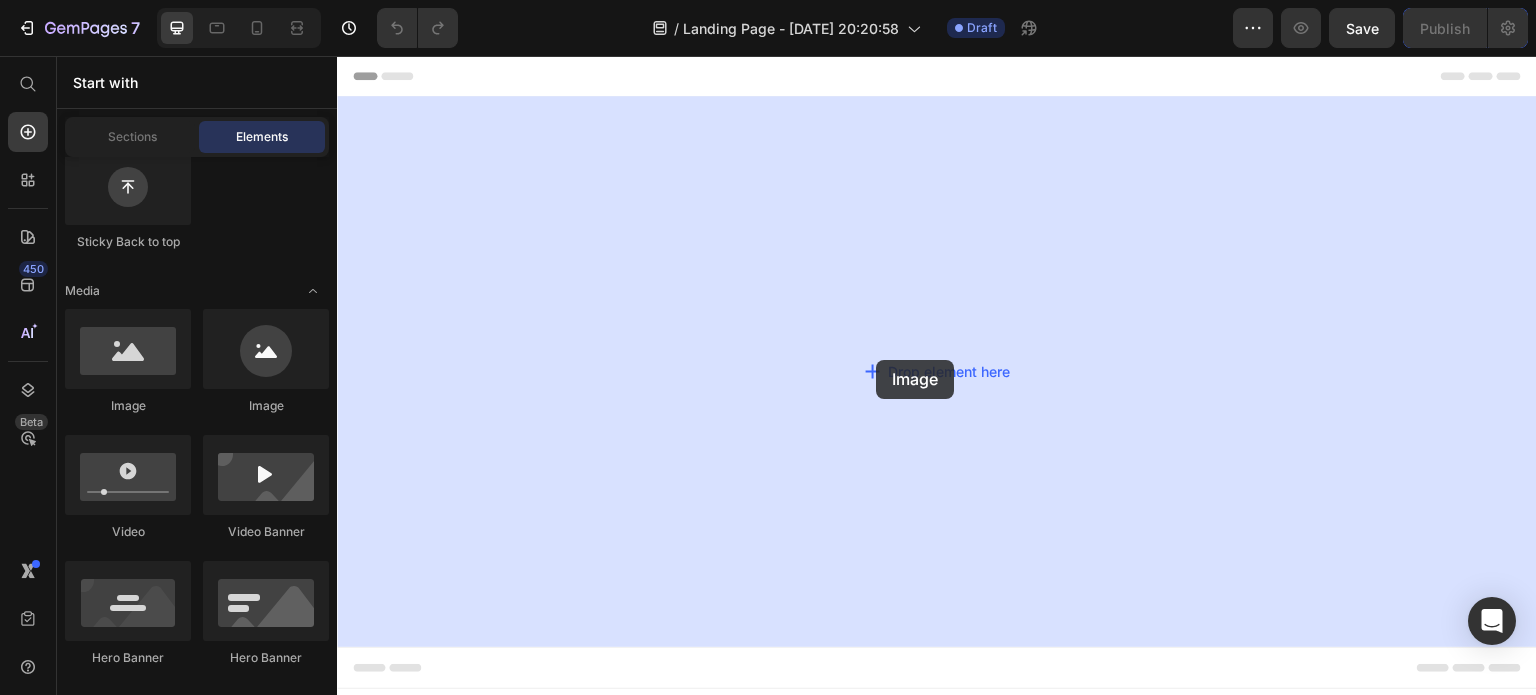 drag, startPoint x: 472, startPoint y: 420, endPoint x: 880, endPoint y: 358, distance: 412.6839 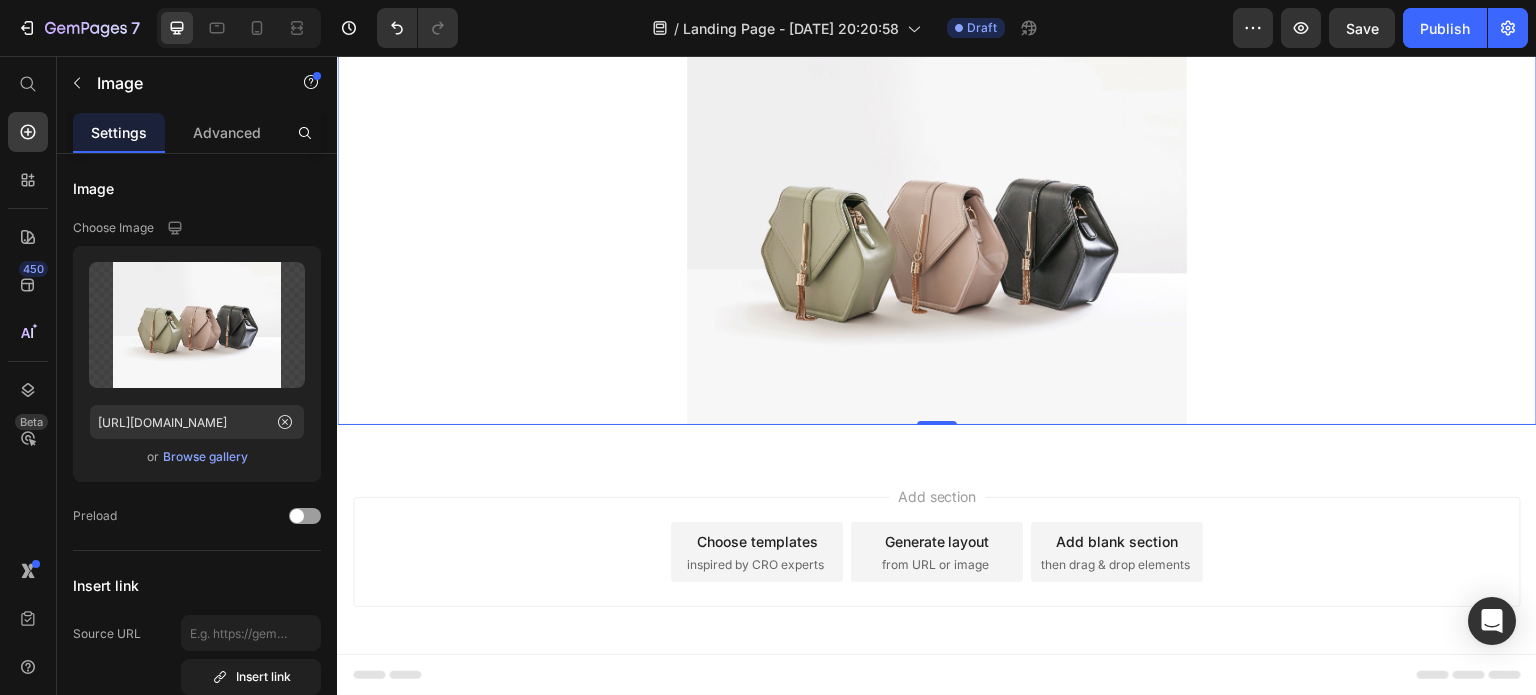 scroll, scrollTop: 0, scrollLeft: 0, axis: both 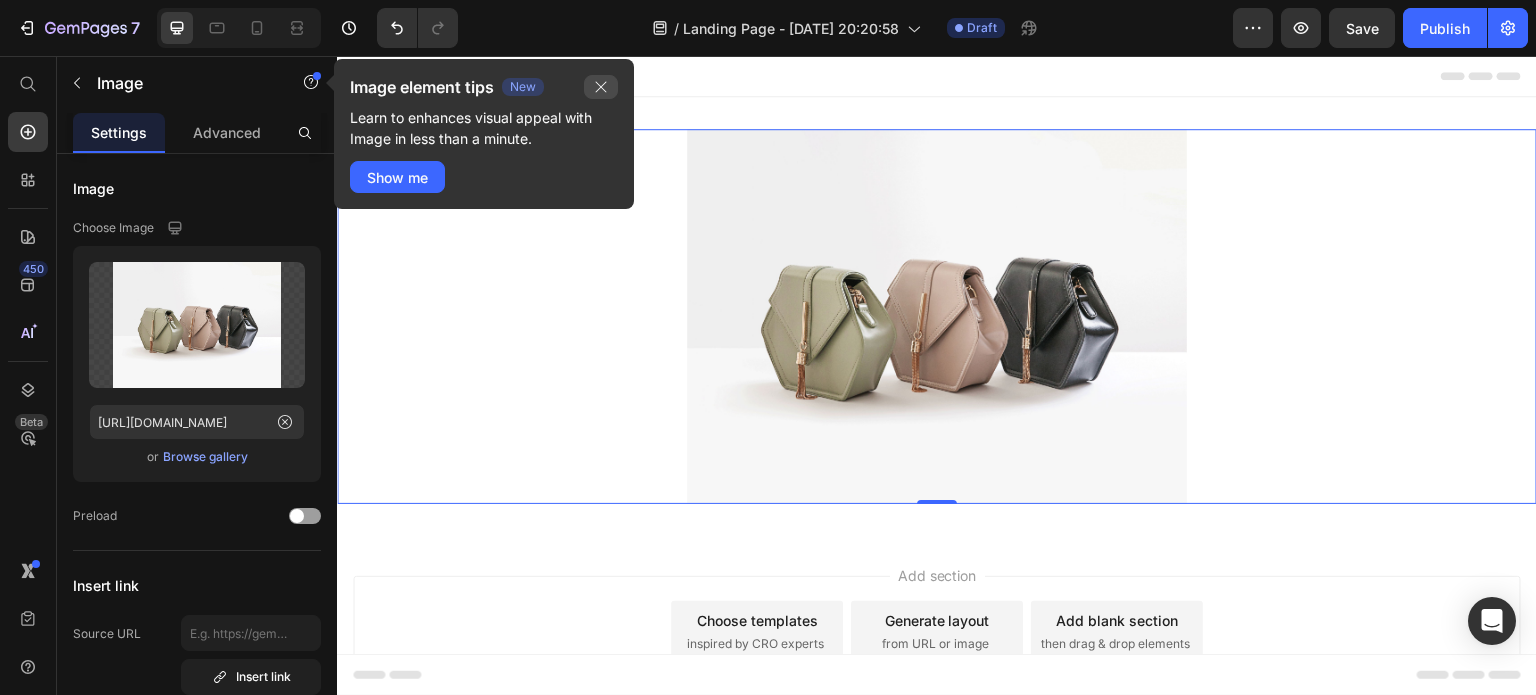 click 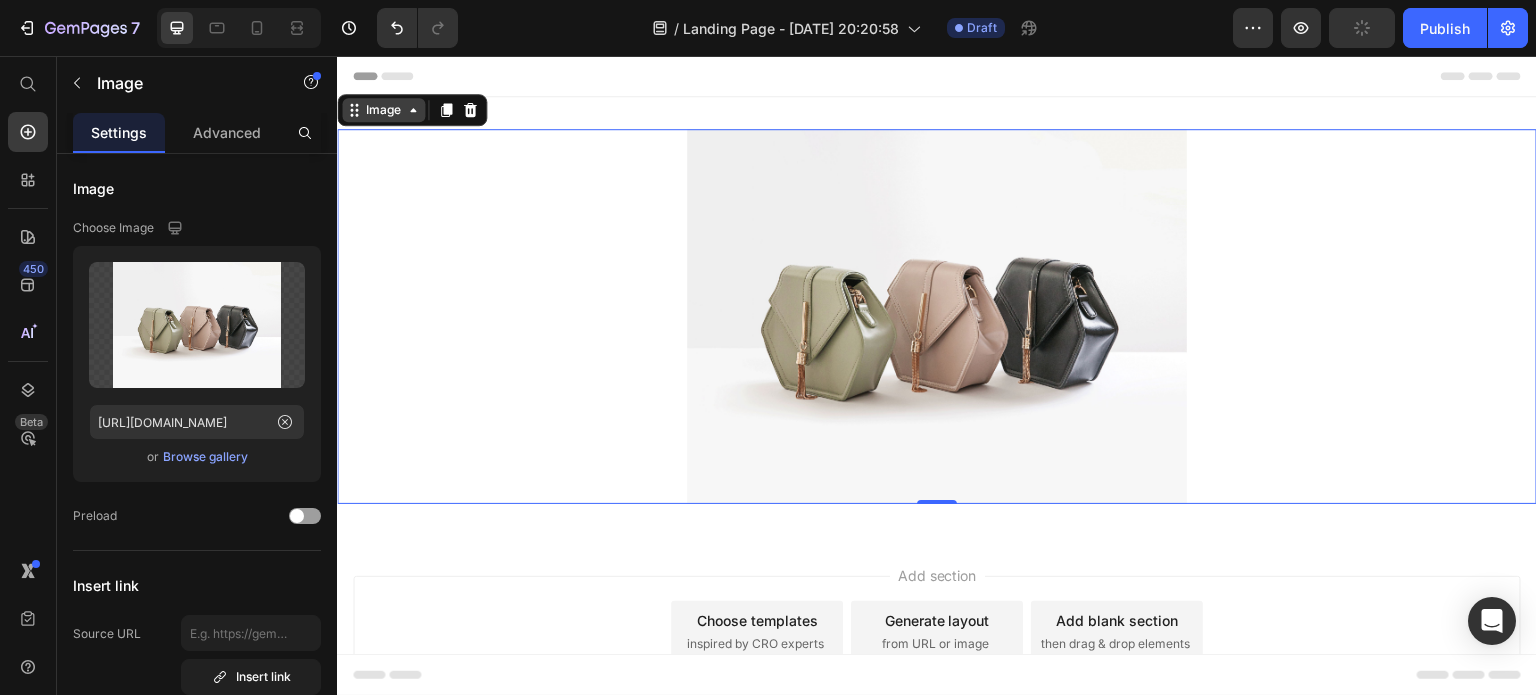 click on "Image" at bounding box center [383, 110] 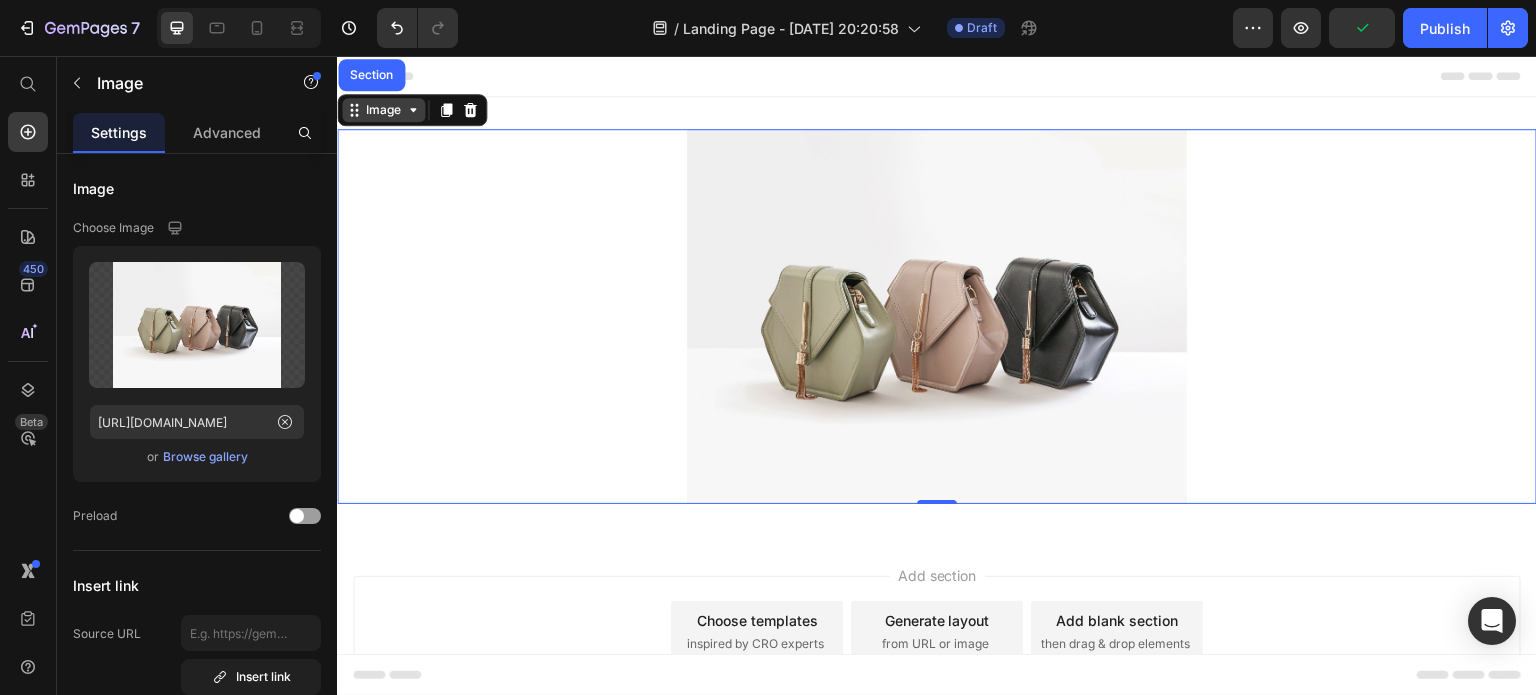 click on "Image" at bounding box center (383, 110) 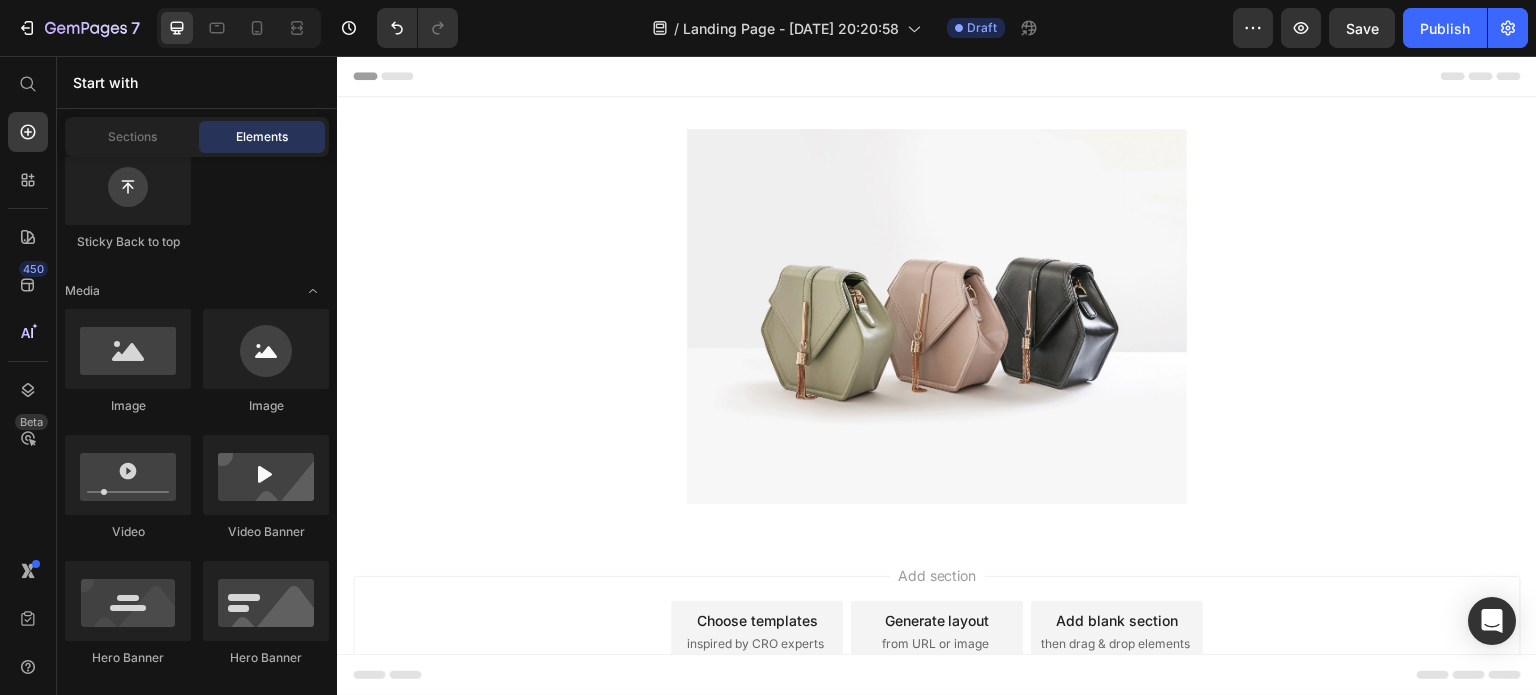 click on "Header" at bounding box center (394, 76) 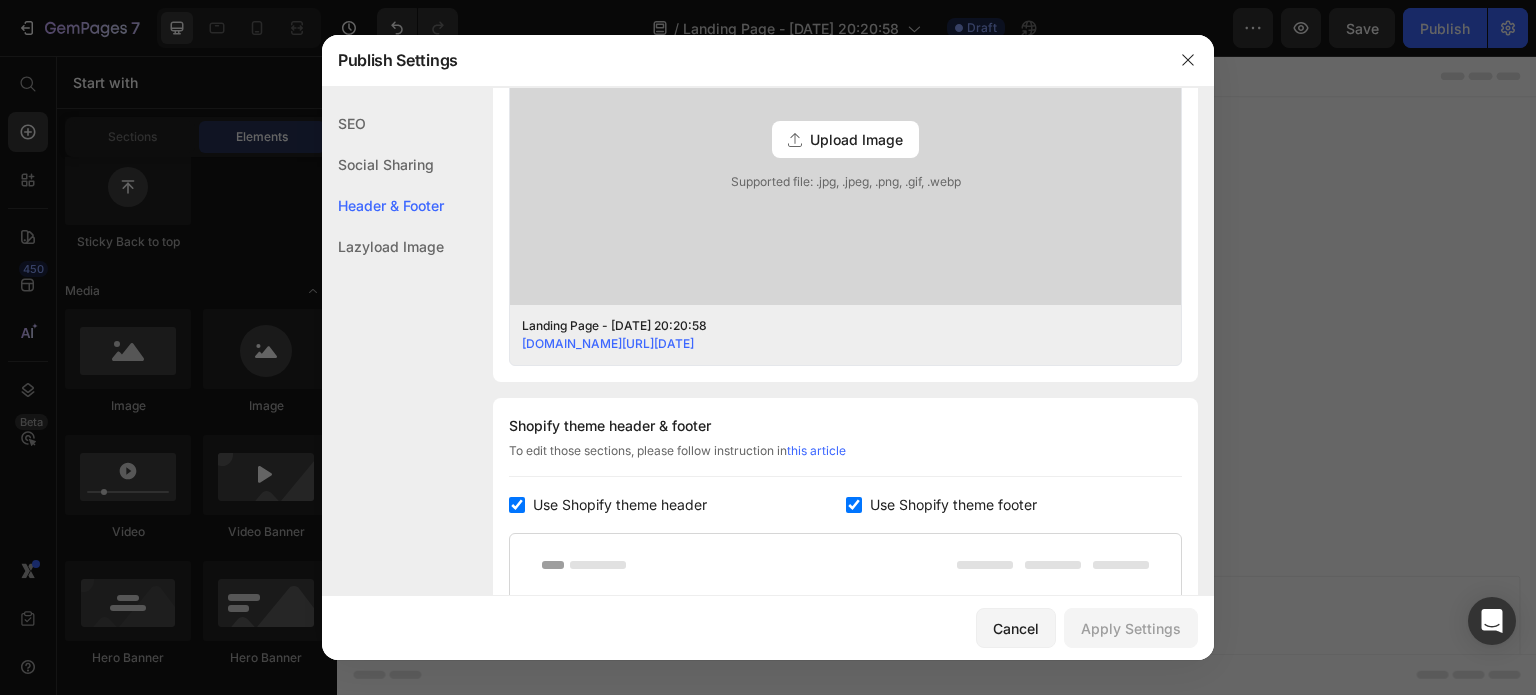 scroll, scrollTop: 936, scrollLeft: 0, axis: vertical 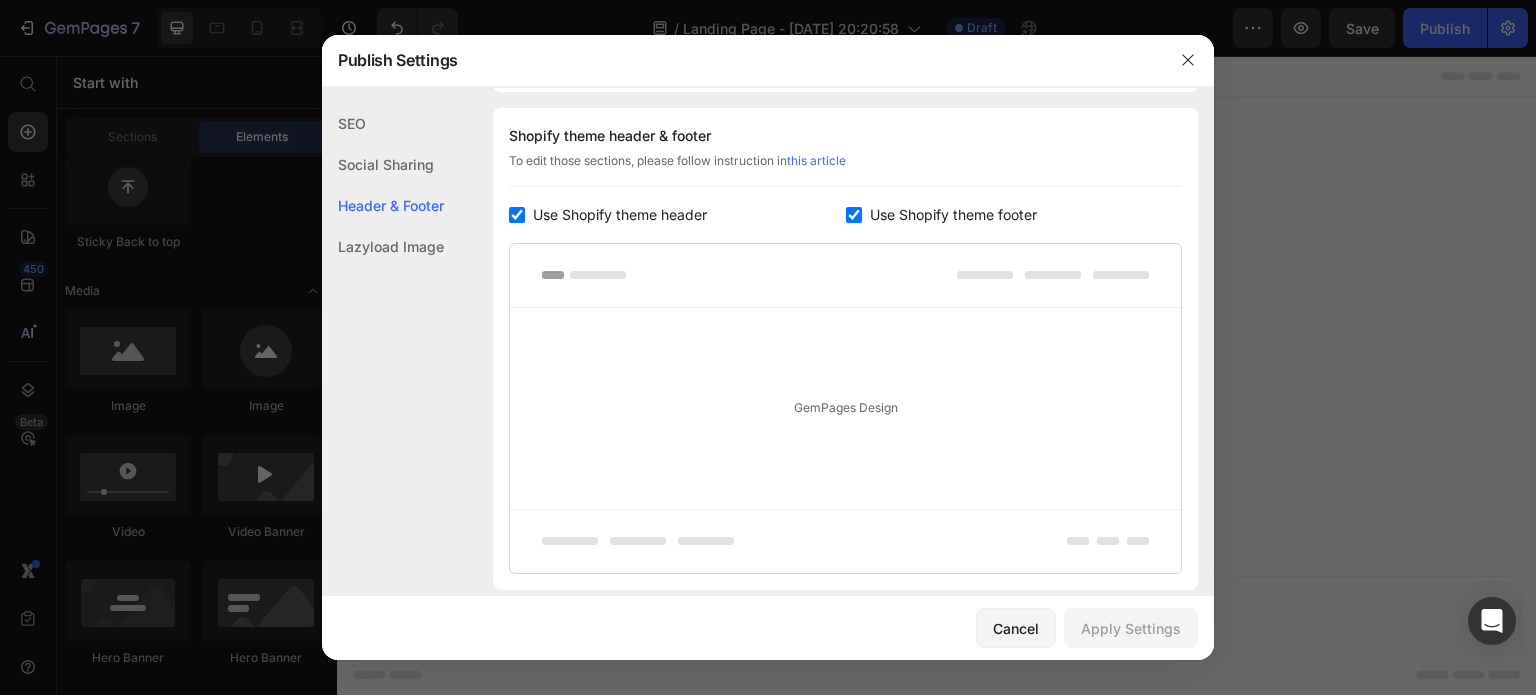 click at bounding box center [517, 215] 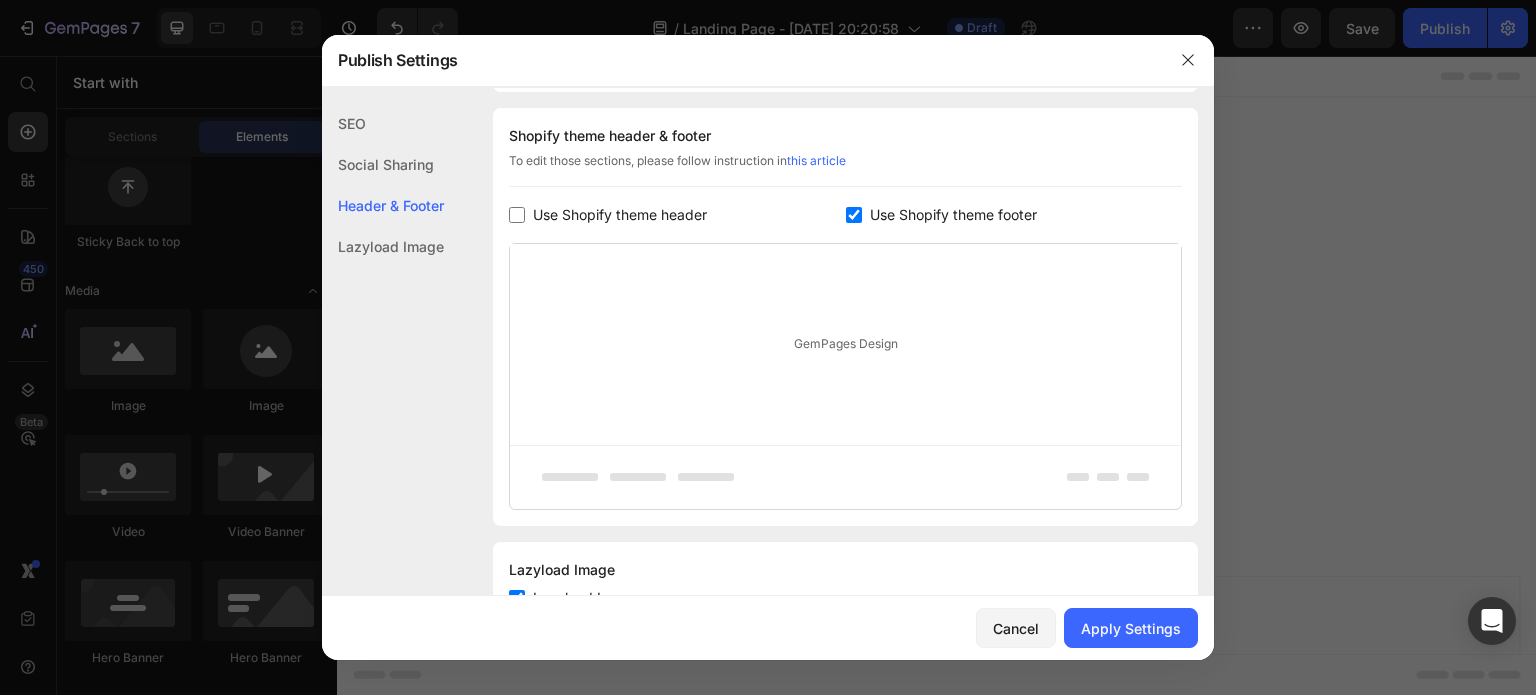 click on "Use Shopify theme header" at bounding box center [677, 215] 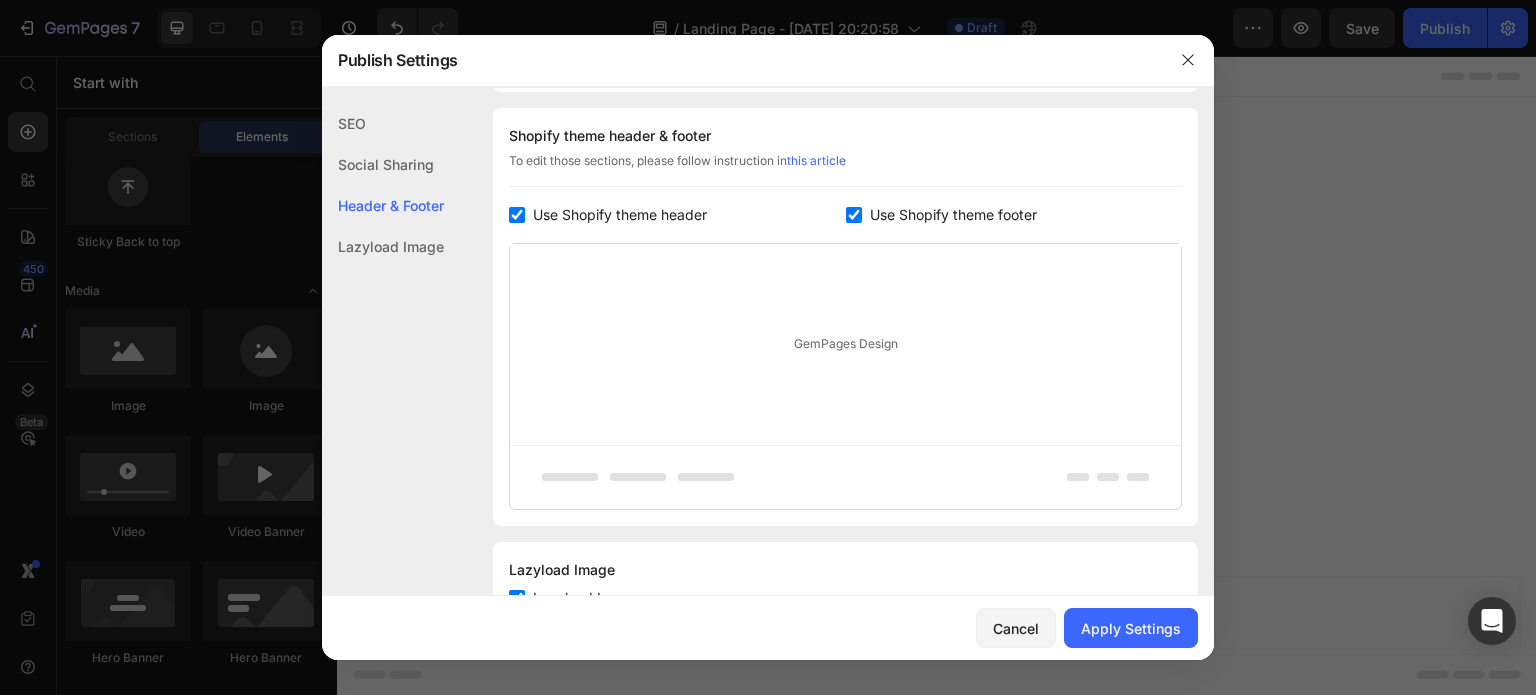 checkbox on "true" 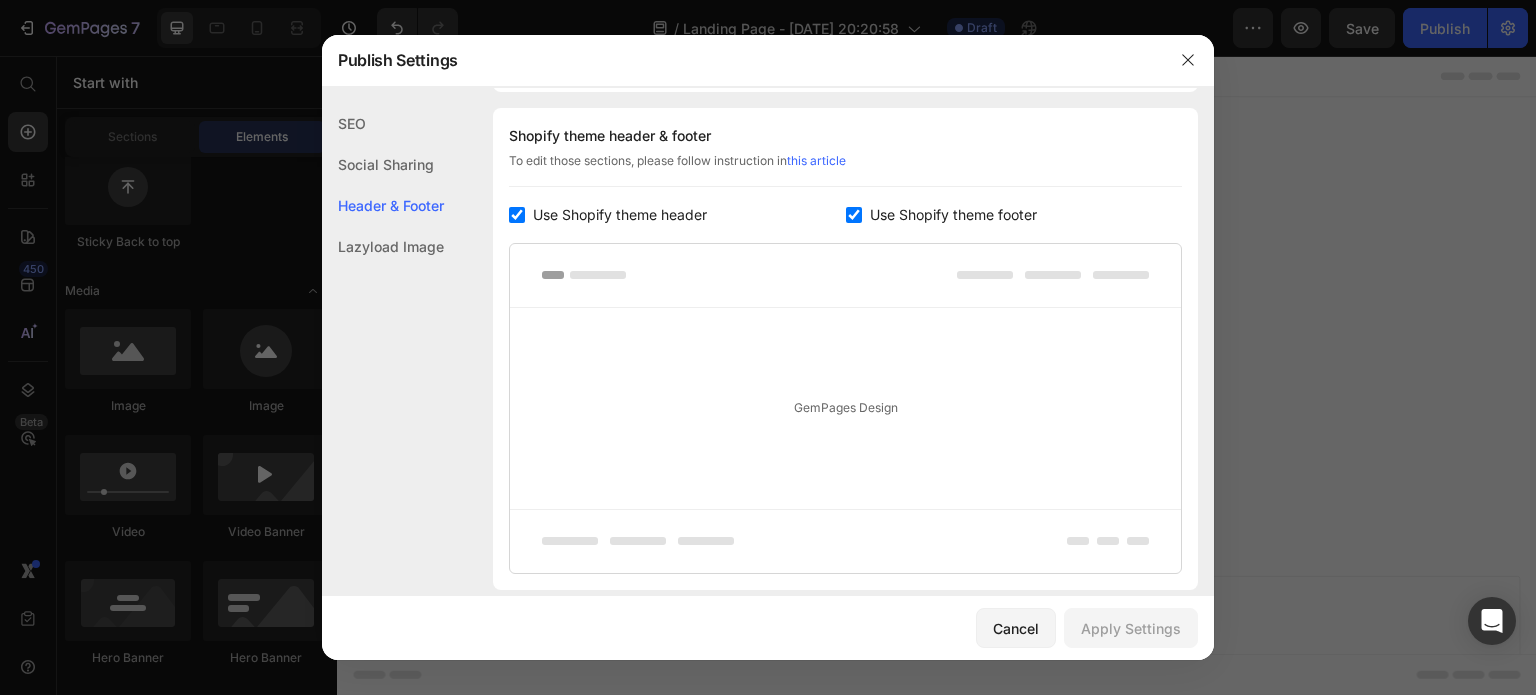 click at bounding box center (854, 215) 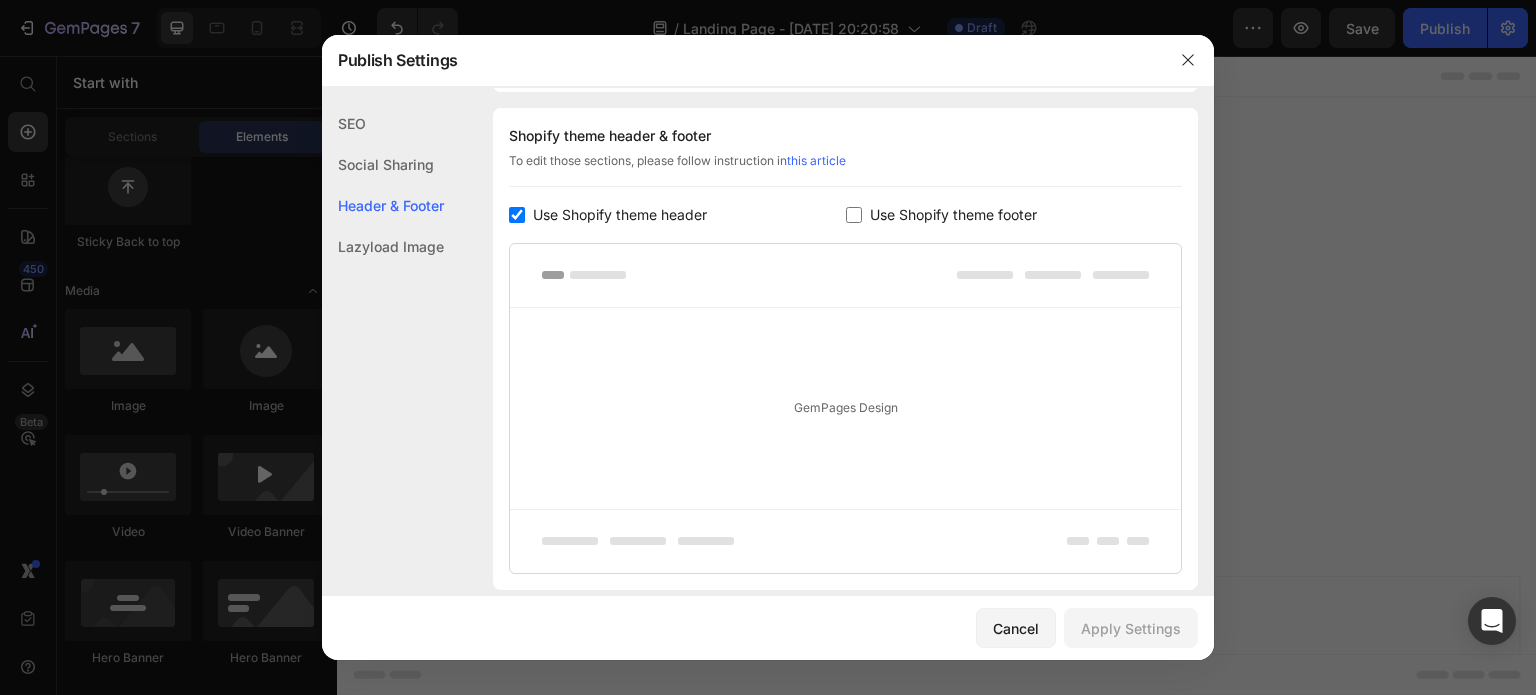 checkbox on "false" 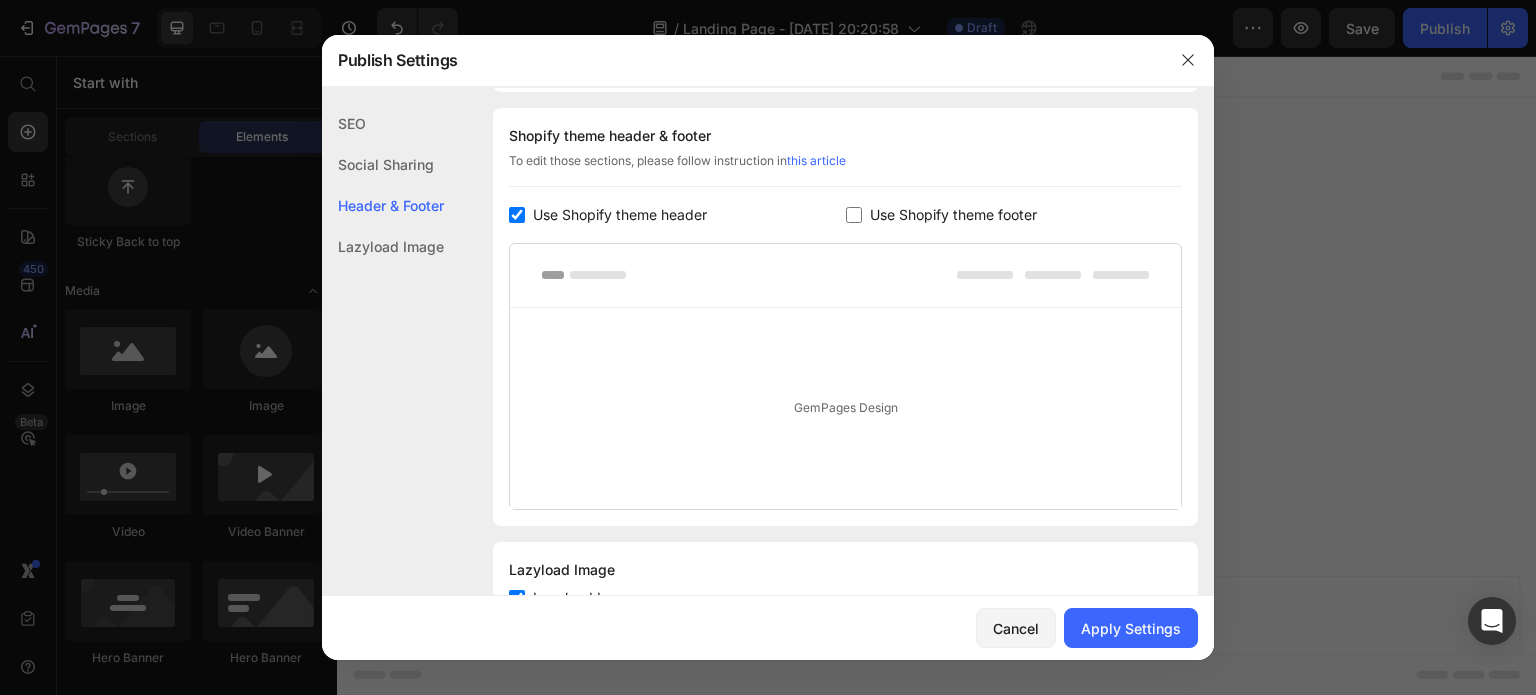 click at bounding box center (517, 215) 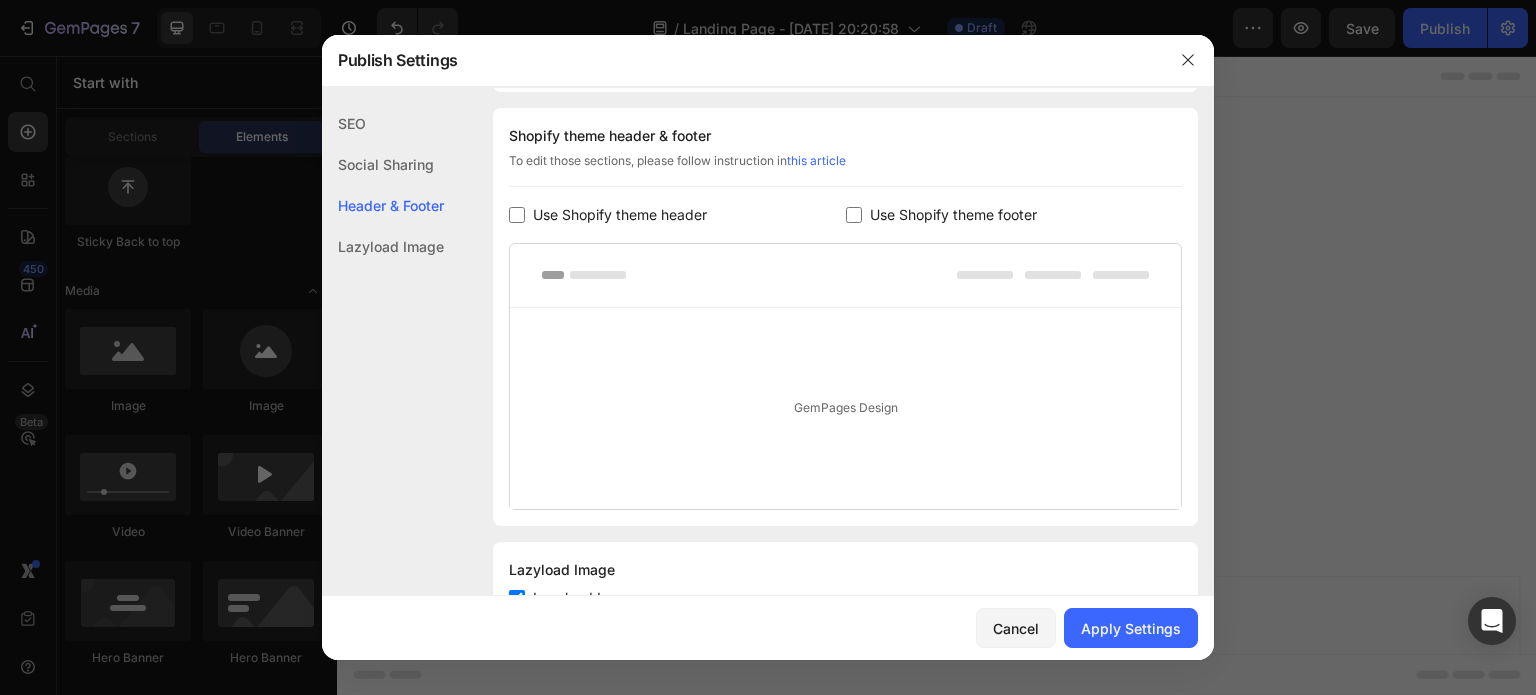 checkbox on "false" 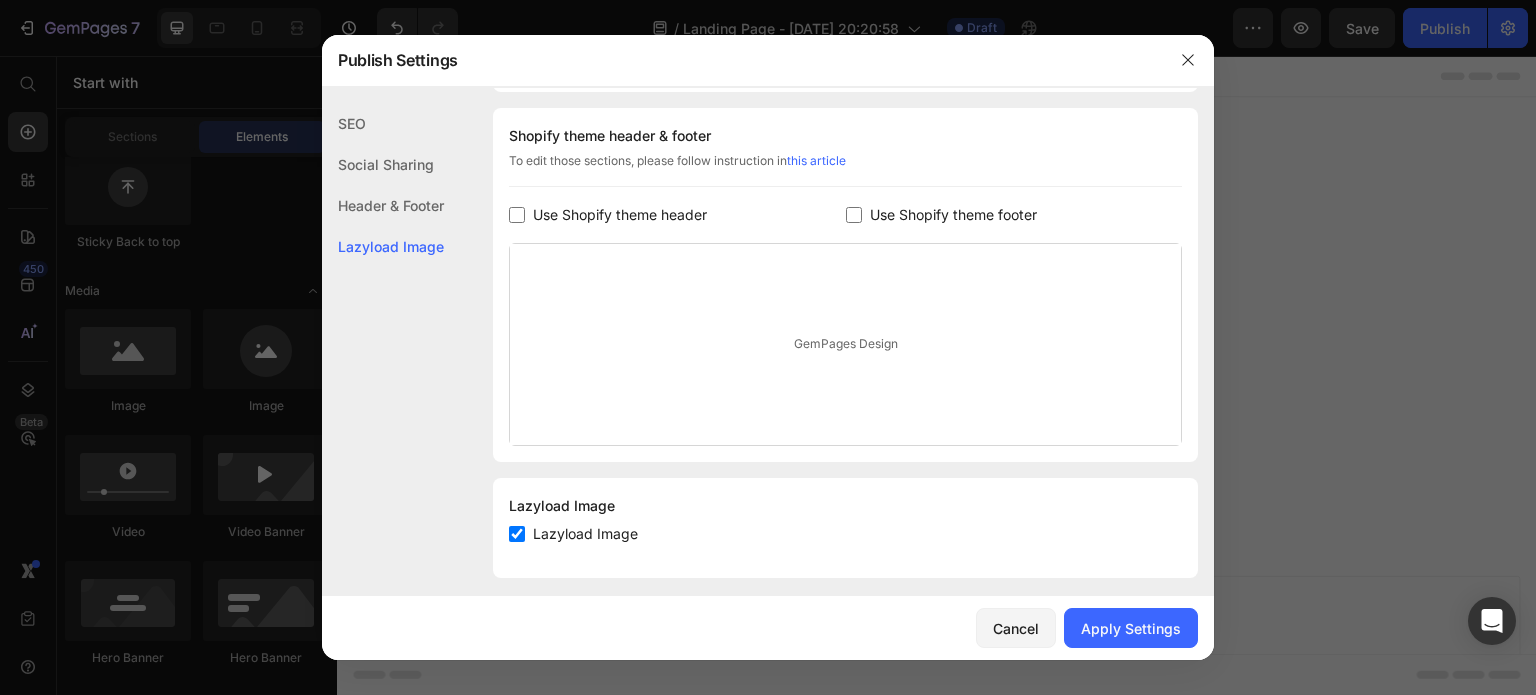 scroll, scrollTop: 948, scrollLeft: 0, axis: vertical 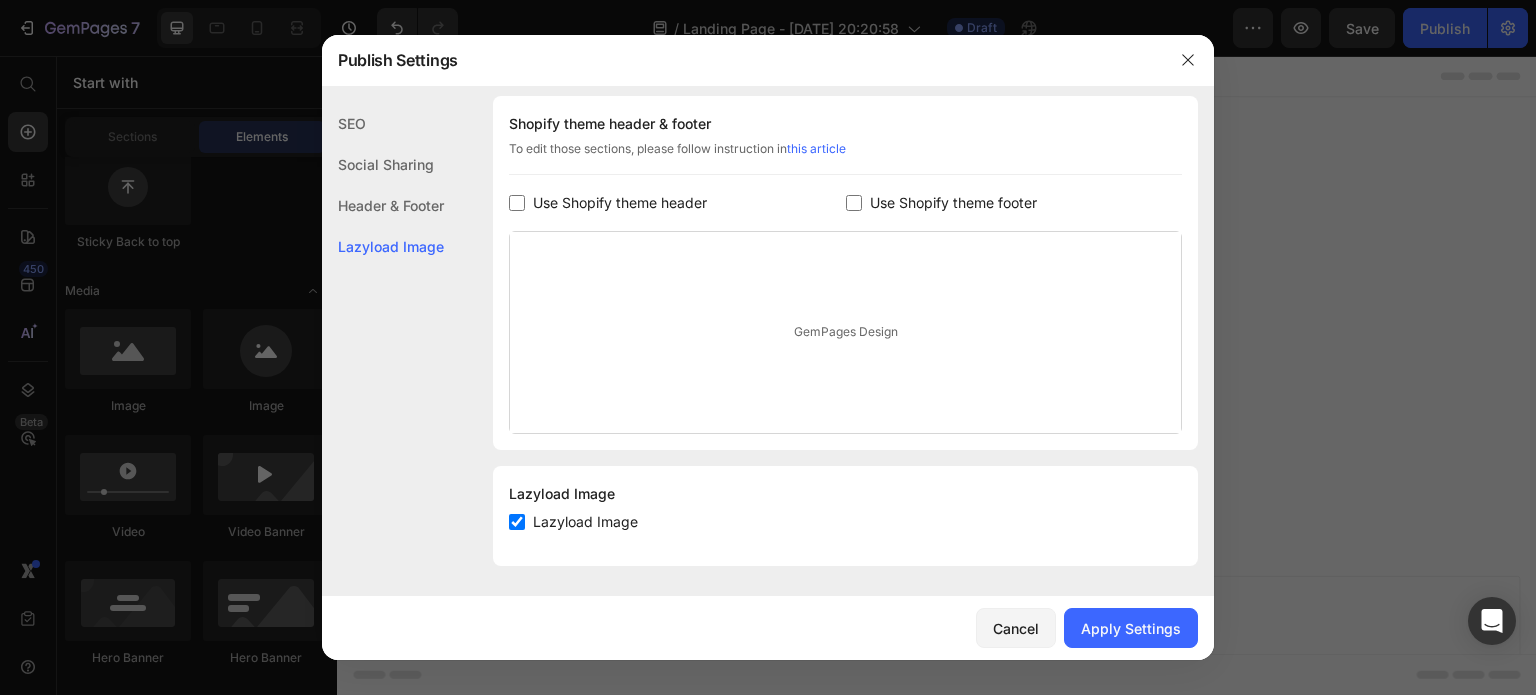 click on "Lazyload Image" at bounding box center [845, 522] 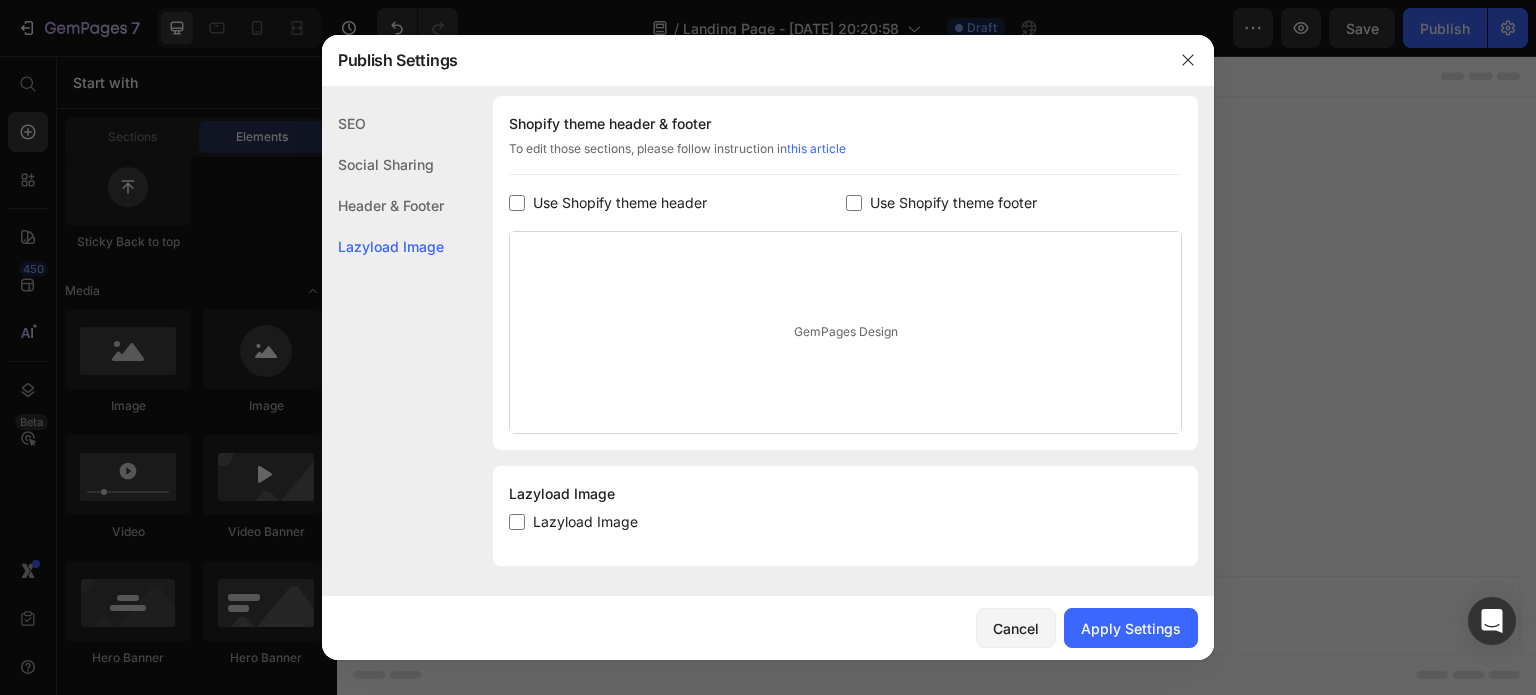 checkbox on "false" 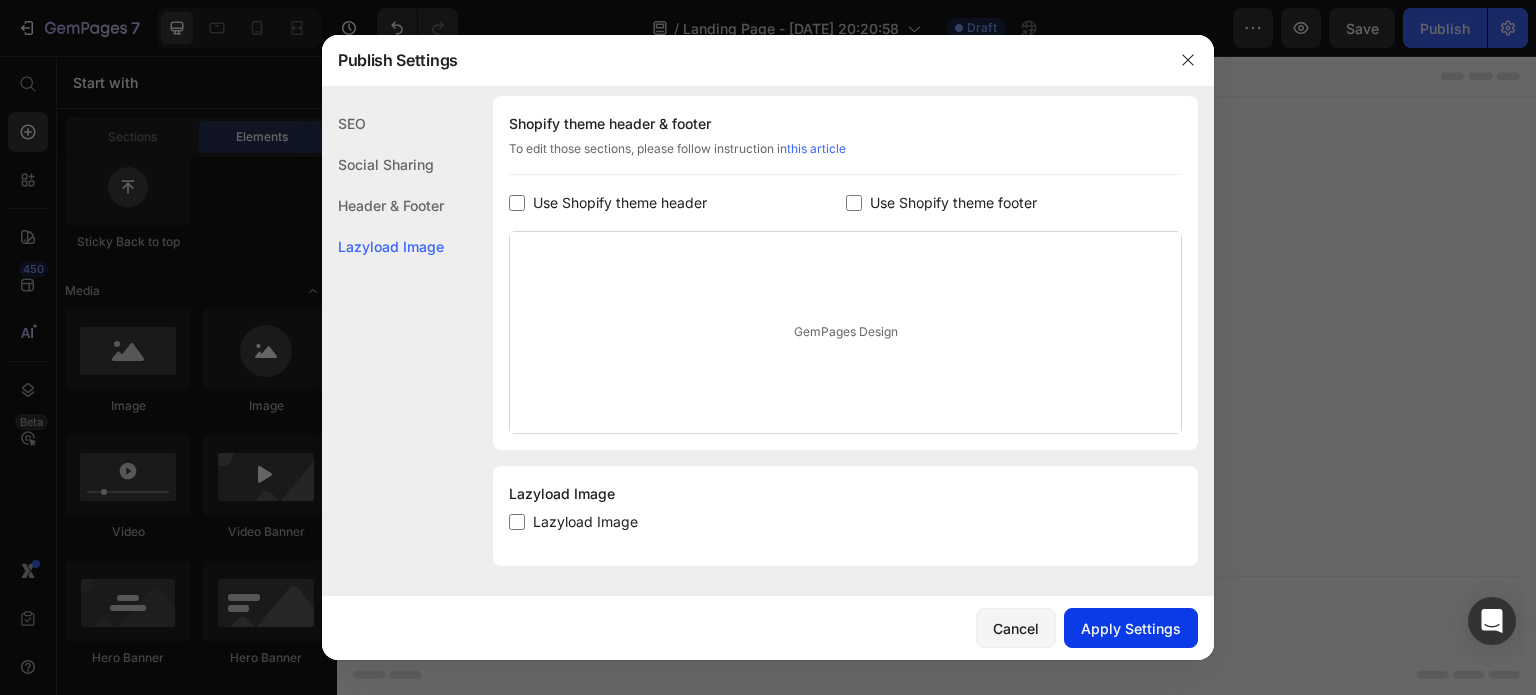 click on "Apply Settings" 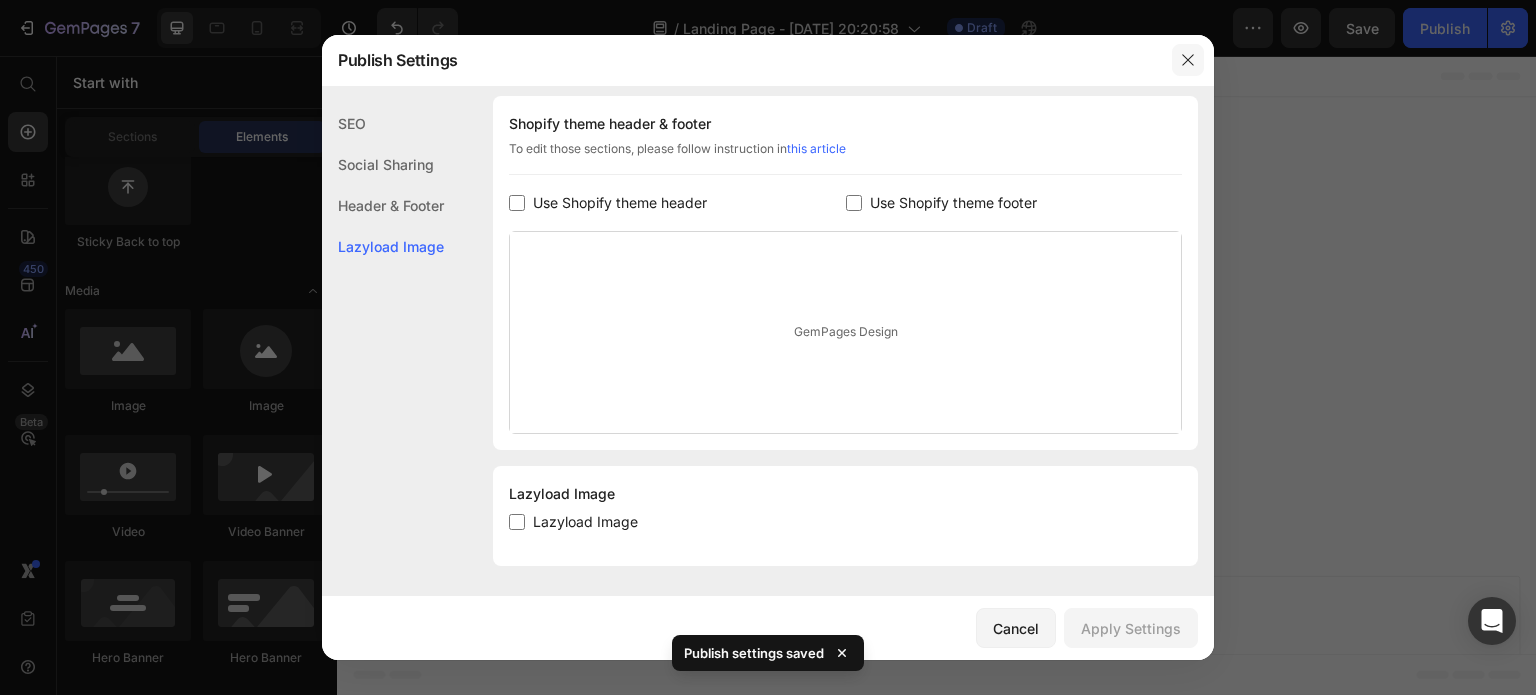 click 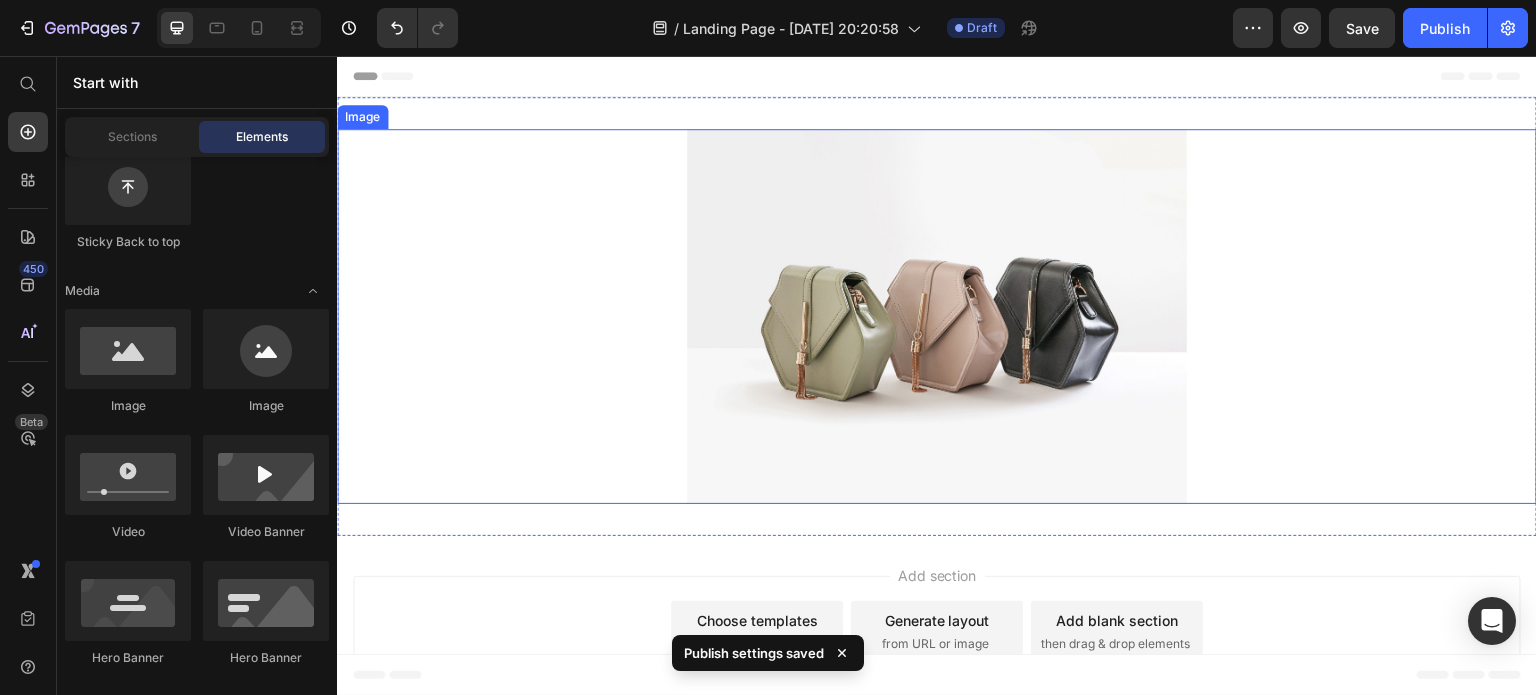 click at bounding box center (937, 316) 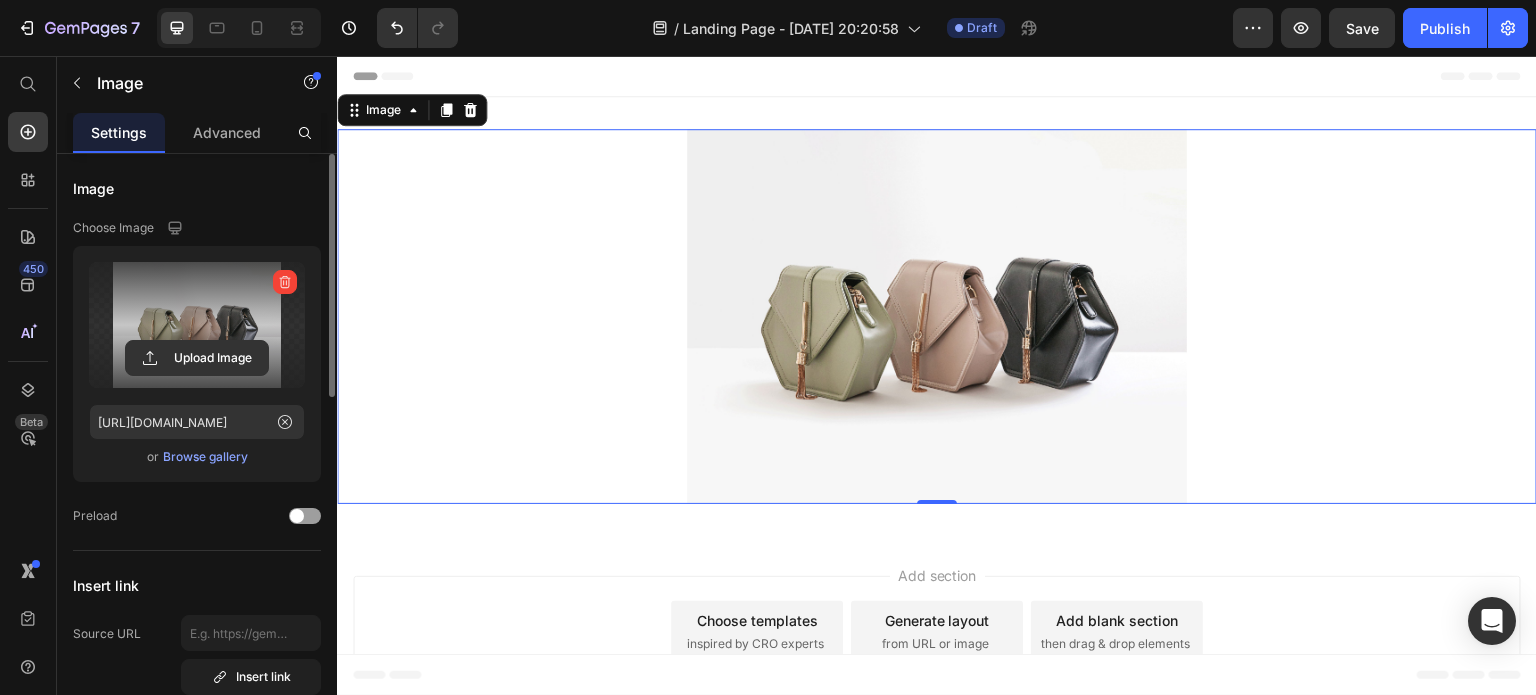click at bounding box center (197, 325) 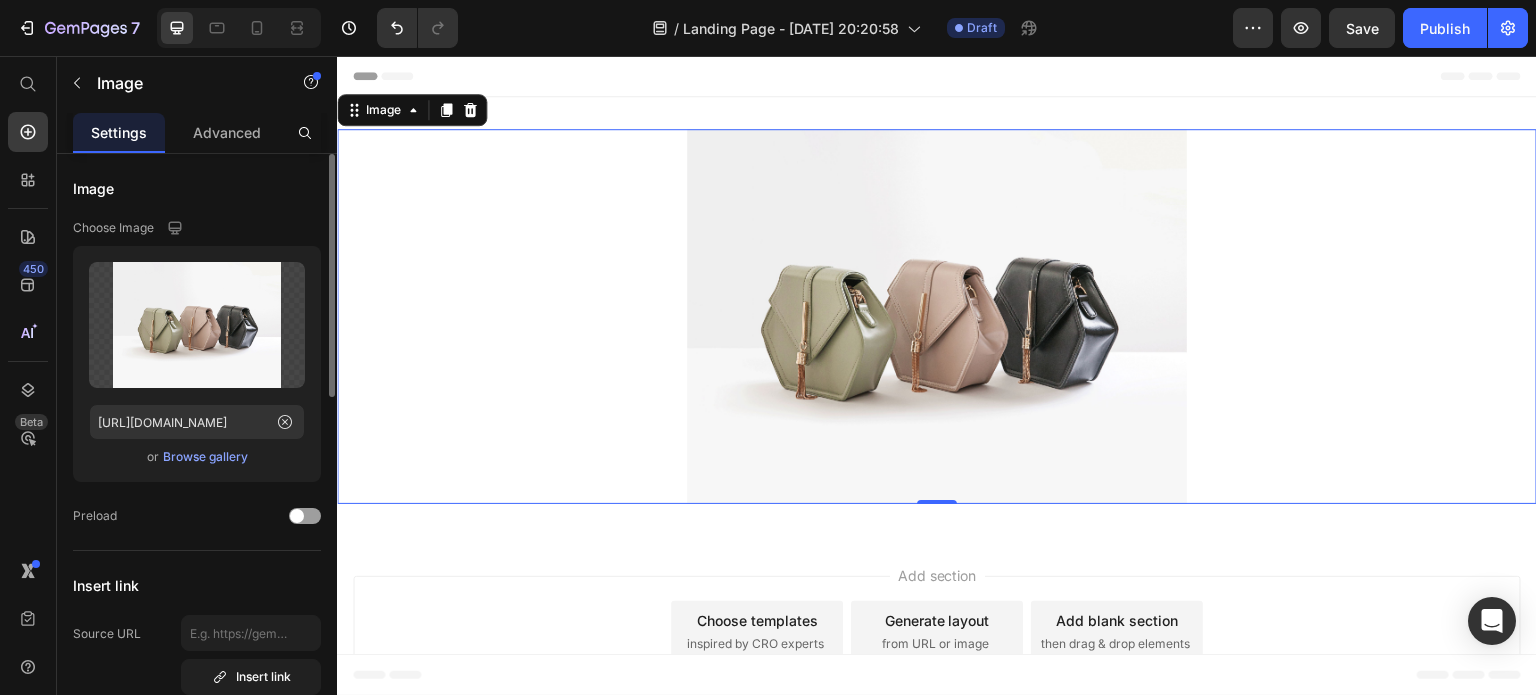 click on "Browse gallery" at bounding box center (205, 457) 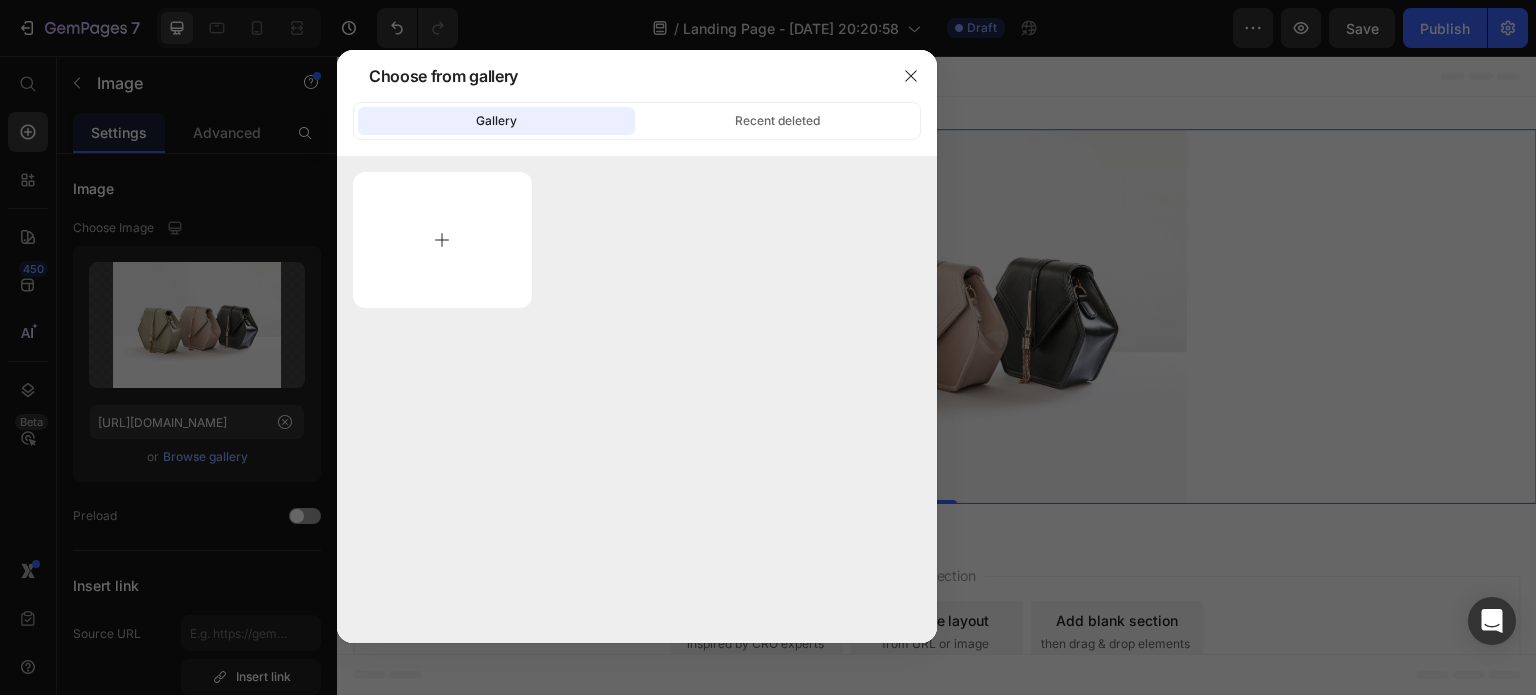 click at bounding box center [442, 240] 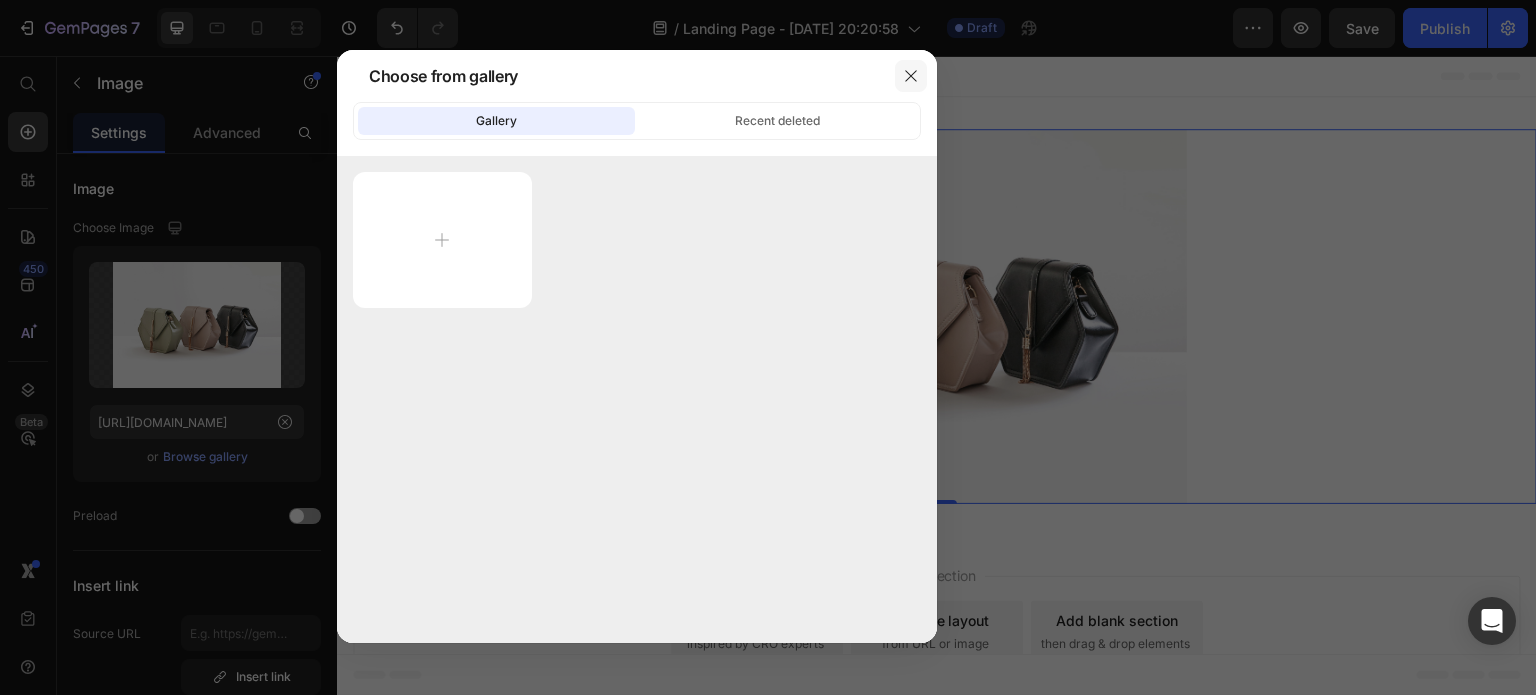 click 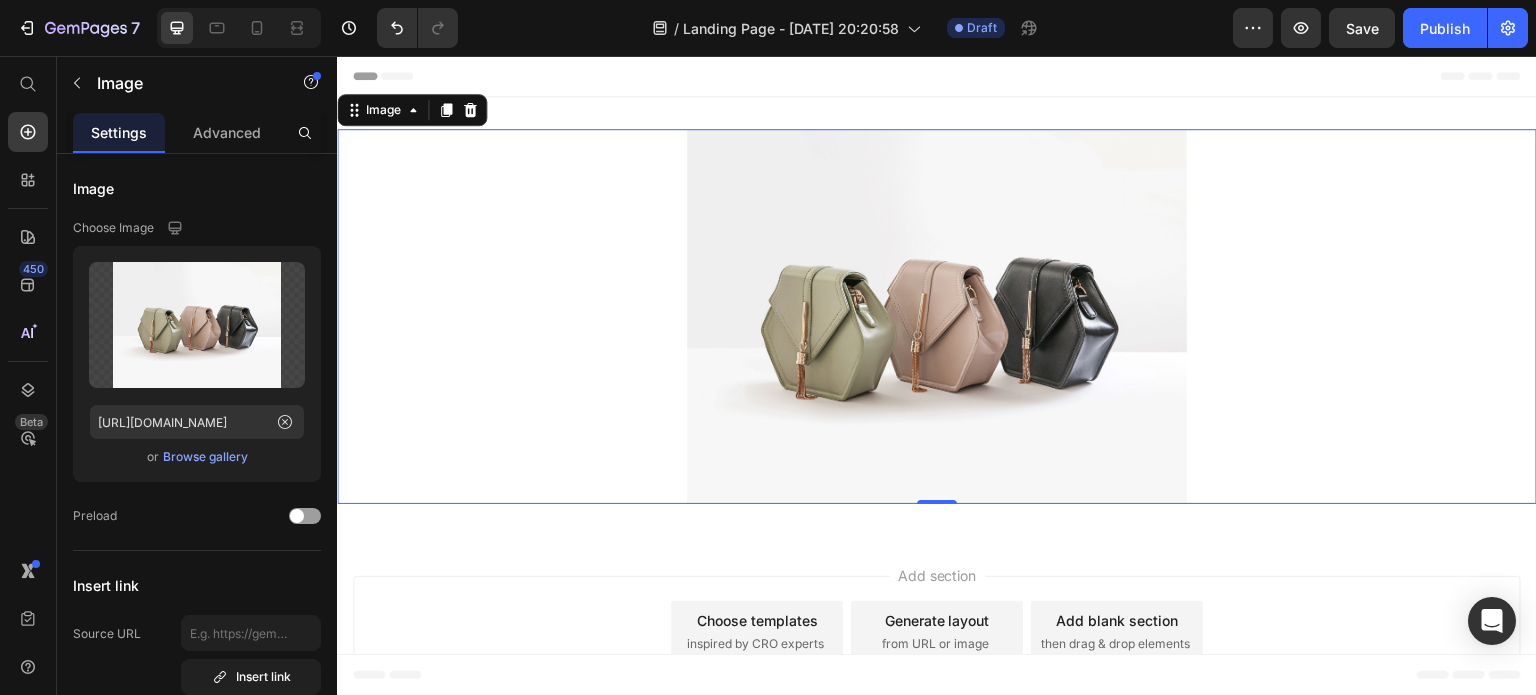 scroll, scrollTop: 38, scrollLeft: 0, axis: vertical 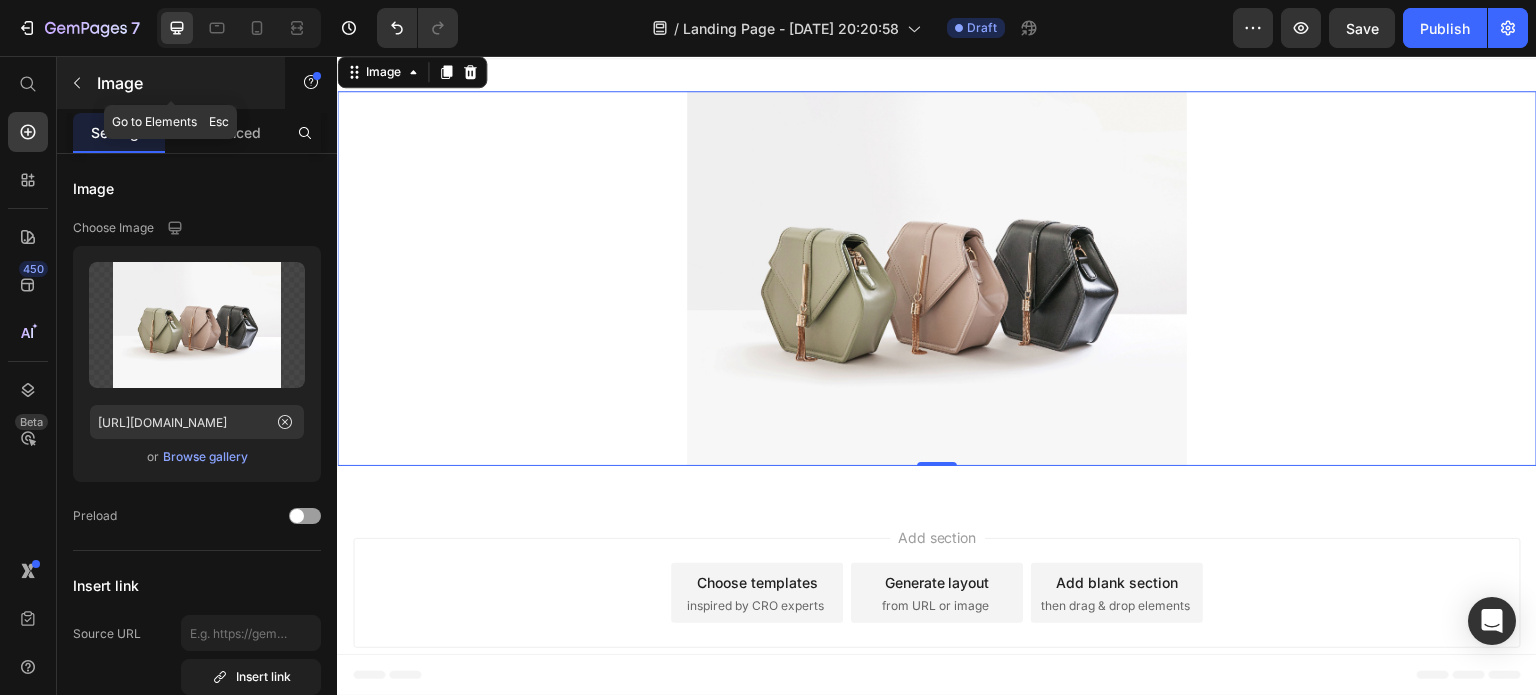 click 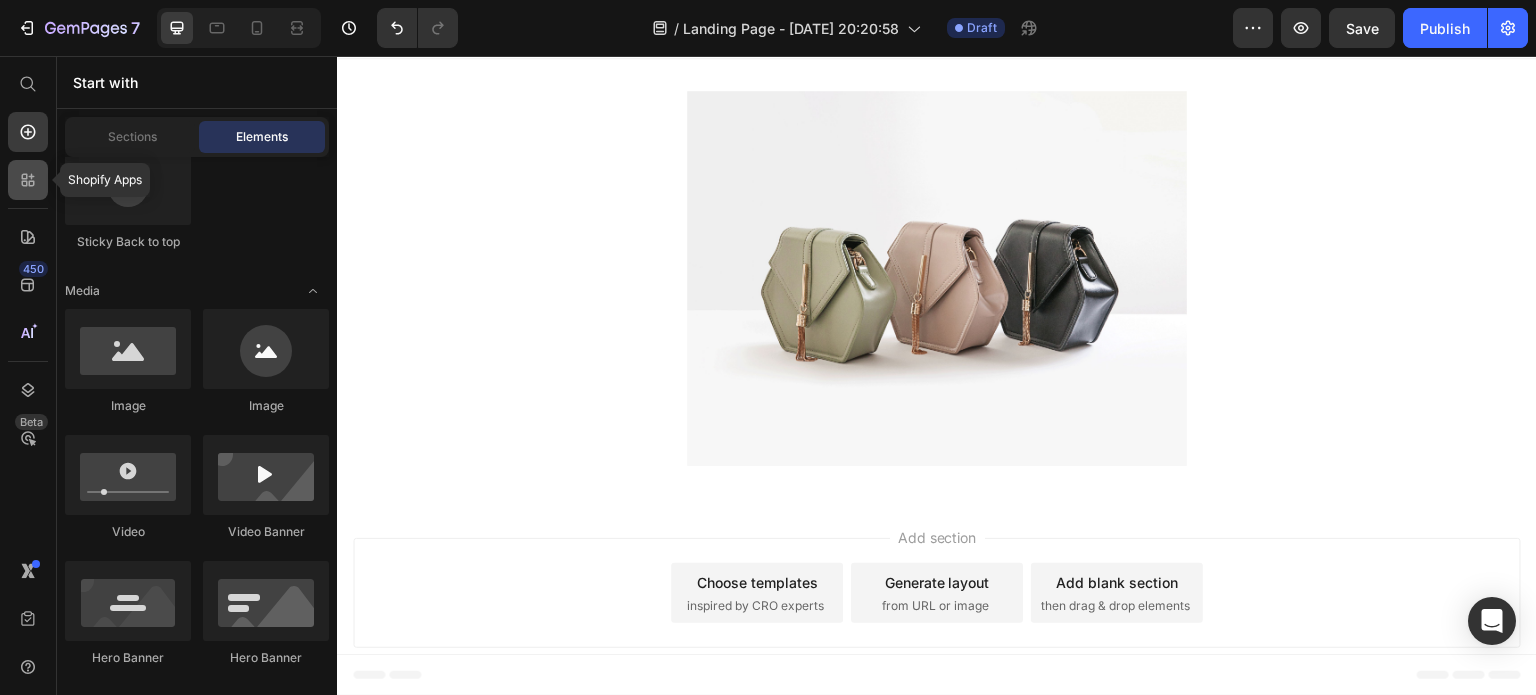 click 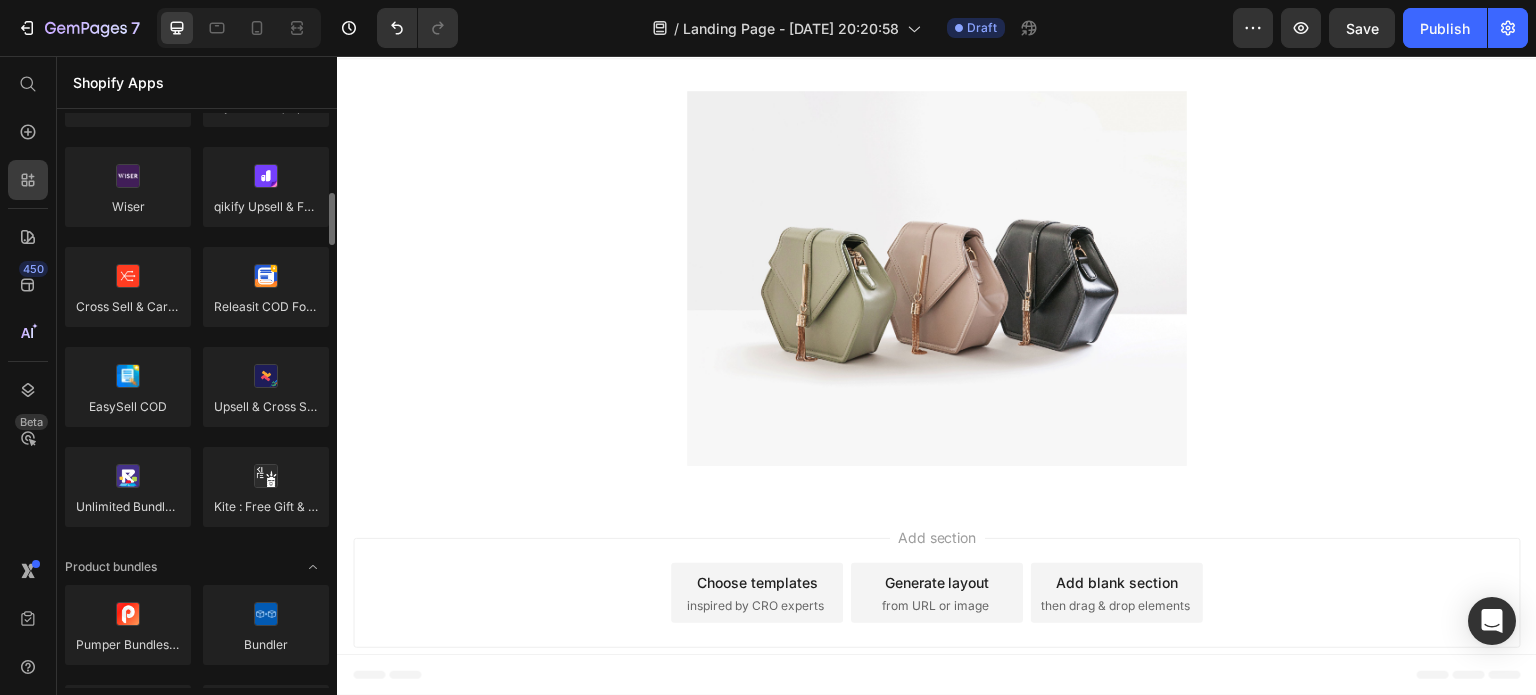 scroll, scrollTop: 951, scrollLeft: 0, axis: vertical 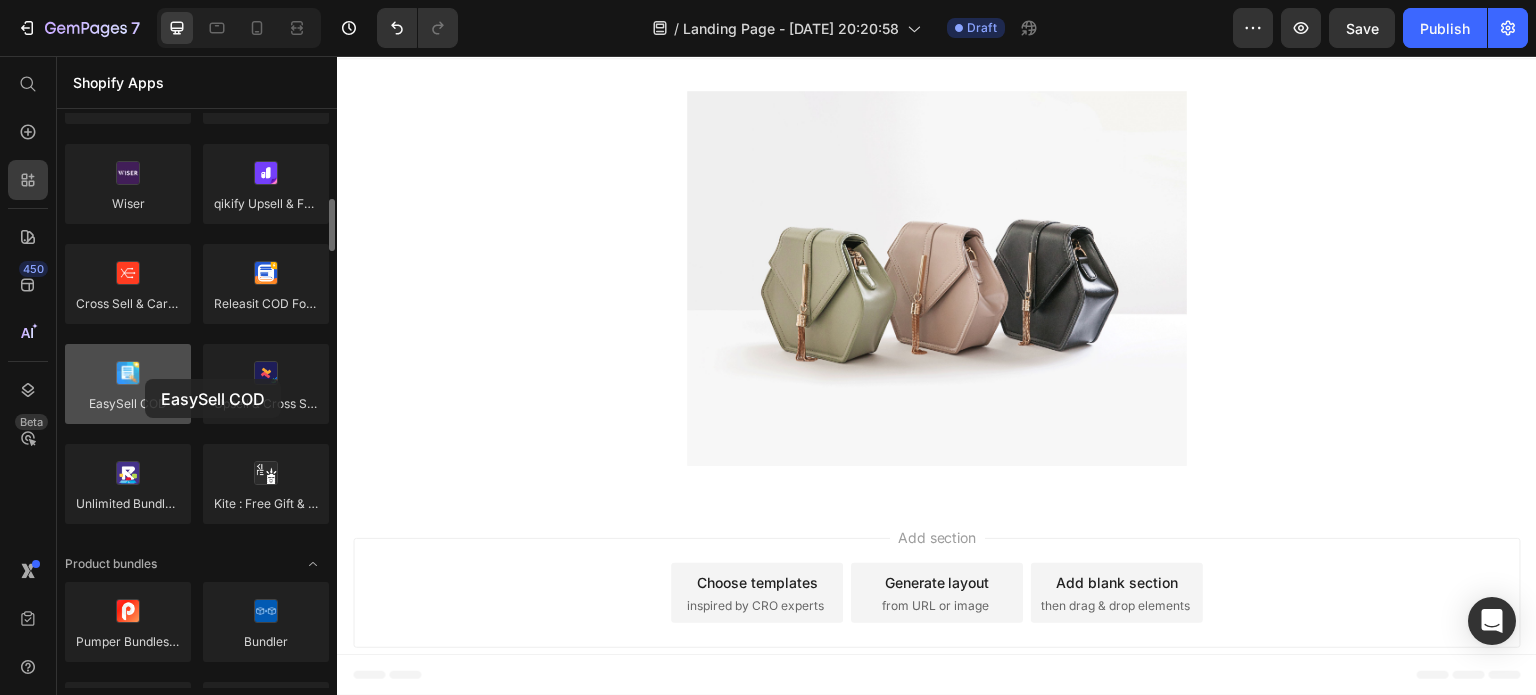 click at bounding box center (128, 384) 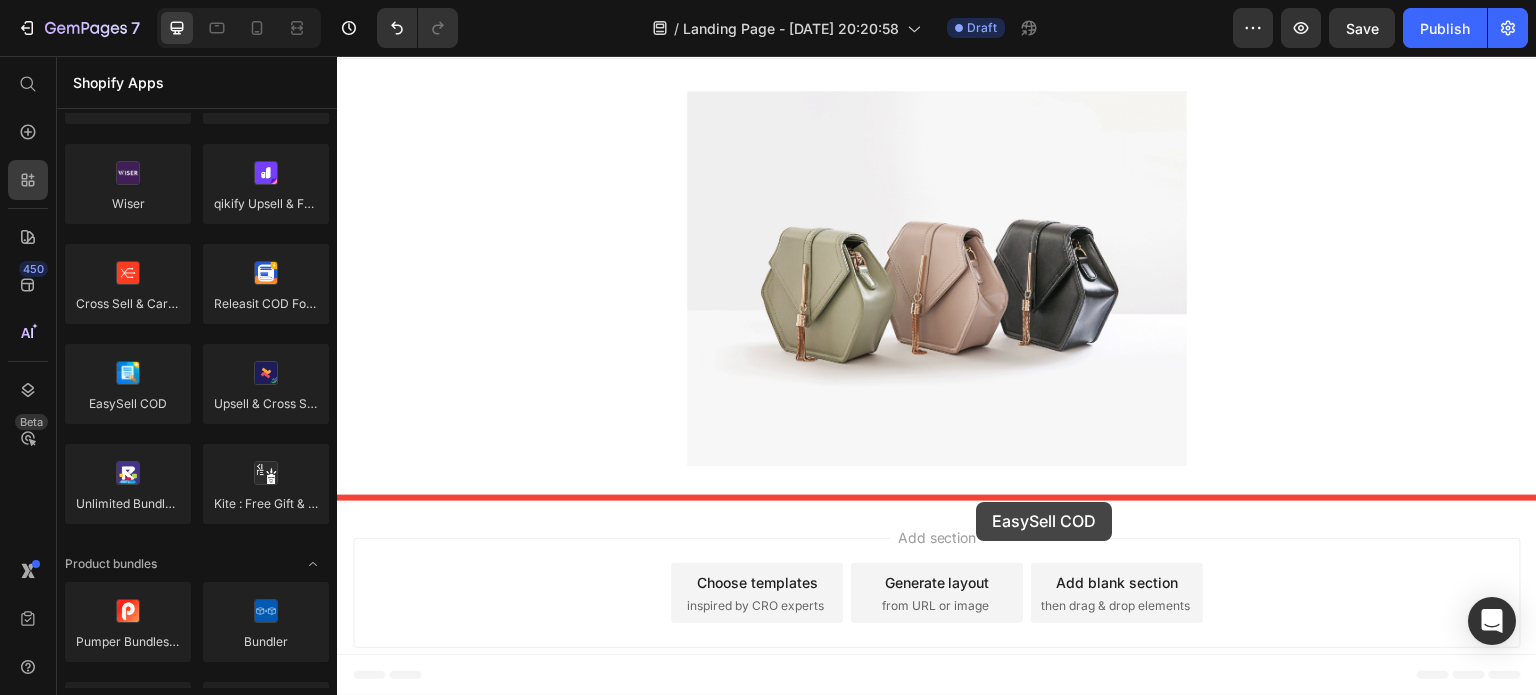 drag, startPoint x: 482, startPoint y: 435, endPoint x: 977, endPoint y: 502, distance: 499.51376 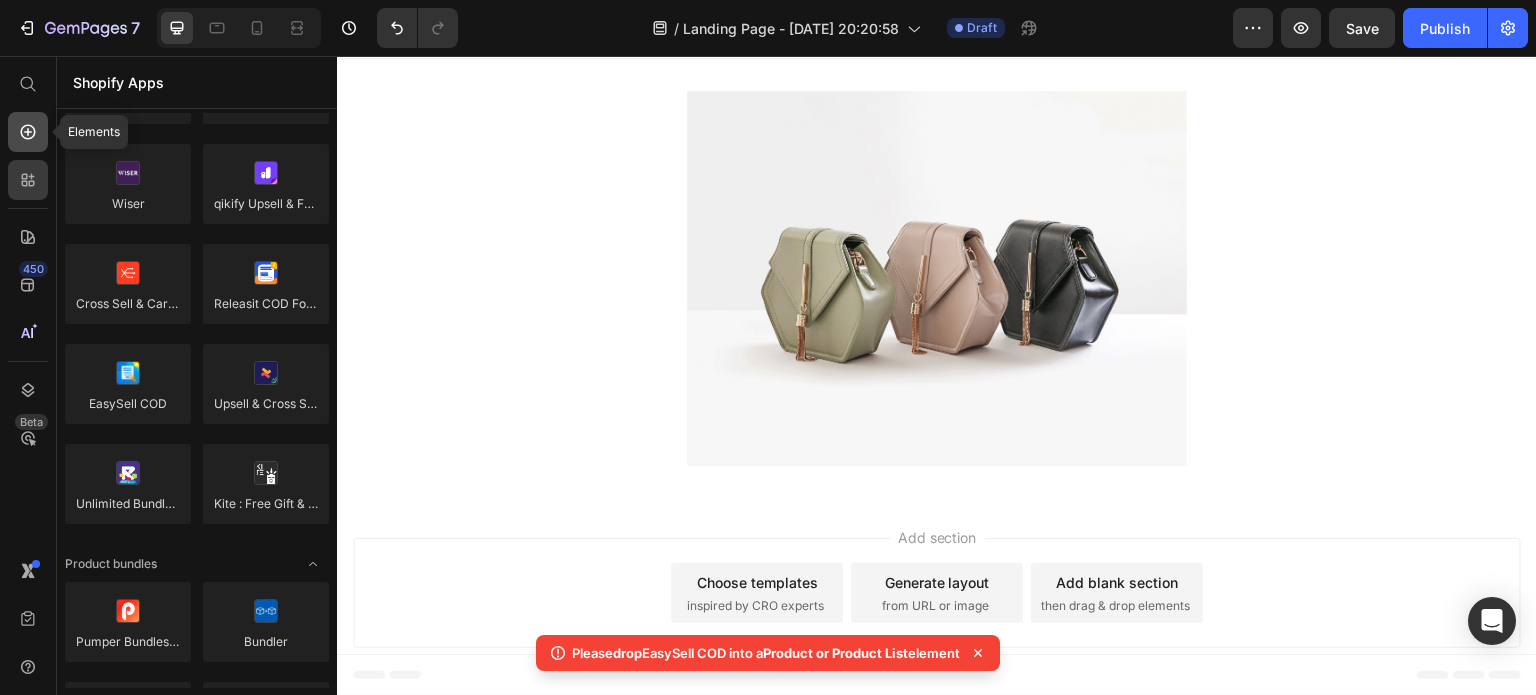 click 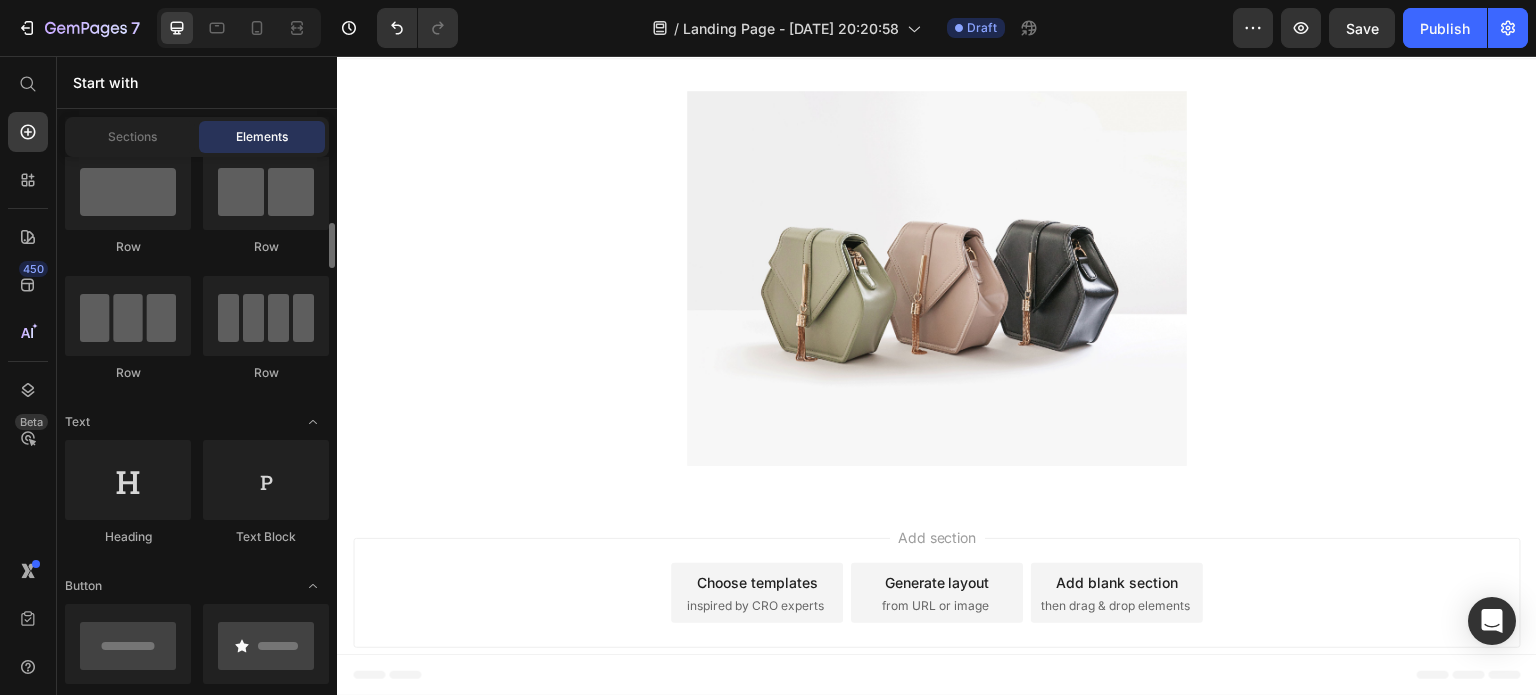 scroll, scrollTop: 0, scrollLeft: 0, axis: both 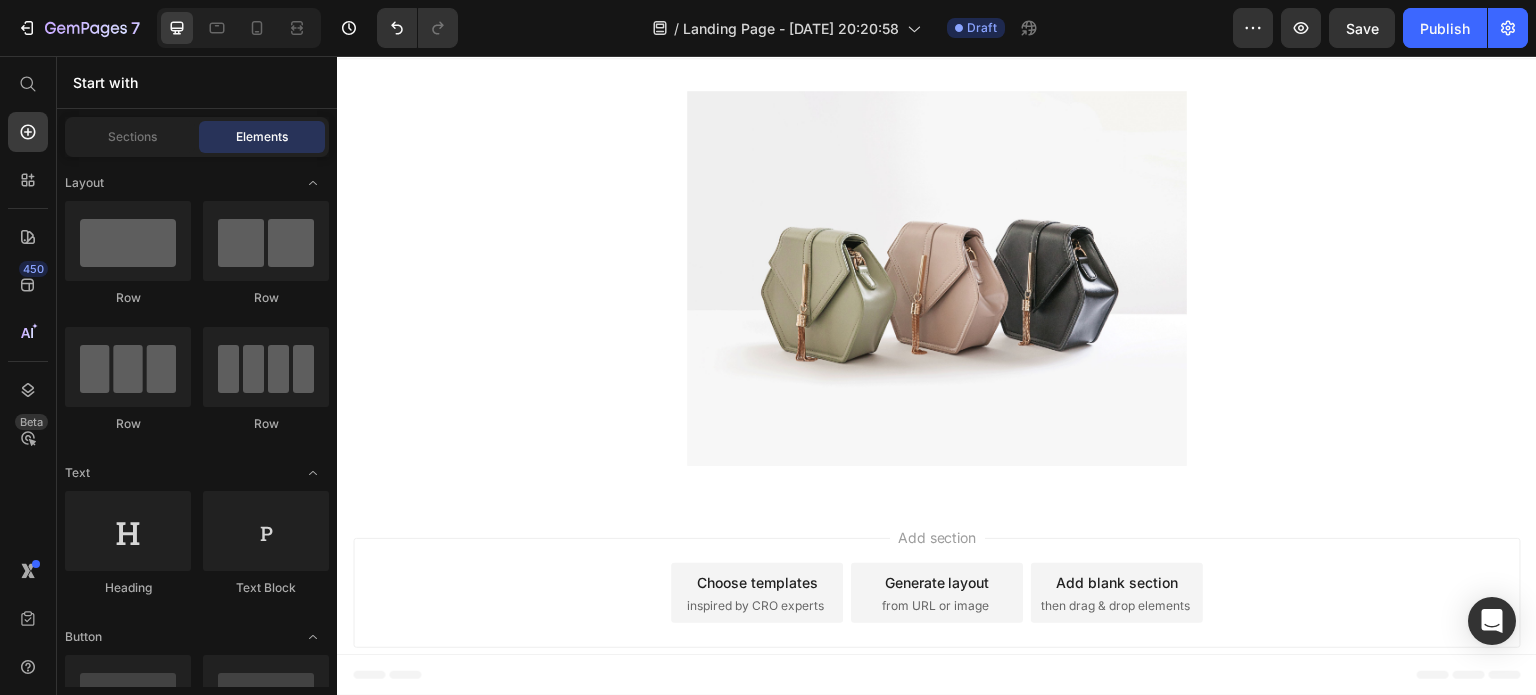 click on "Start with" at bounding box center (197, 82) 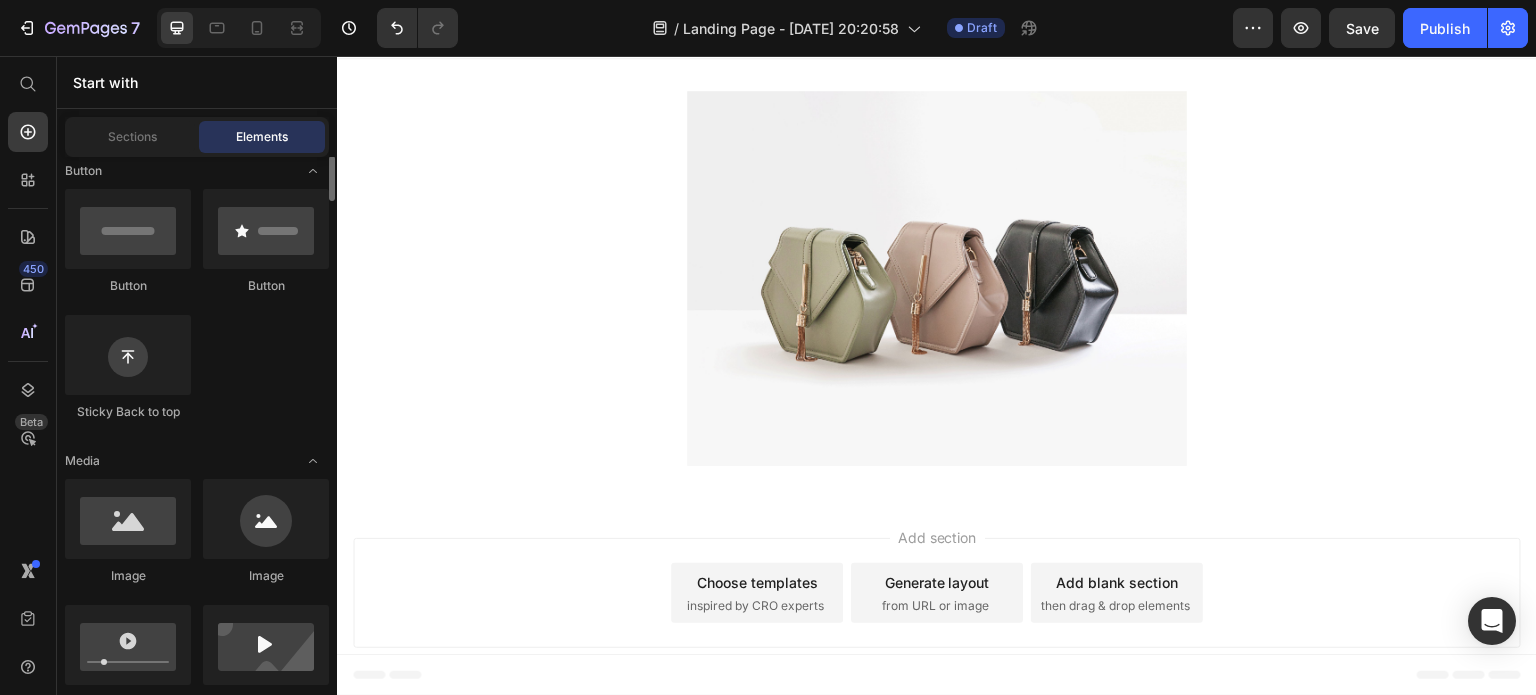 scroll, scrollTop: 429, scrollLeft: 0, axis: vertical 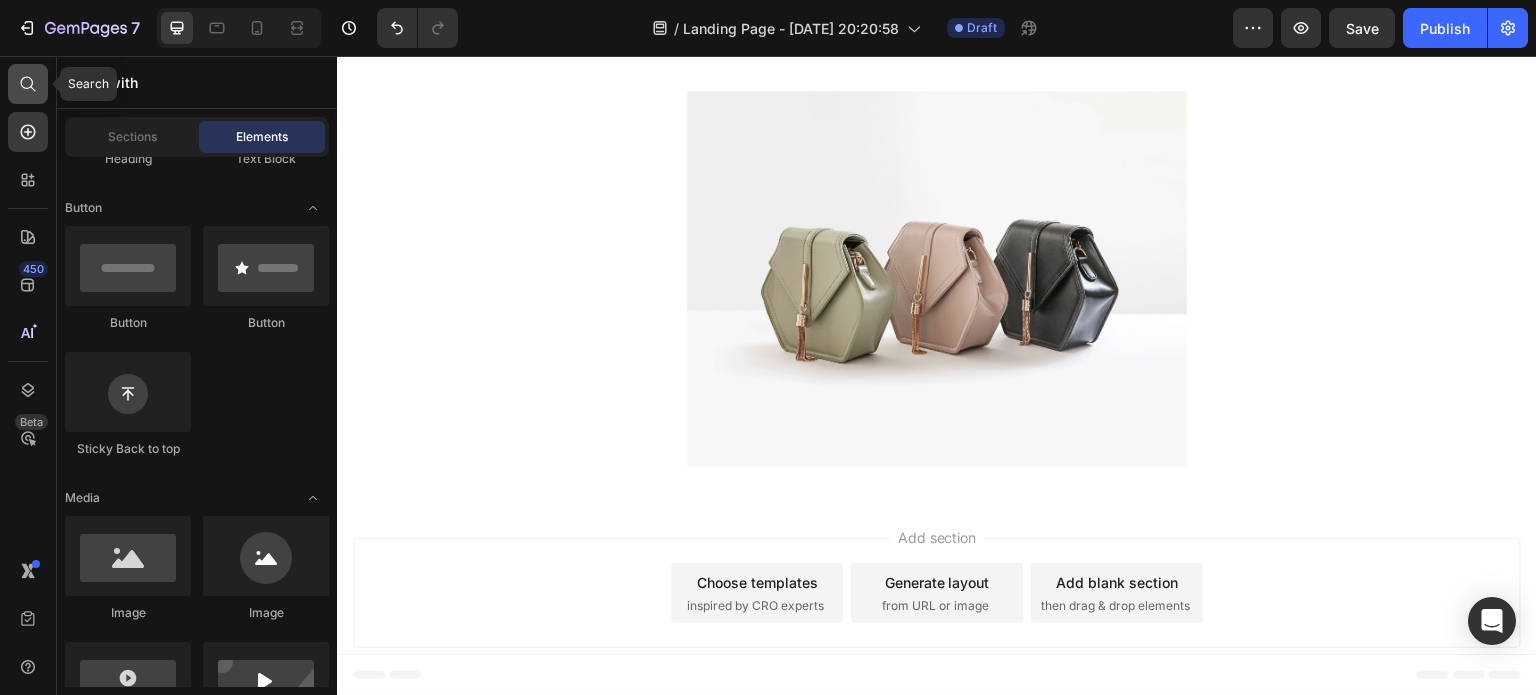 click 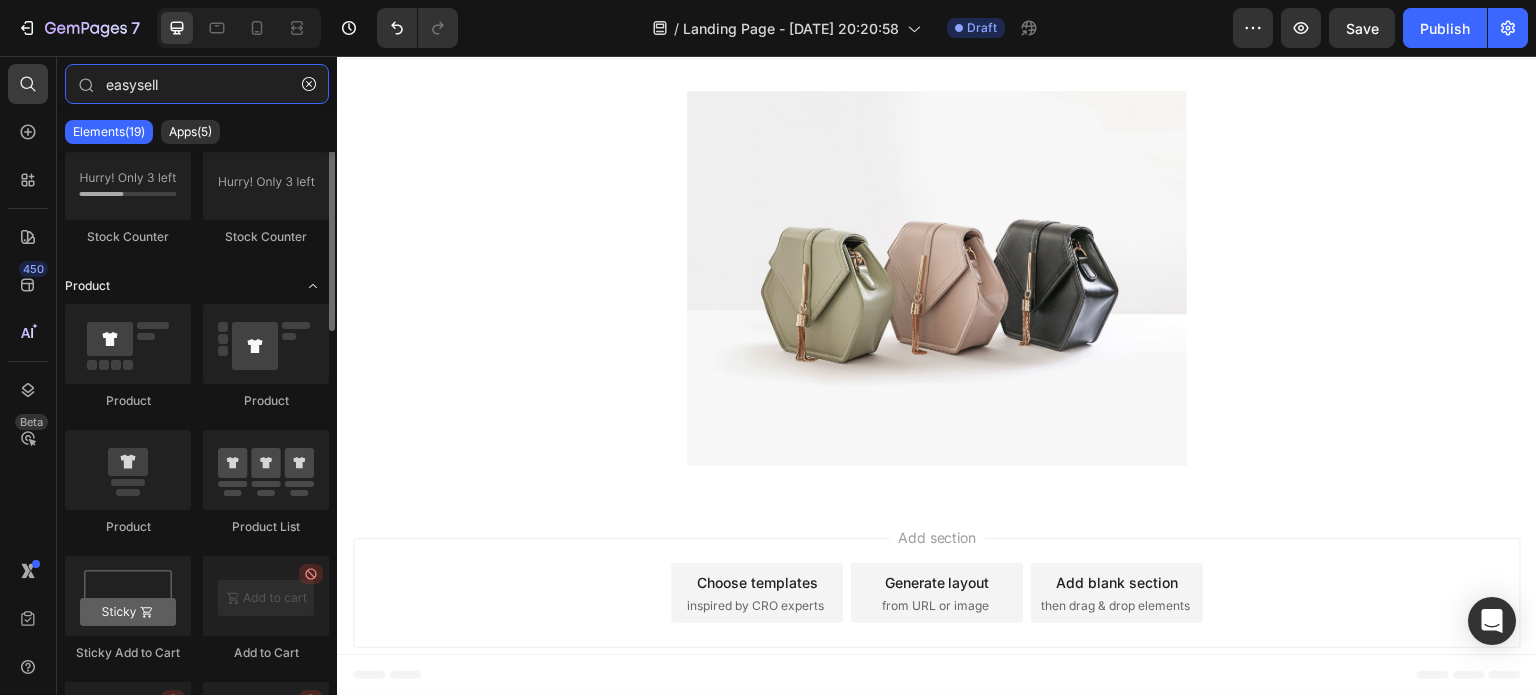 scroll, scrollTop: 0, scrollLeft: 0, axis: both 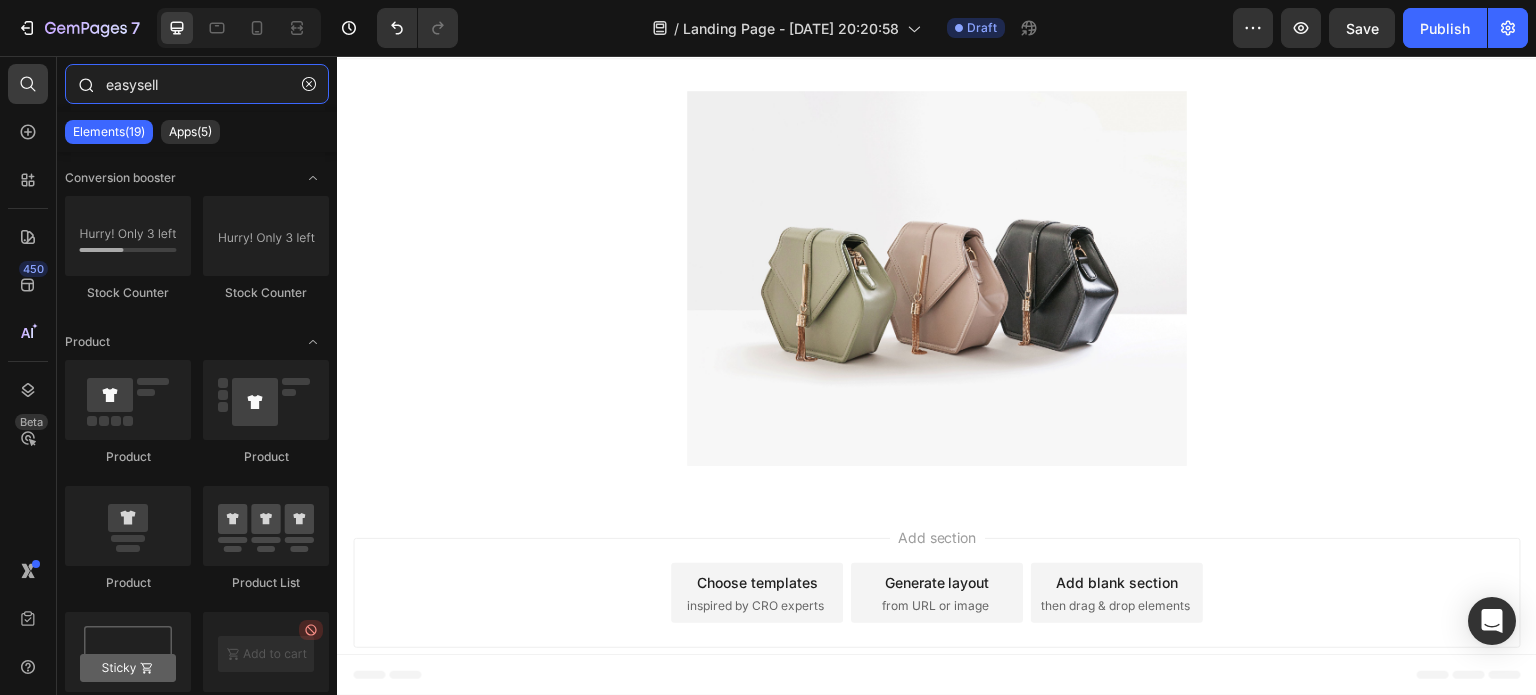 click on "easysell" at bounding box center (197, 84) 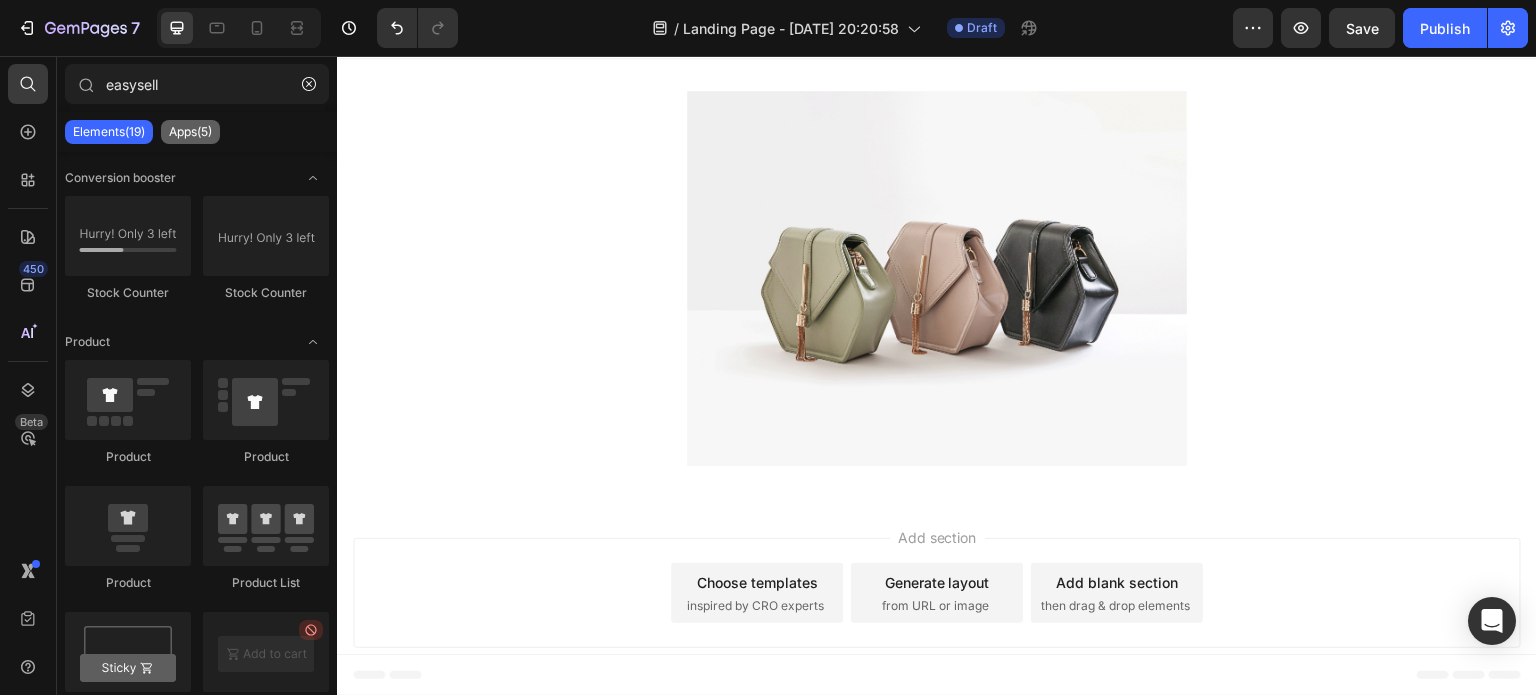 click on "Apps(5)" at bounding box center [190, 132] 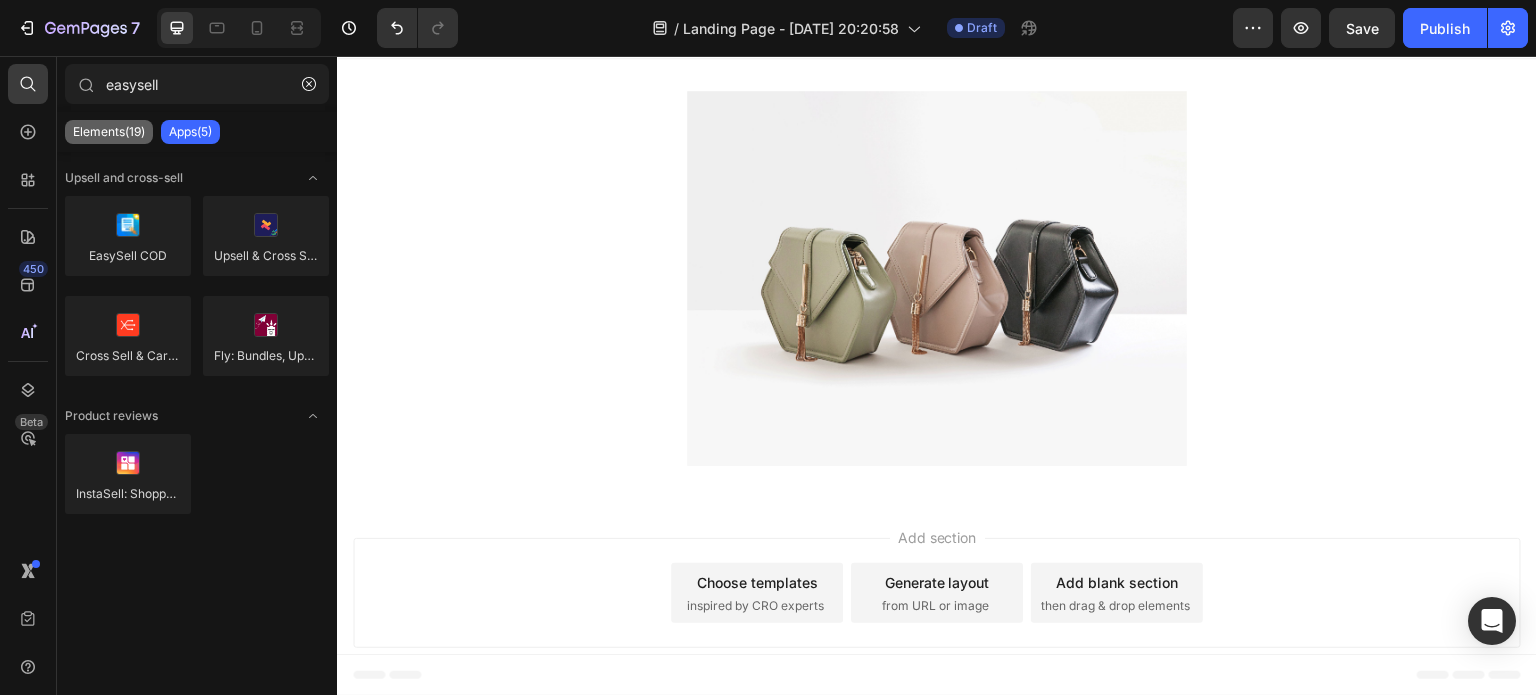 click on "Elements(19)" at bounding box center (109, 132) 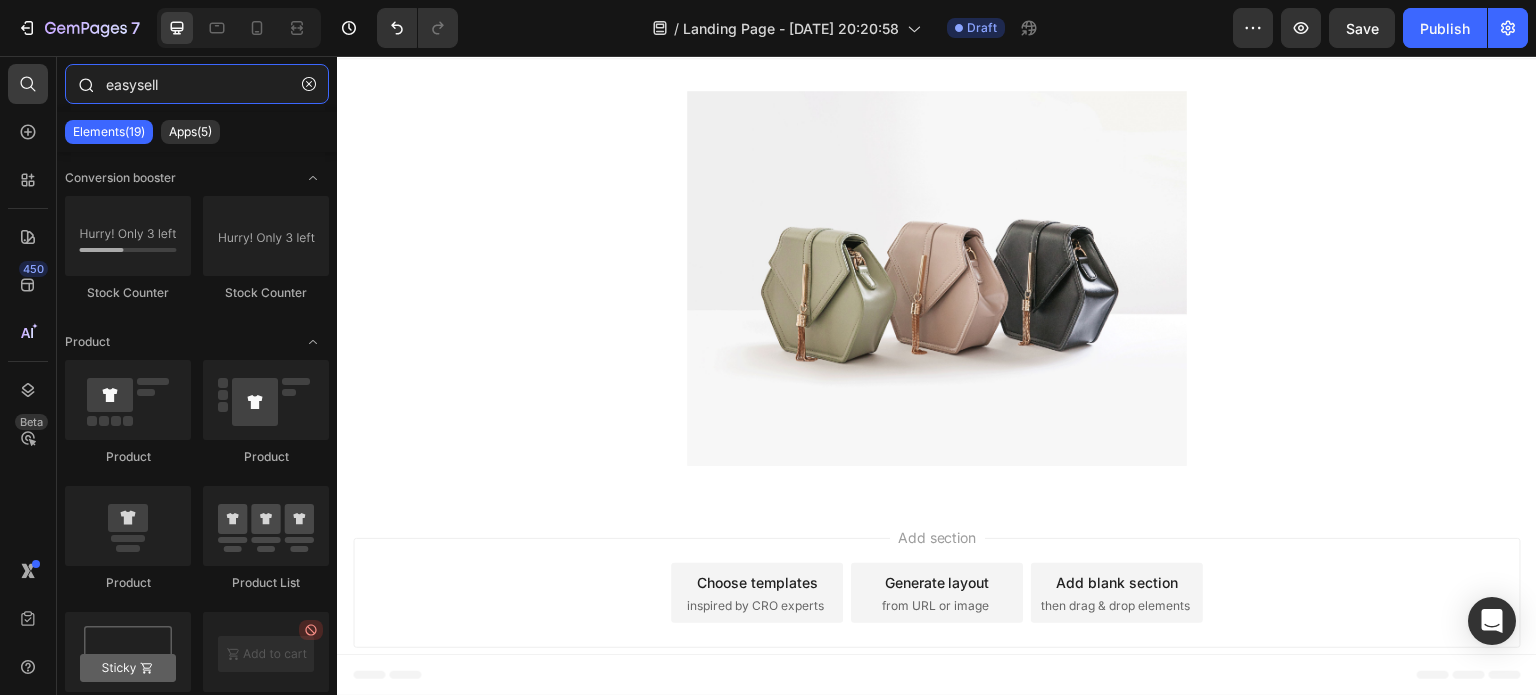 click on "easysell" at bounding box center (197, 84) 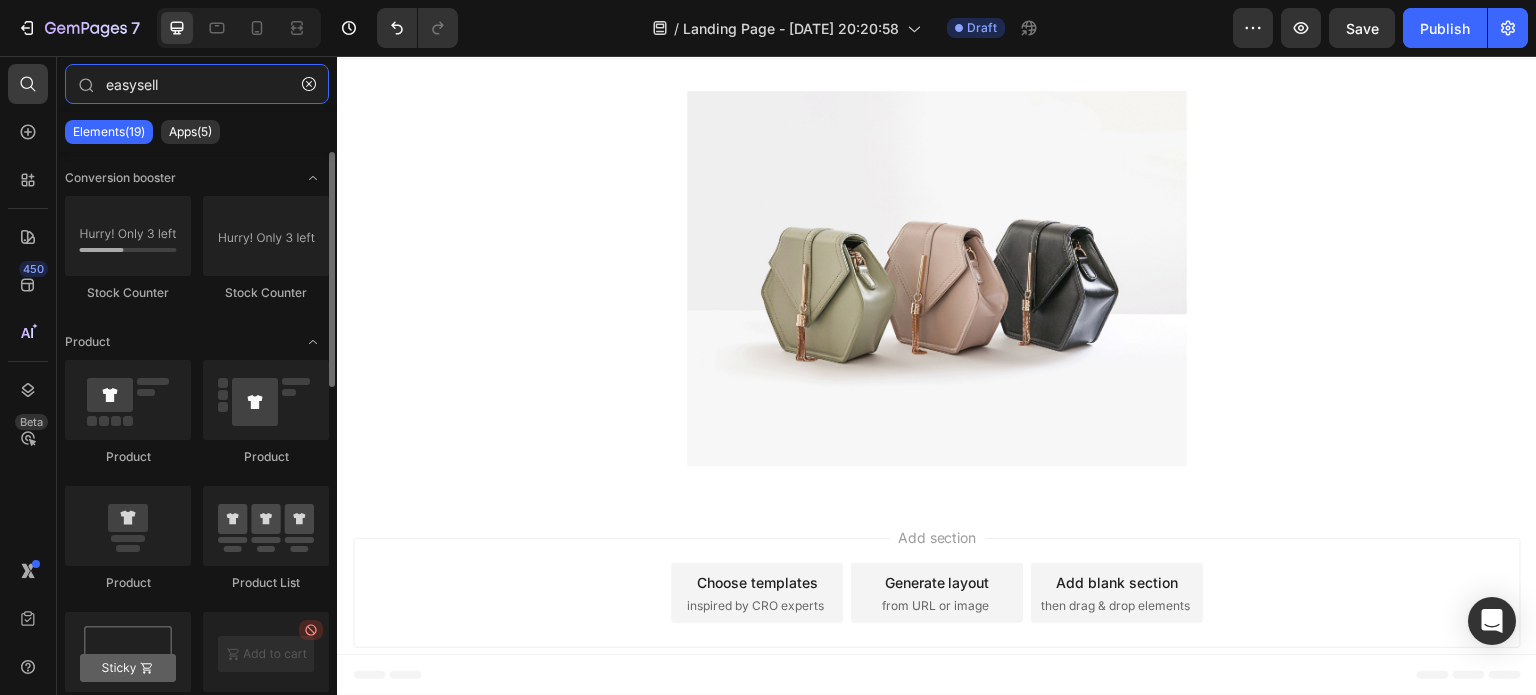 scroll, scrollTop: 0, scrollLeft: 0, axis: both 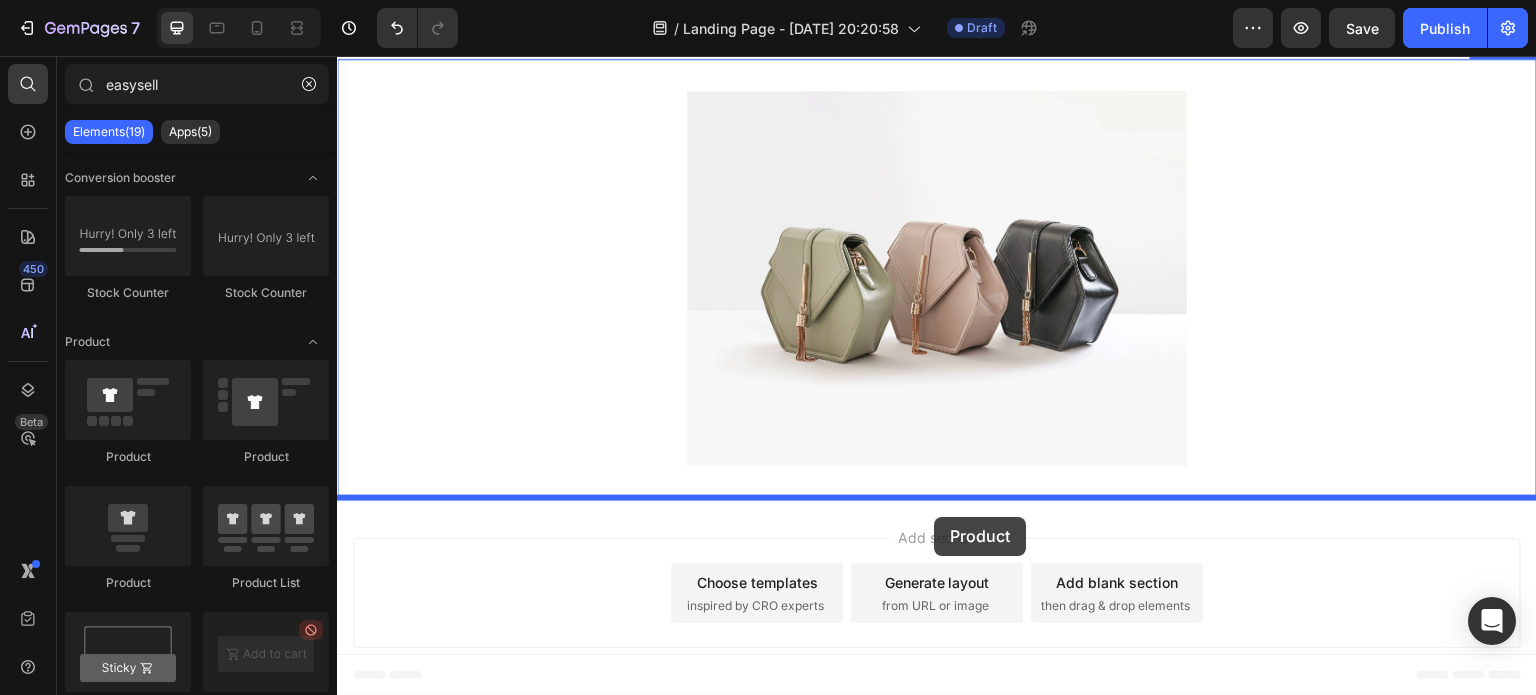 drag, startPoint x: 577, startPoint y: 474, endPoint x: 934, endPoint y: 517, distance: 359.58032 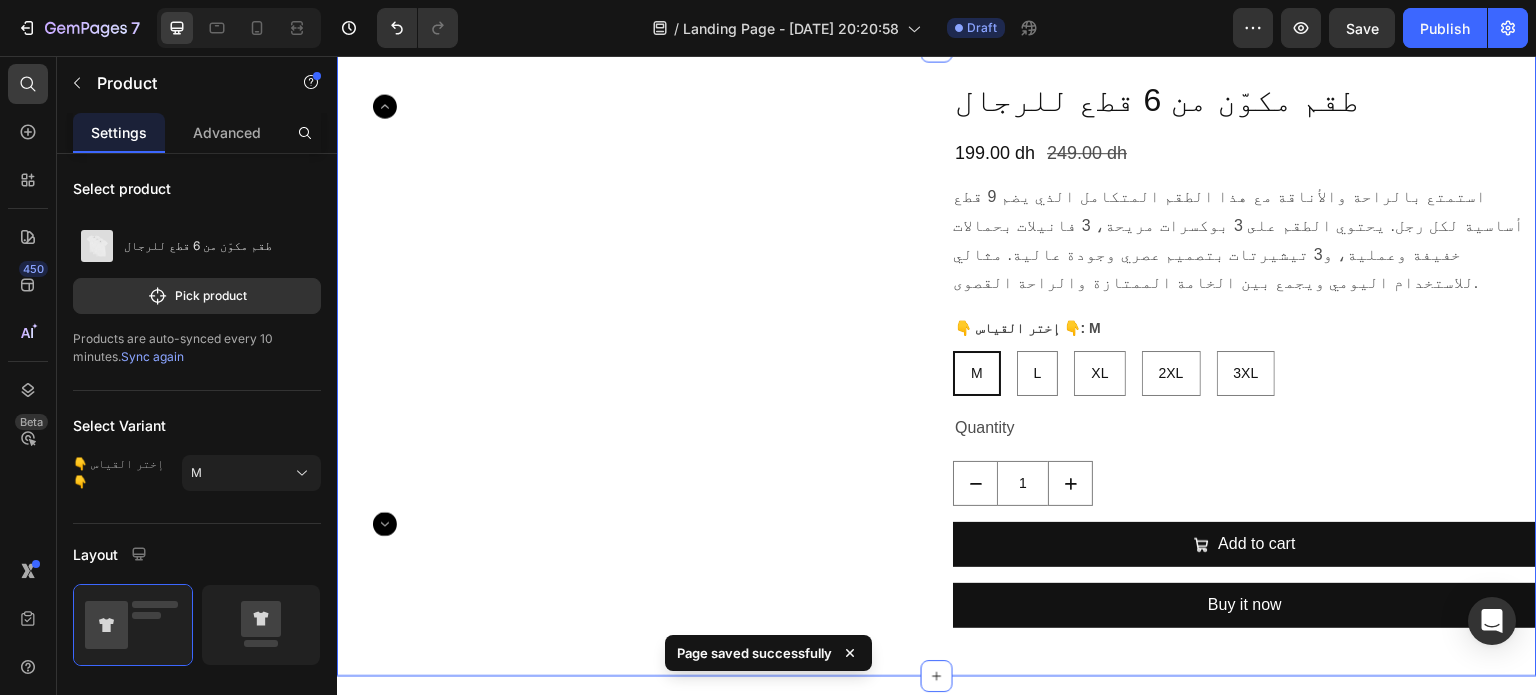 scroll, scrollTop: 423, scrollLeft: 0, axis: vertical 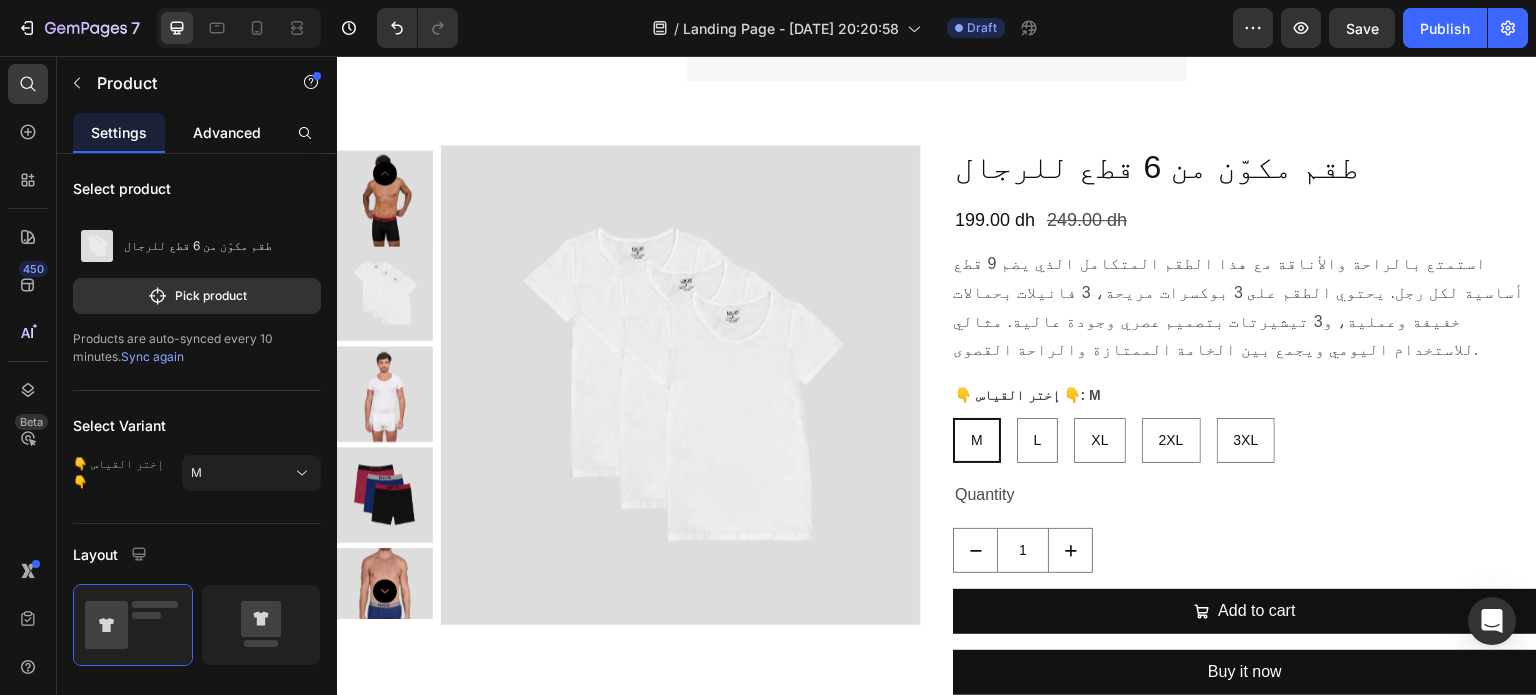 click on "Advanced" at bounding box center (227, 132) 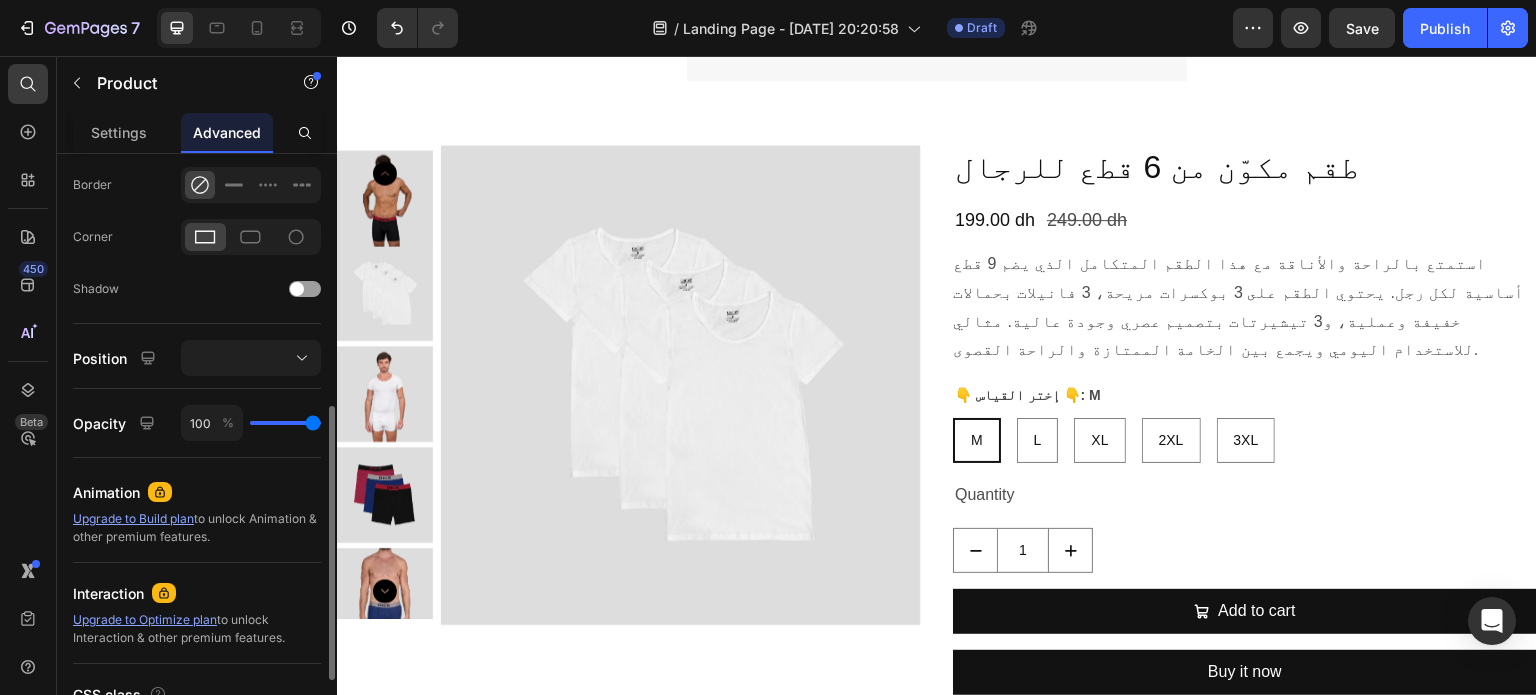 scroll, scrollTop: 704, scrollLeft: 0, axis: vertical 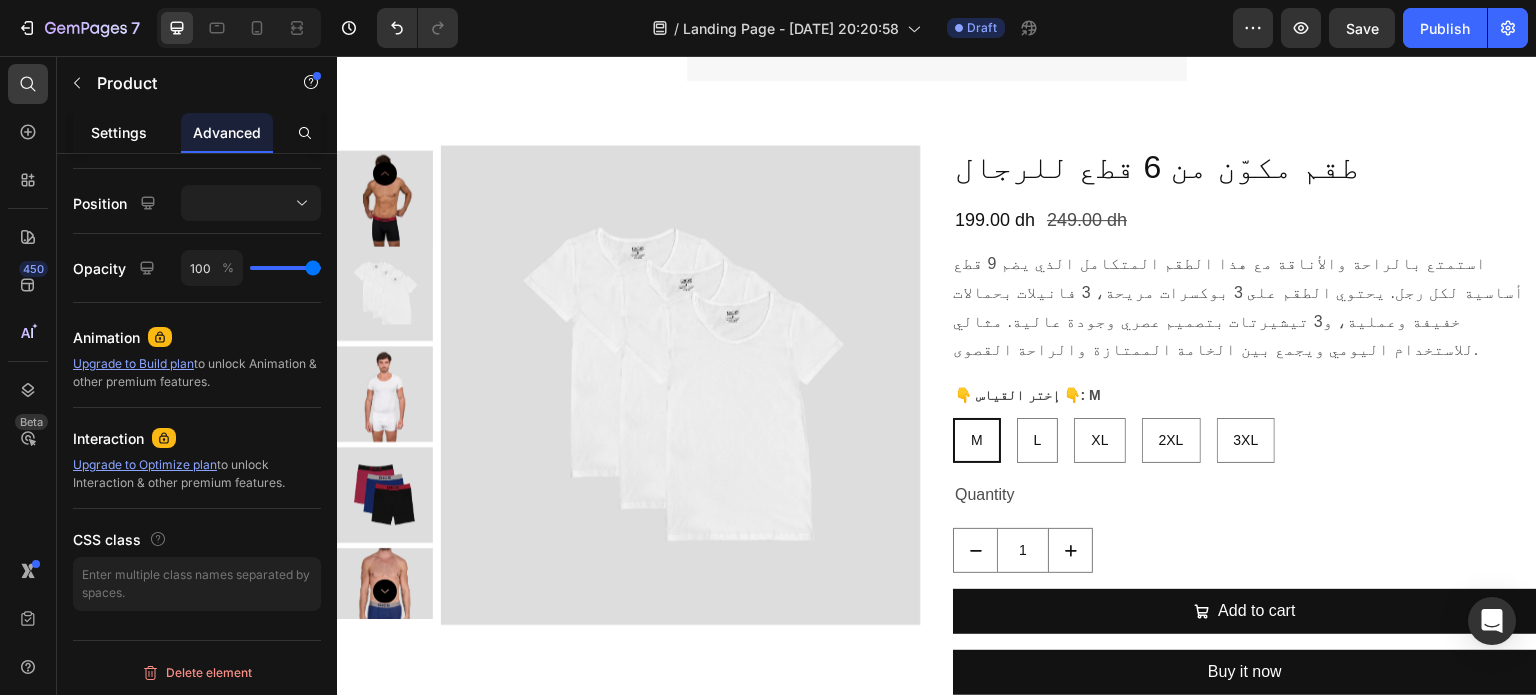 click on "Settings" at bounding box center (119, 132) 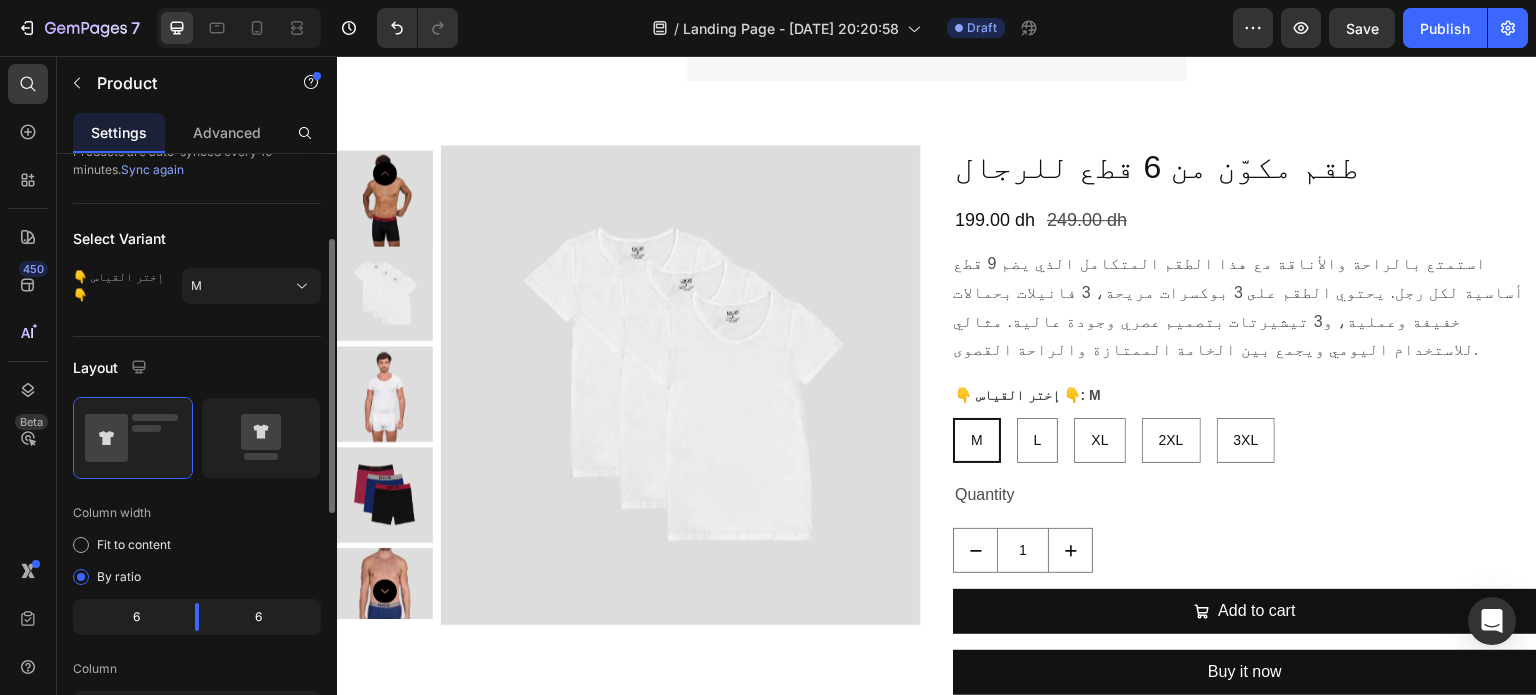 scroll, scrollTop: 215, scrollLeft: 0, axis: vertical 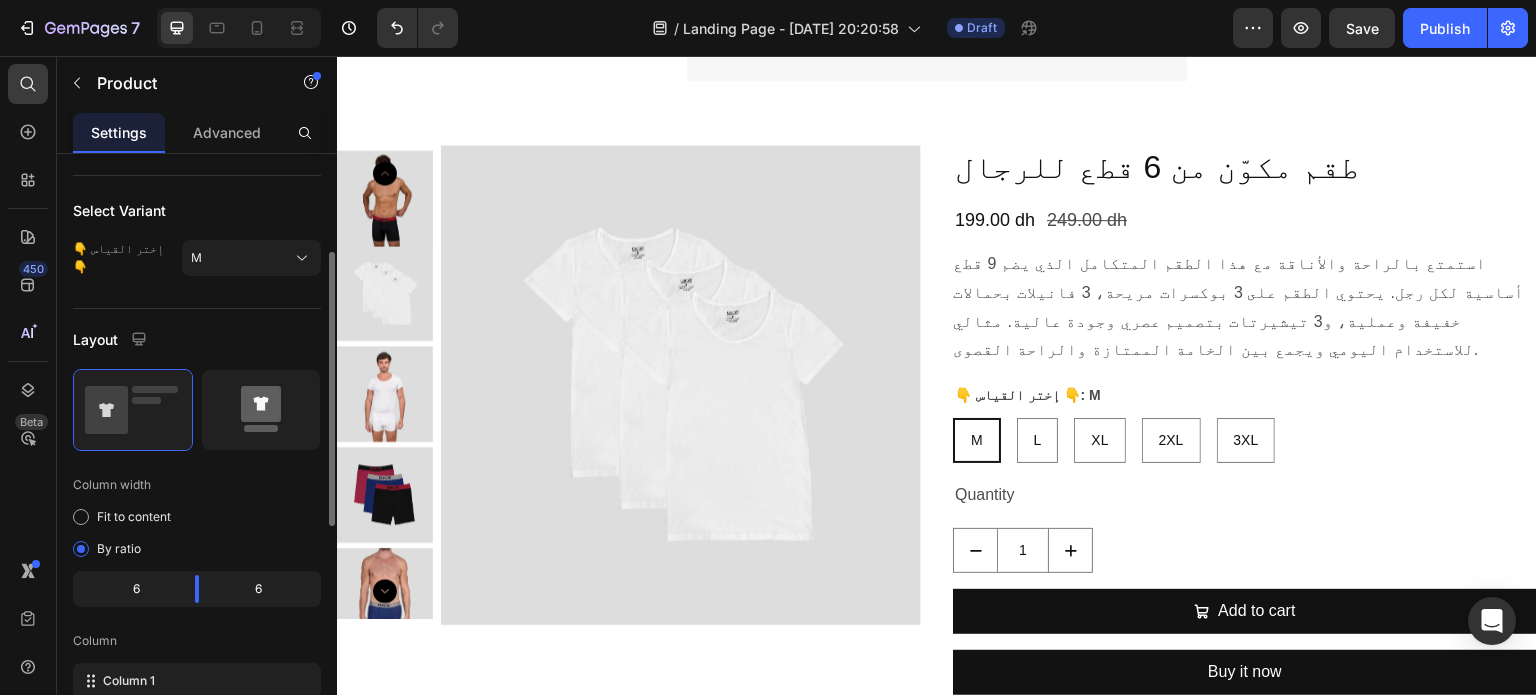 click 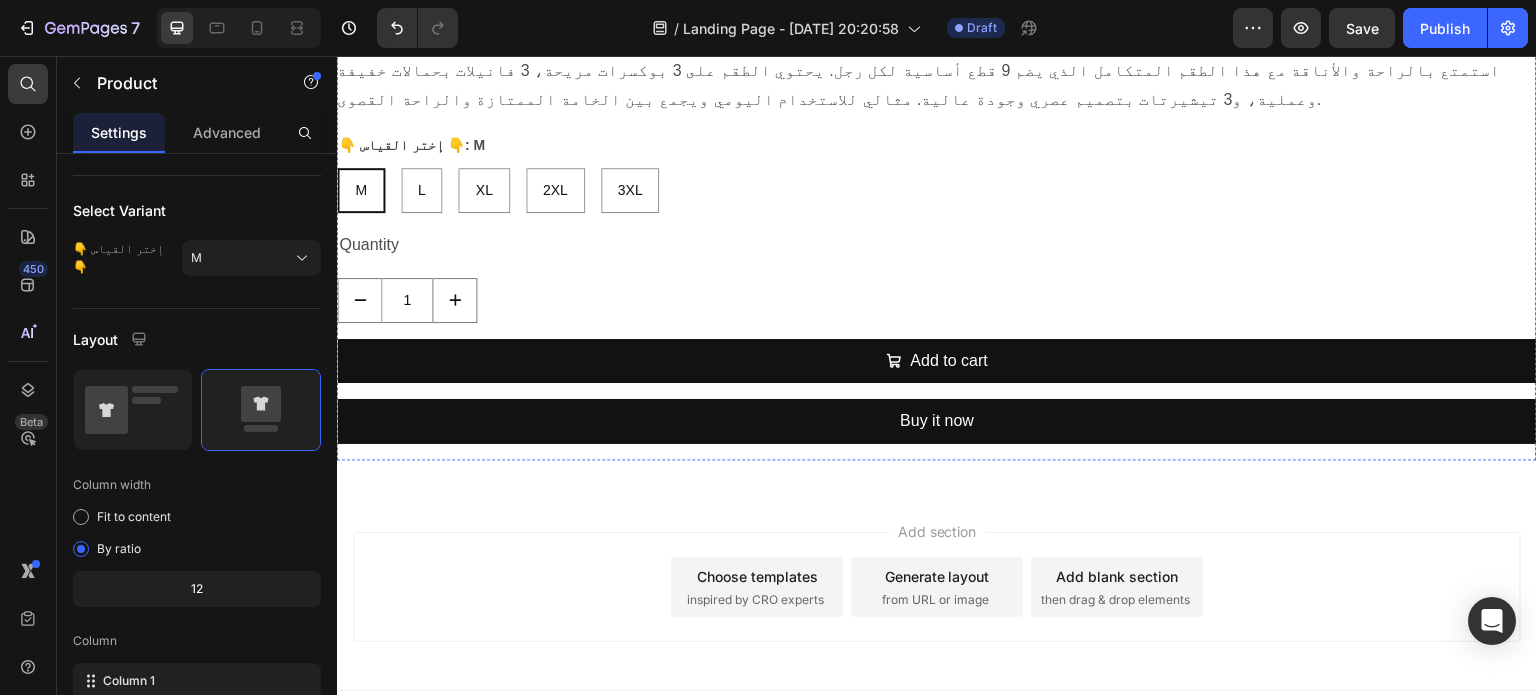scroll, scrollTop: 1648, scrollLeft: 0, axis: vertical 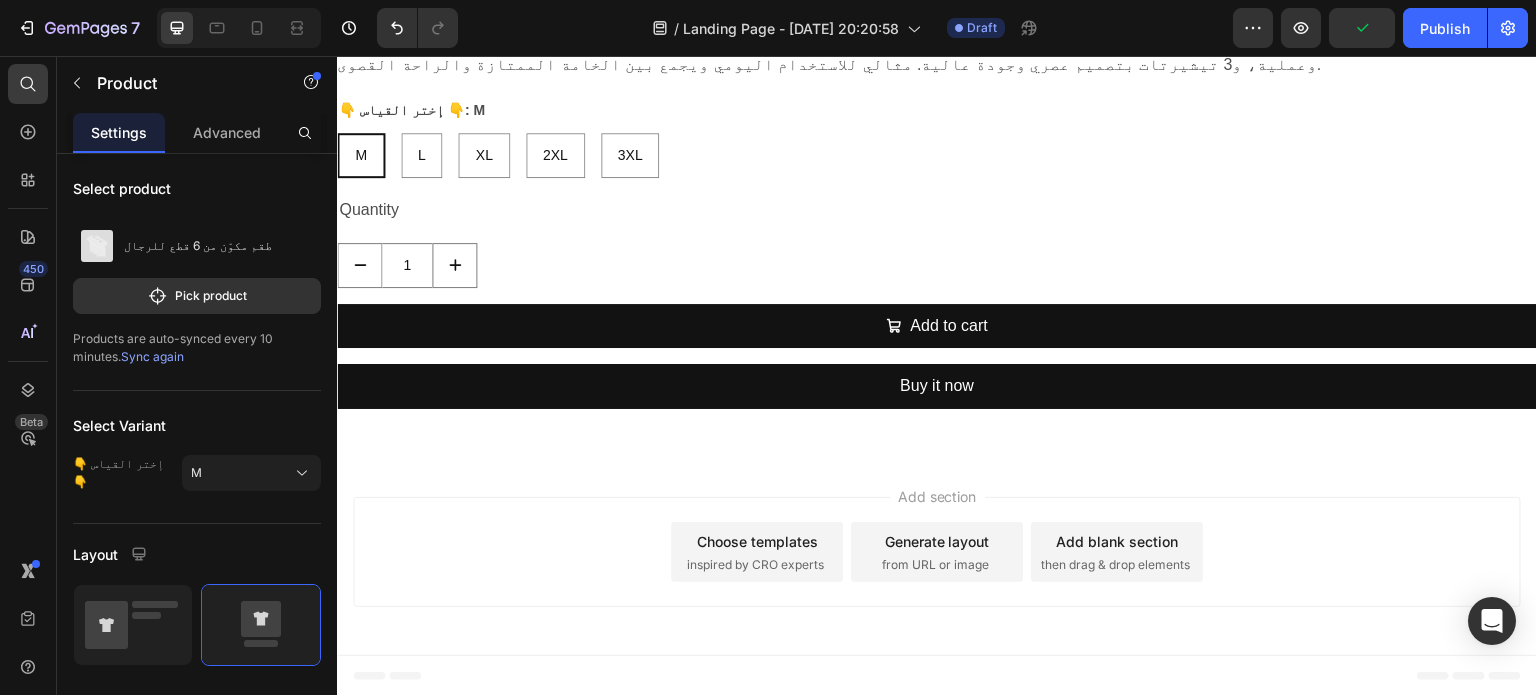 click on "Add section Choose templates inspired by CRO experts Generate layout from URL or image Add blank section then drag & drop elements" at bounding box center (937, 556) 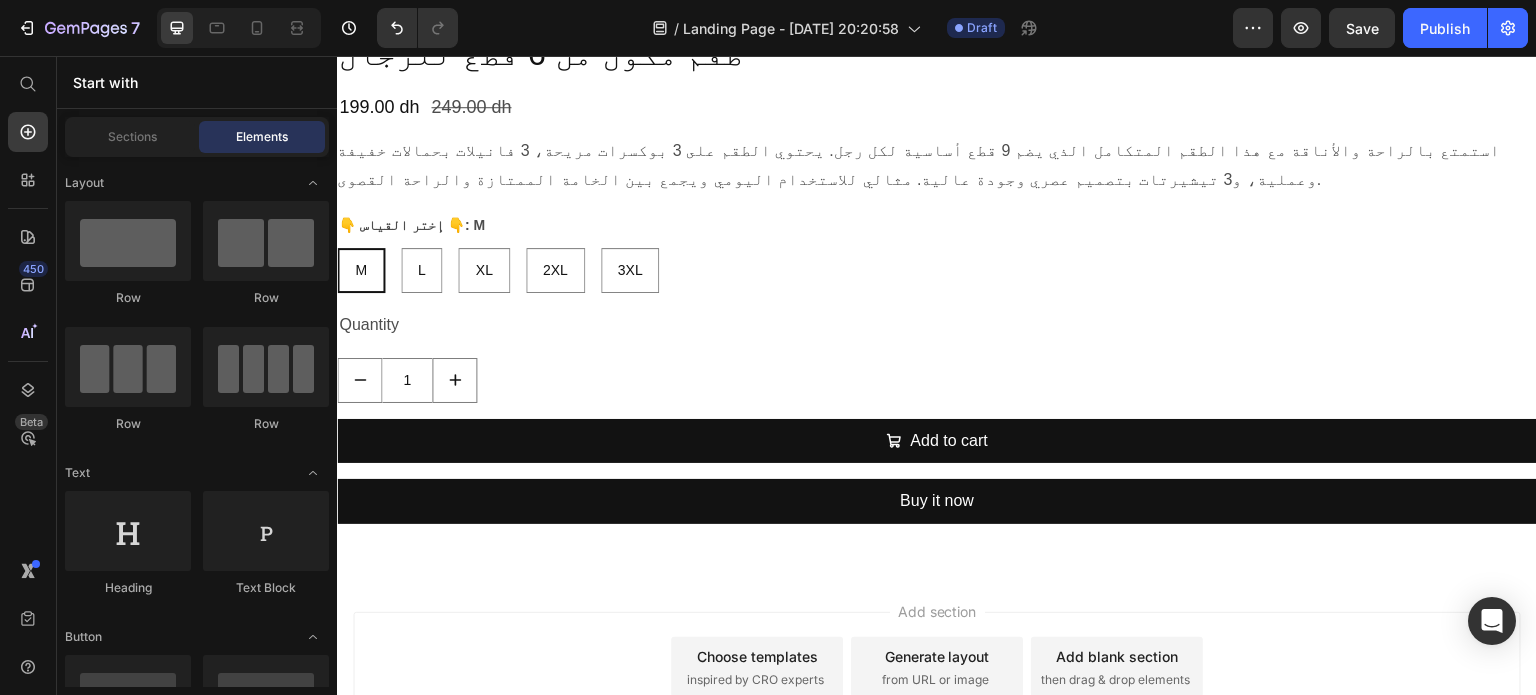 scroll, scrollTop: 1532, scrollLeft: 0, axis: vertical 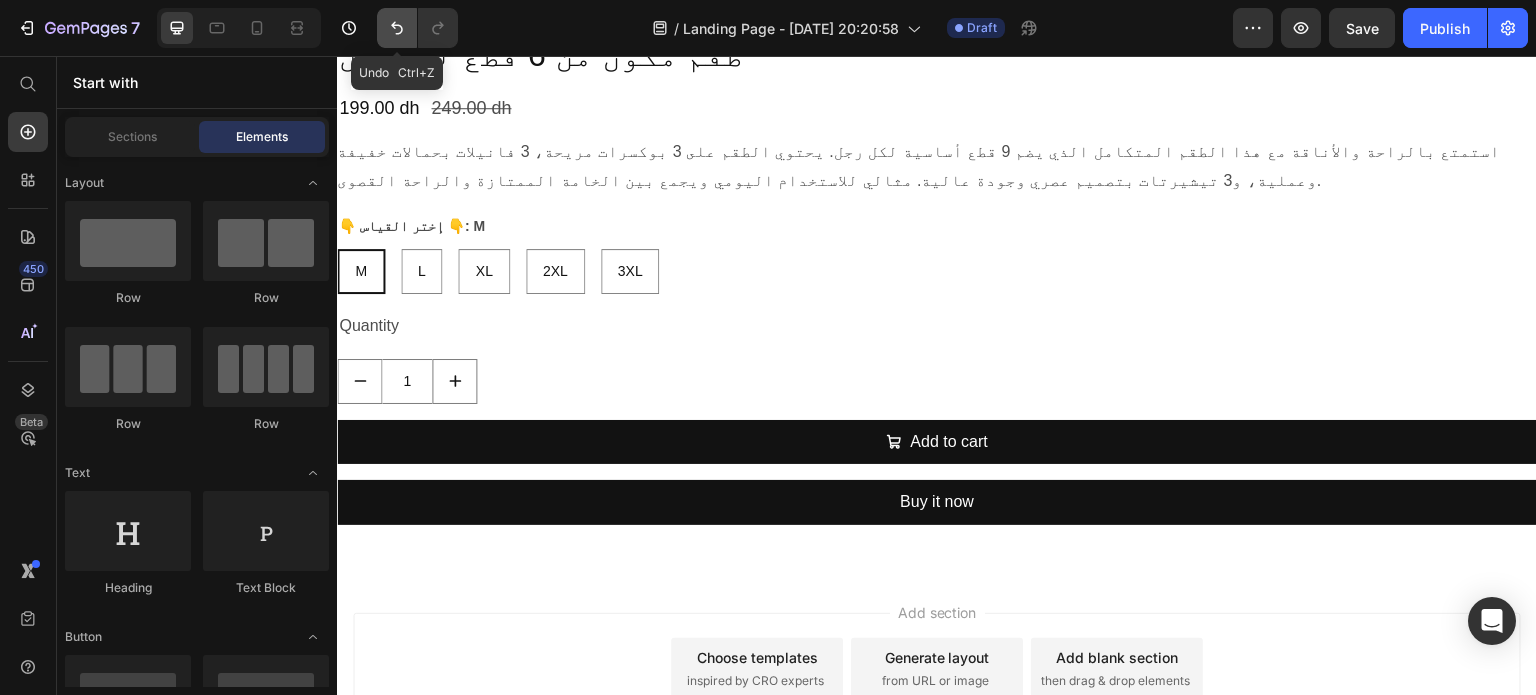 click 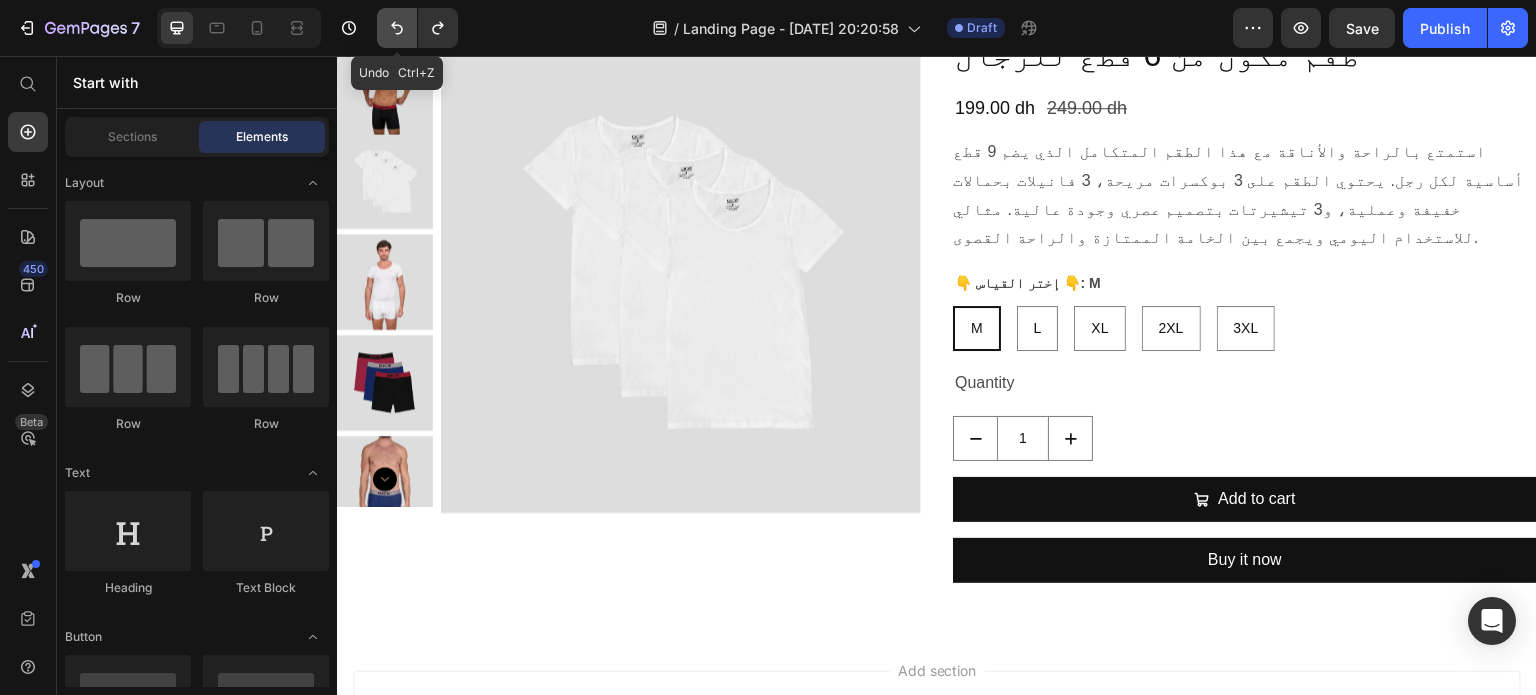 click 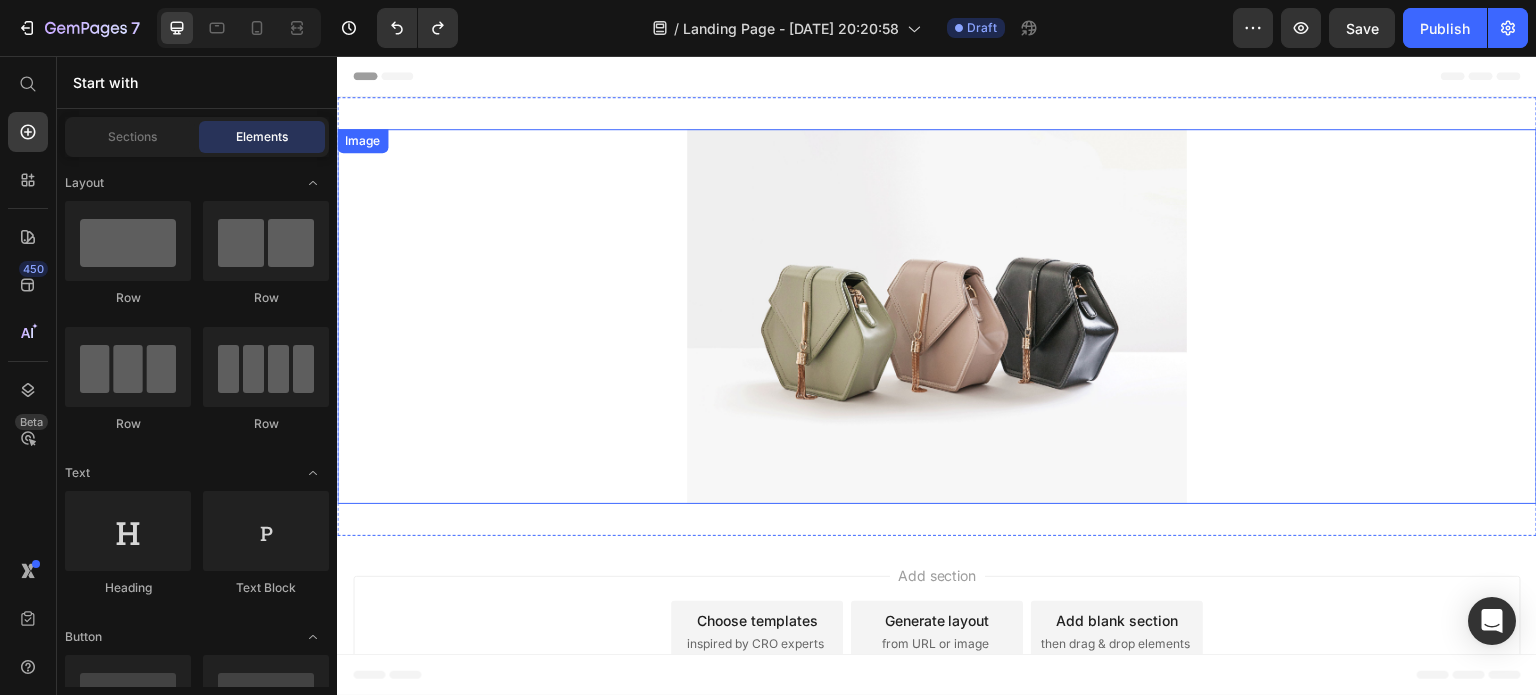 scroll, scrollTop: 38, scrollLeft: 0, axis: vertical 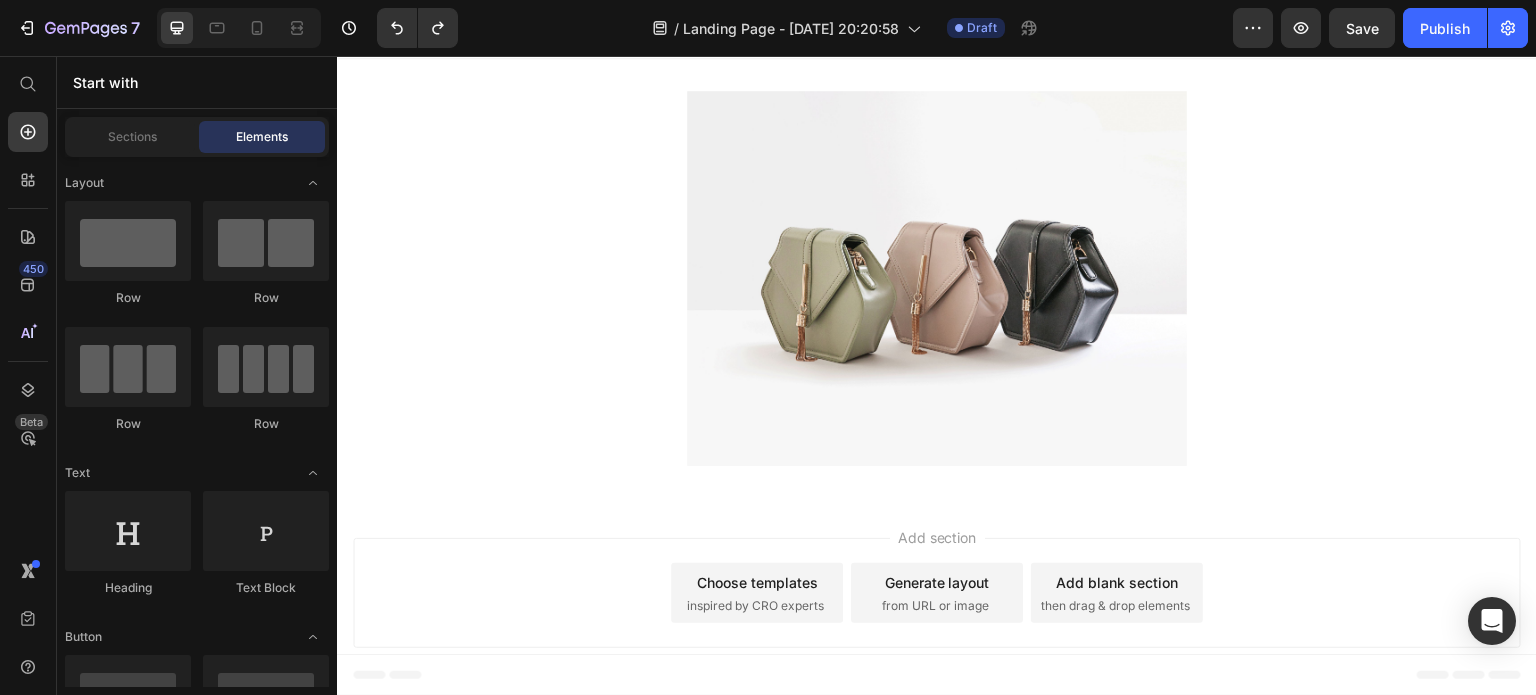 click on "Add section" at bounding box center [937, 537] 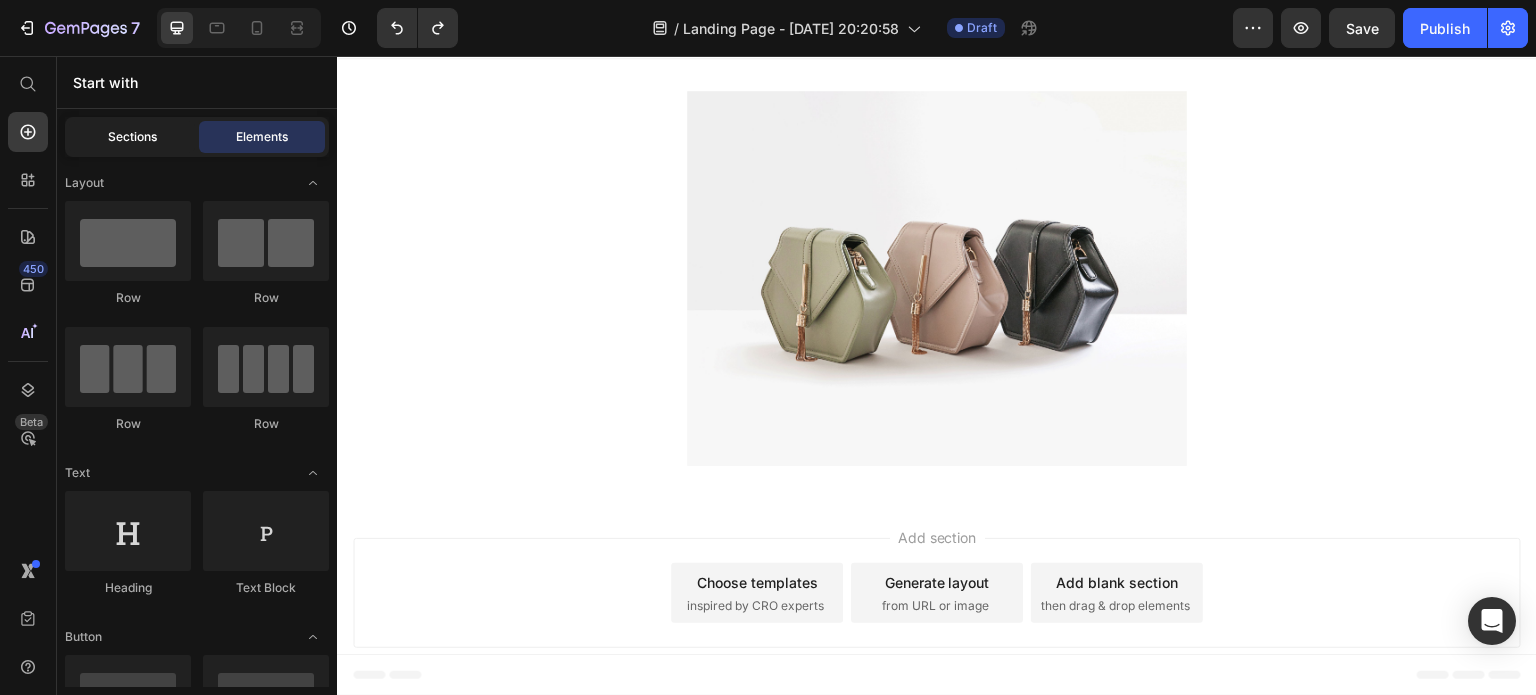 click on "Sections" at bounding box center [132, 137] 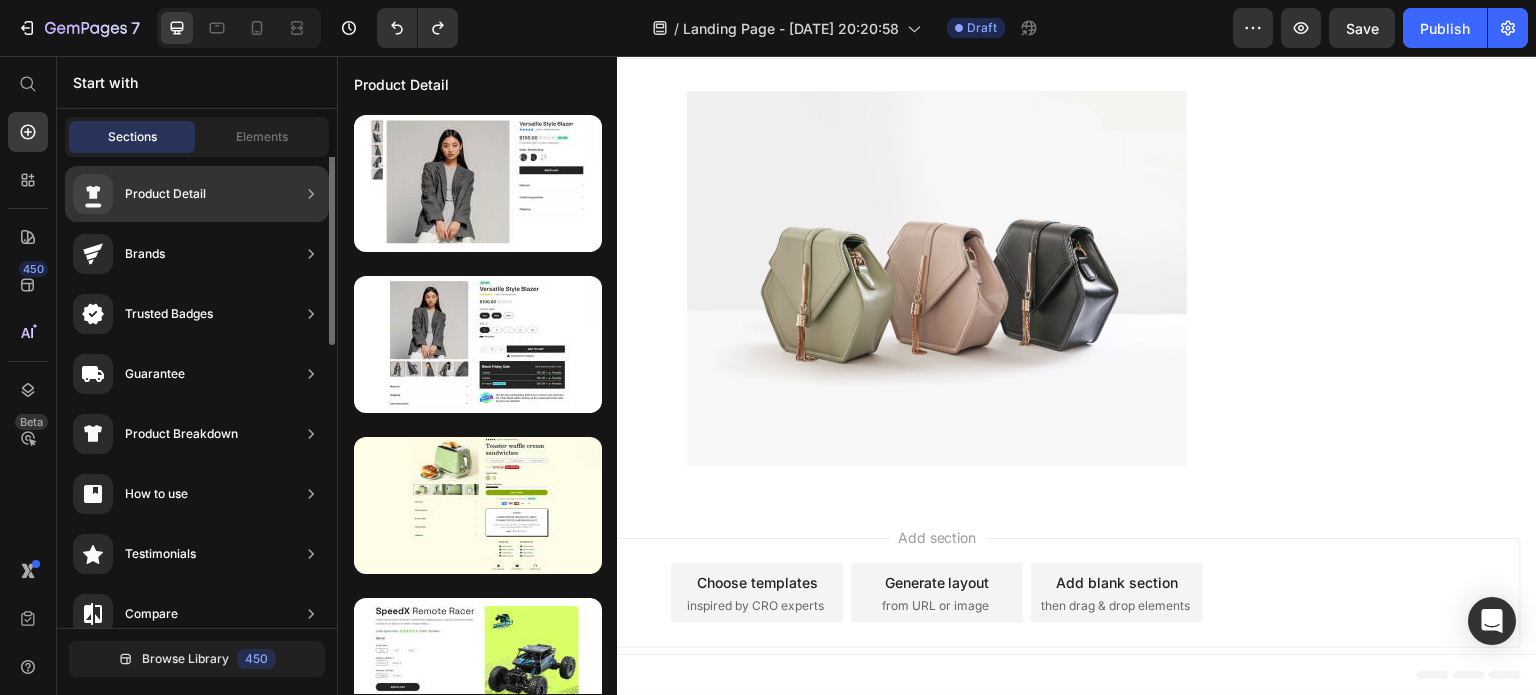 scroll, scrollTop: 0, scrollLeft: 0, axis: both 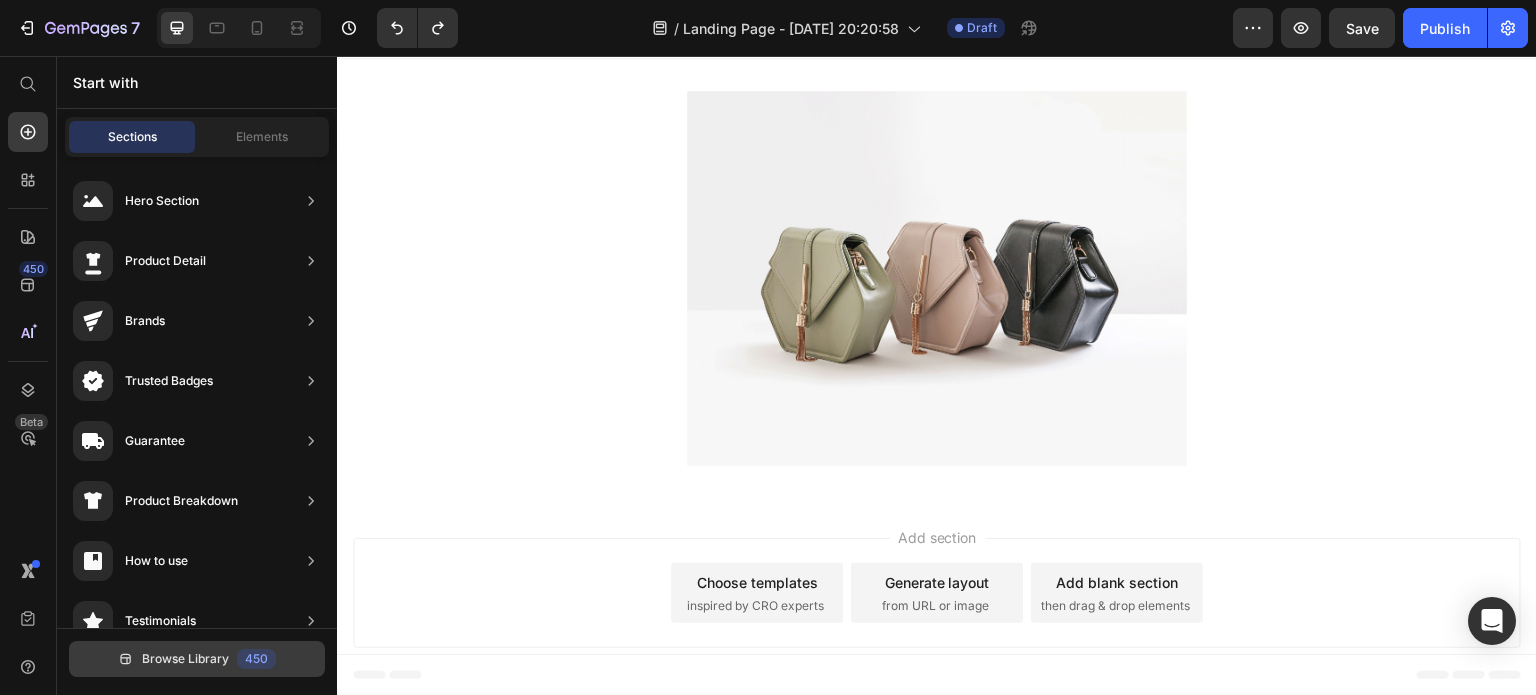 click on "Browse Library" at bounding box center (185, 659) 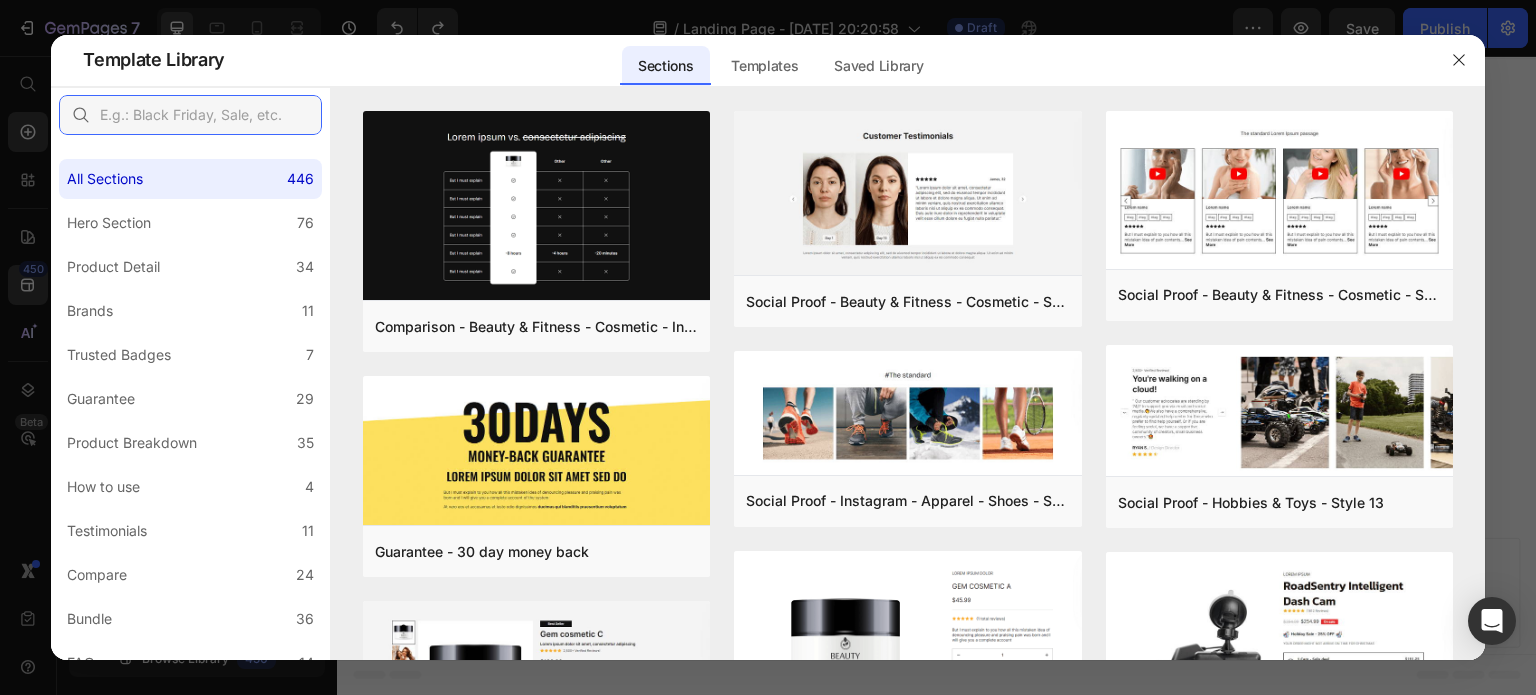 click at bounding box center [190, 115] 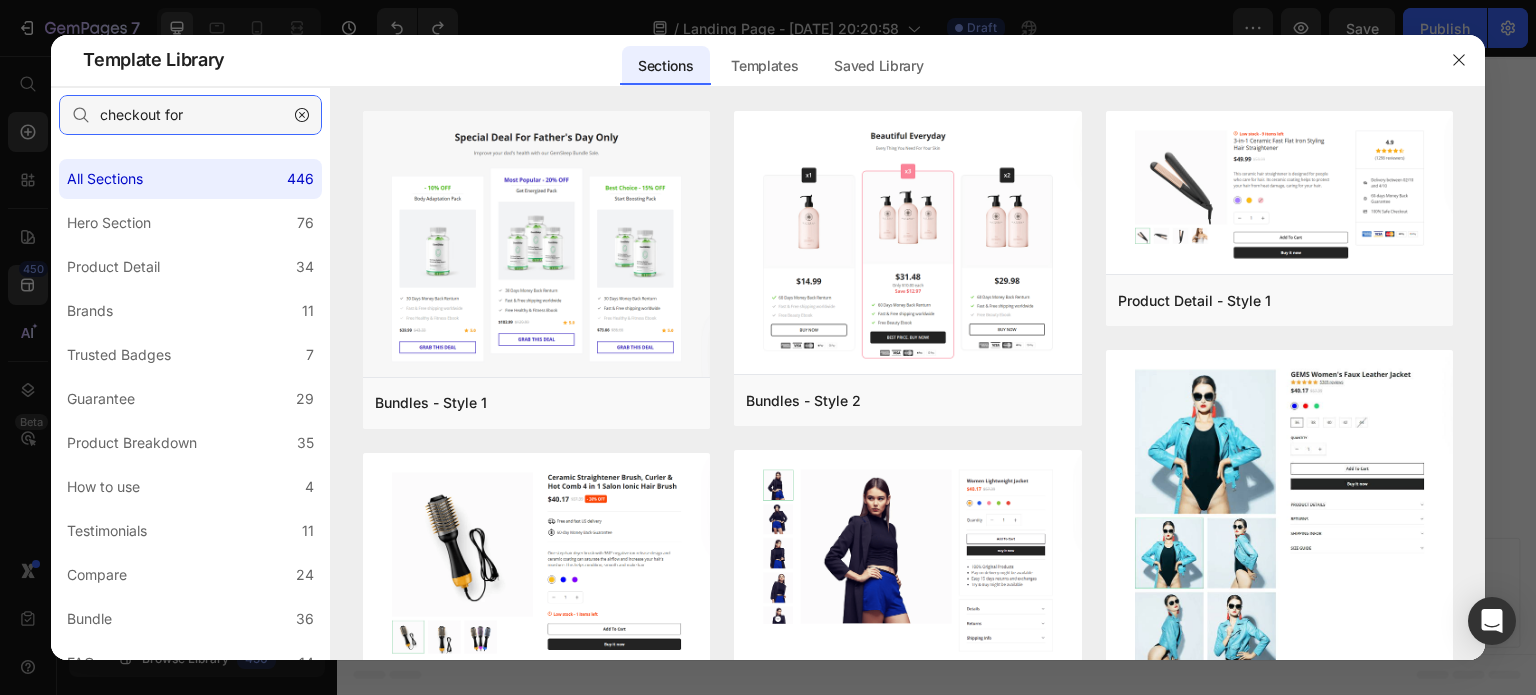 type on "checkout form" 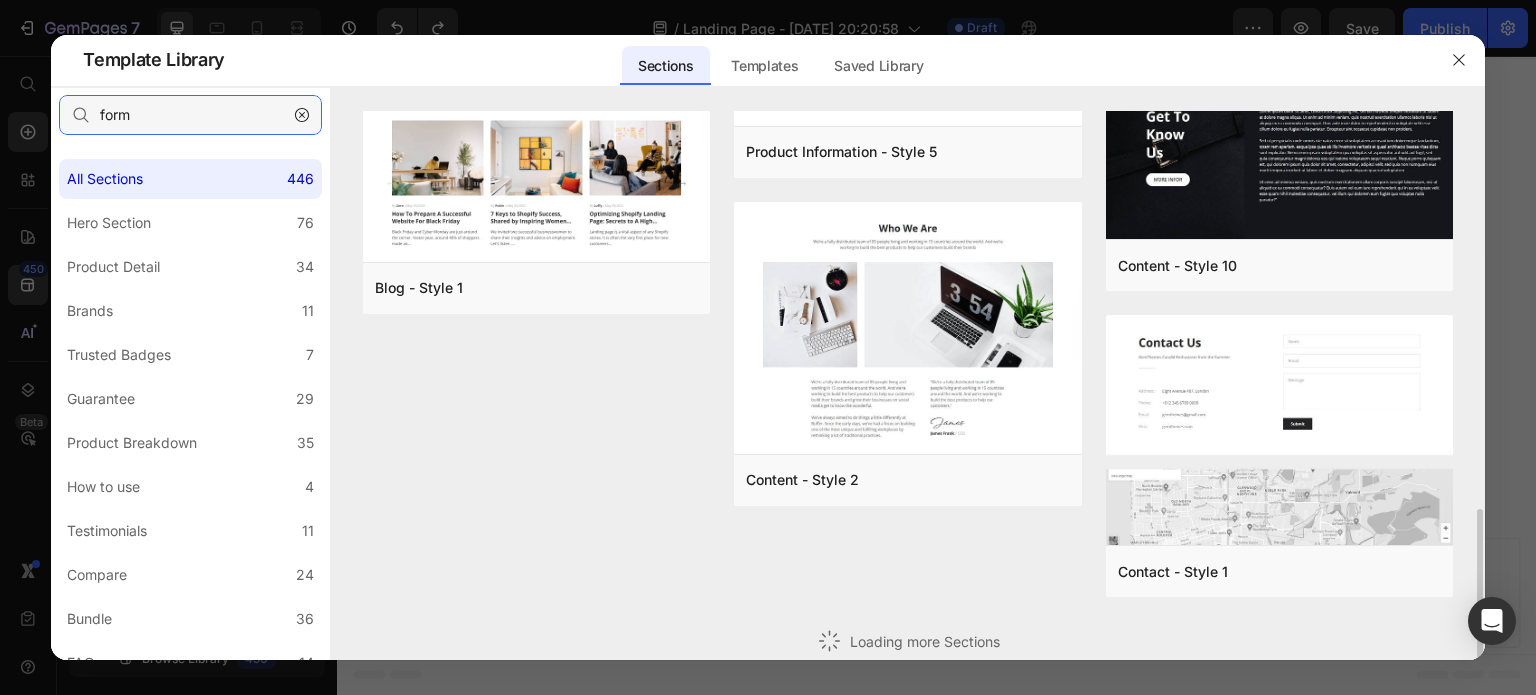 scroll, scrollTop: 1042, scrollLeft: 0, axis: vertical 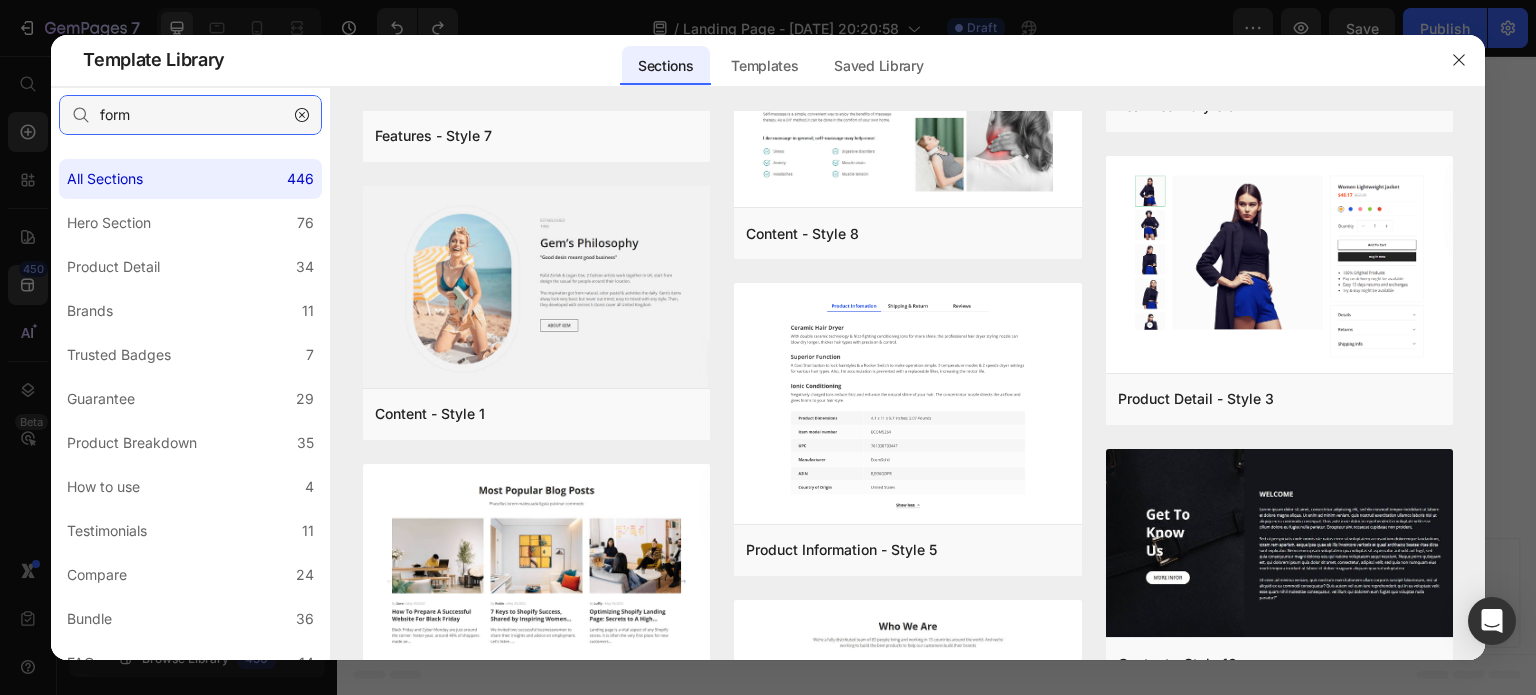 drag, startPoint x: 162, startPoint y: 125, endPoint x: 0, endPoint y: 115, distance: 162.30835 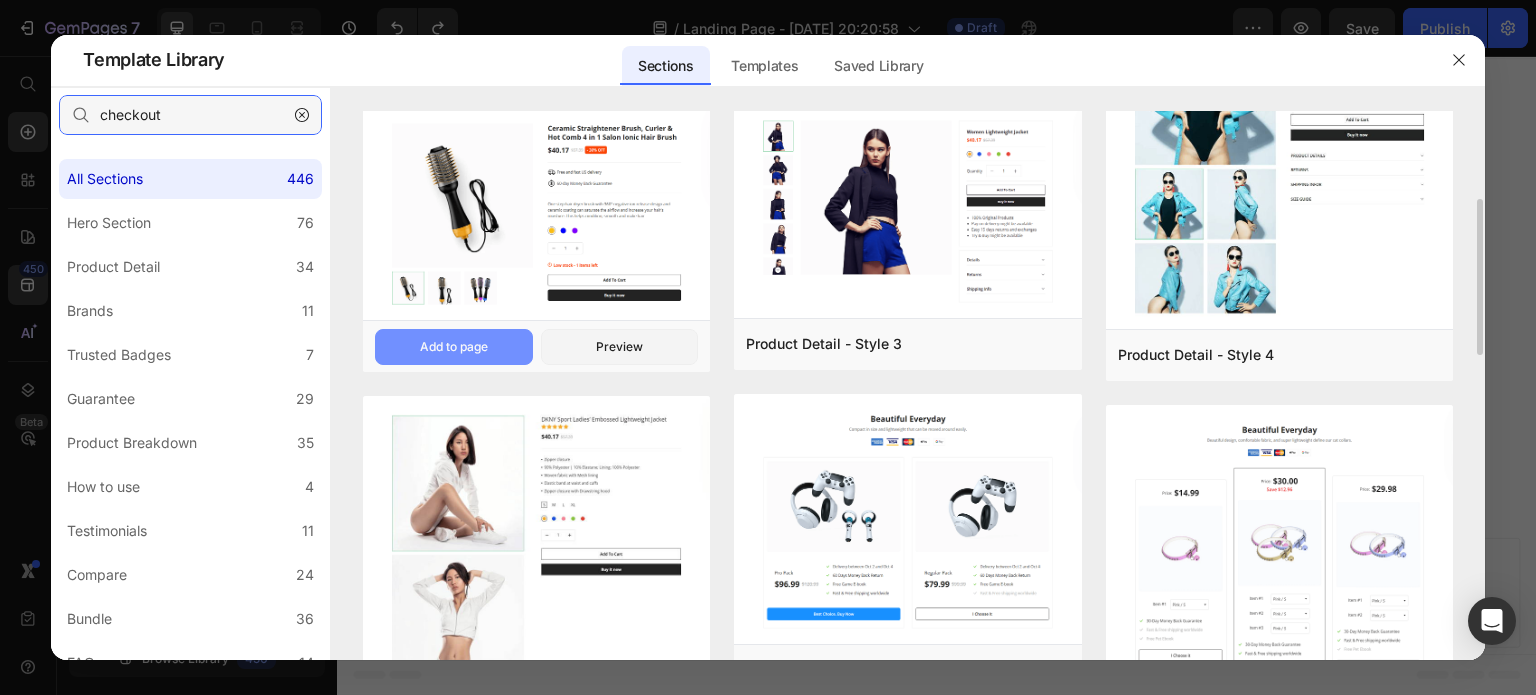 scroll, scrollTop: 340, scrollLeft: 0, axis: vertical 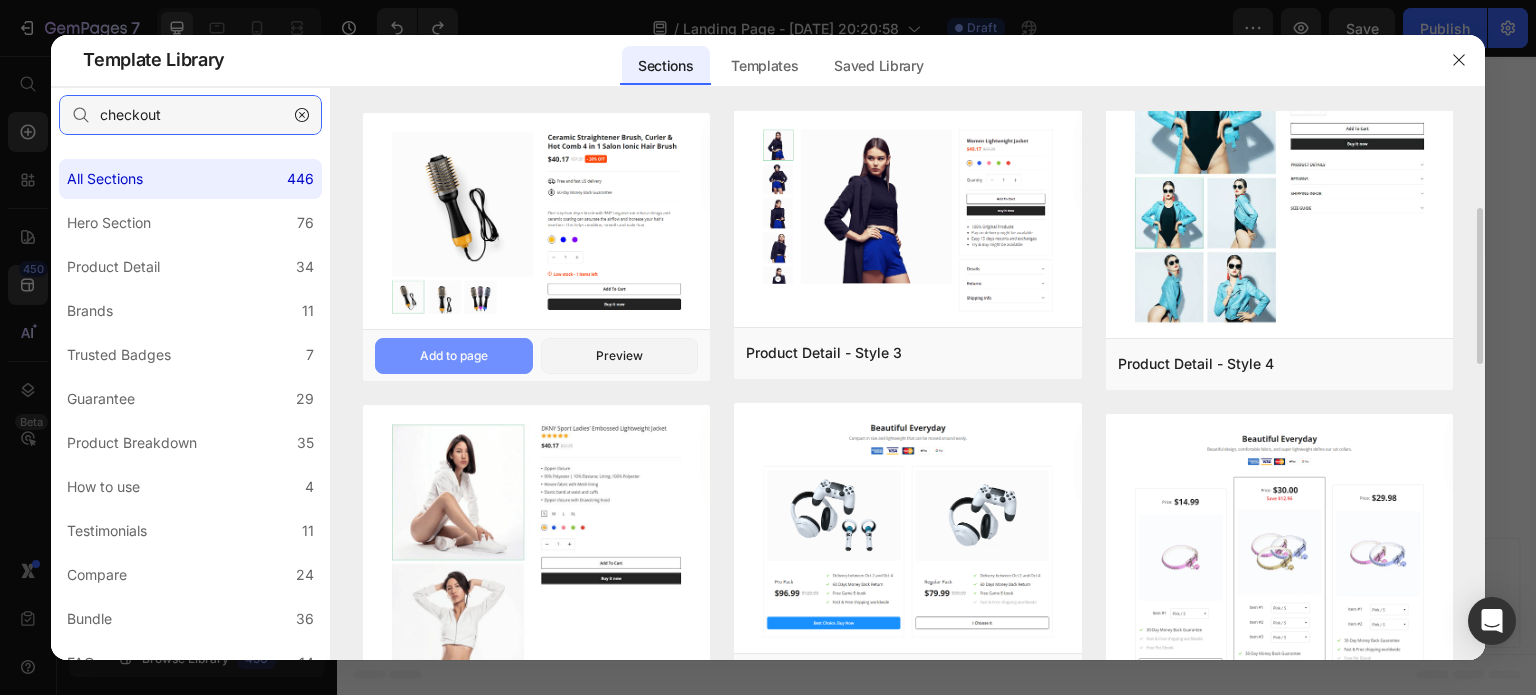 type on "checkout" 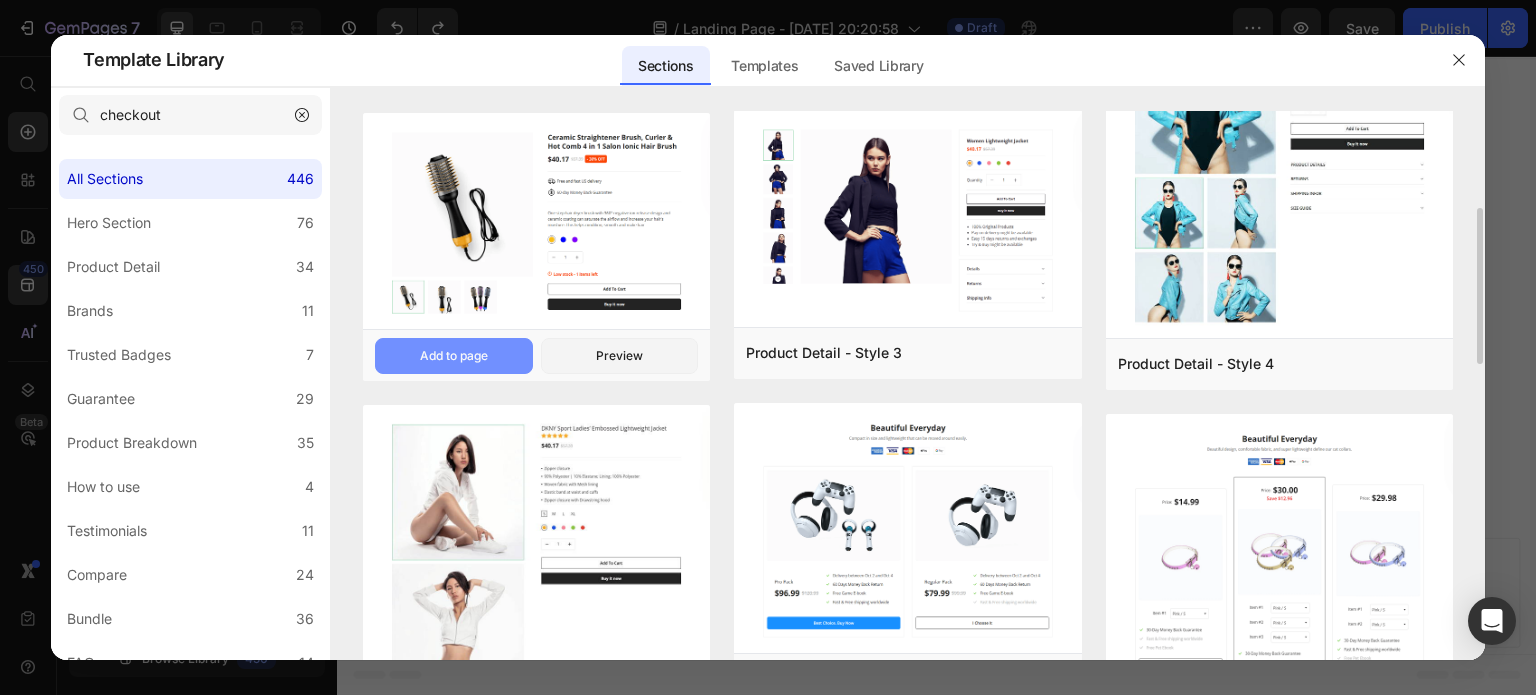 click on "Add to page" at bounding box center (0, 0) 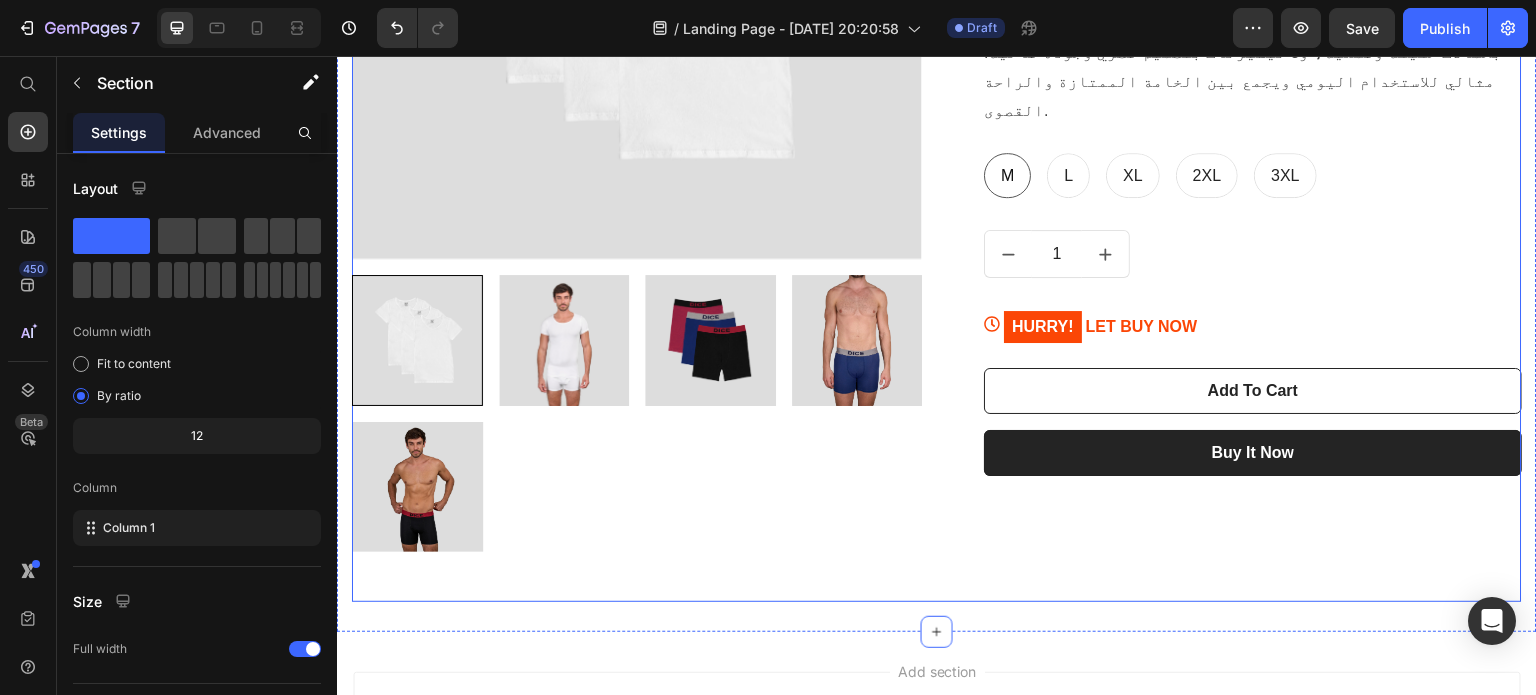 scroll, scrollTop: 917, scrollLeft: 0, axis: vertical 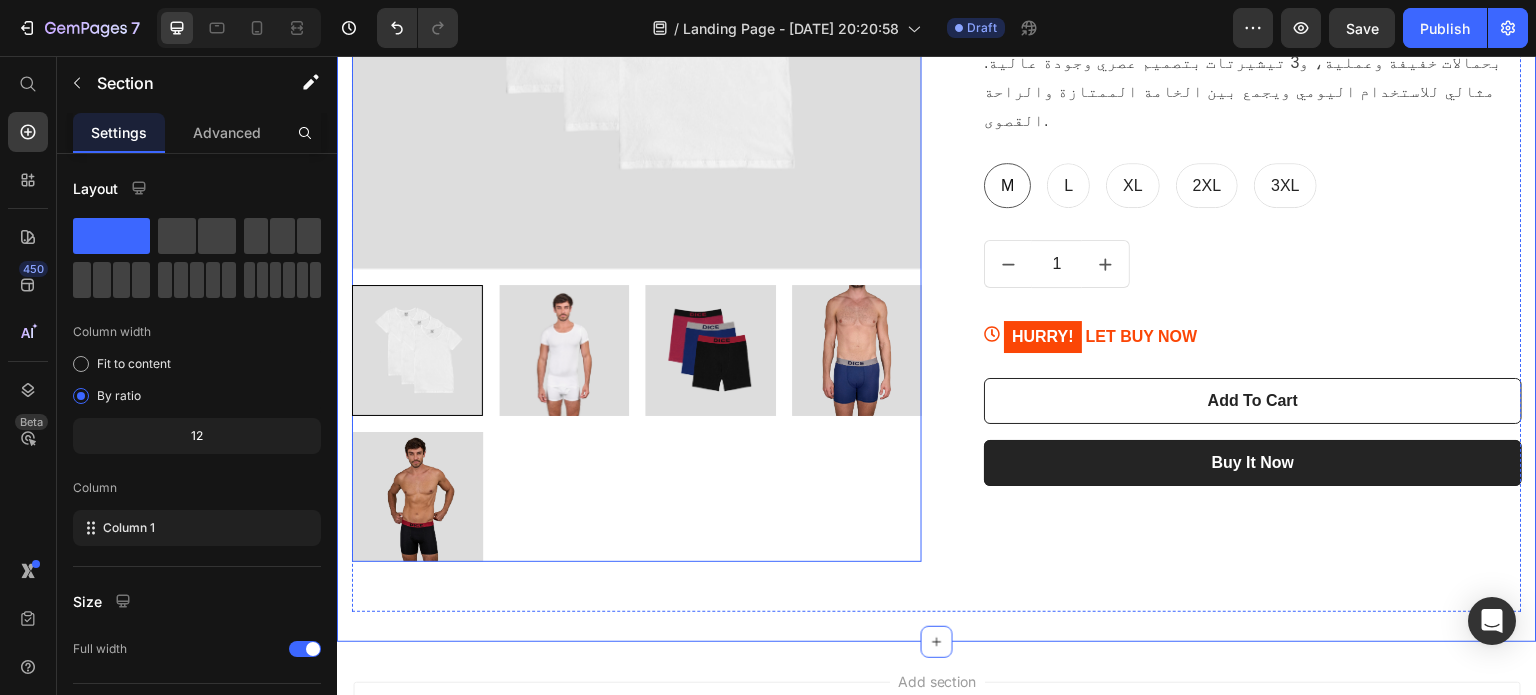 click at bounding box center (637, -16) 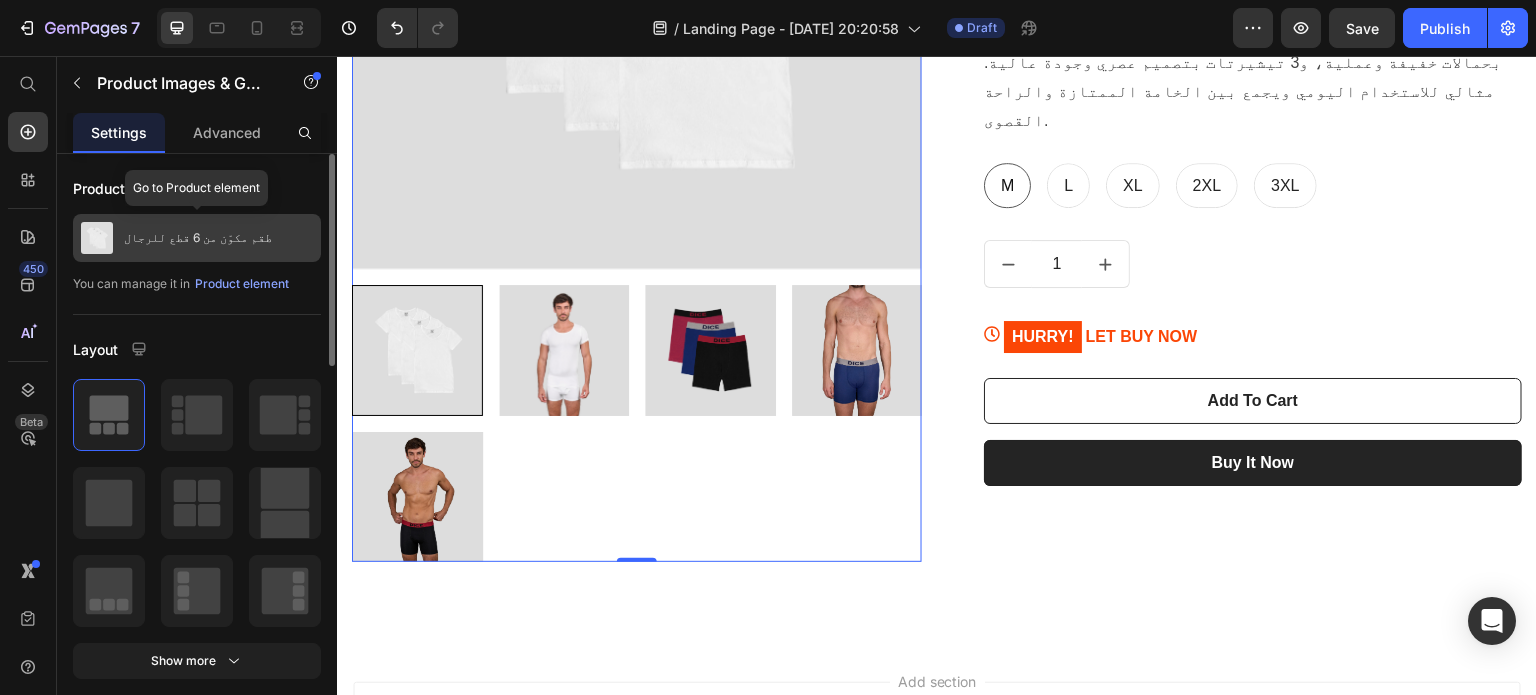 click on "طقم مكوّن من 6 قطع للرجال" at bounding box center (197, 238) 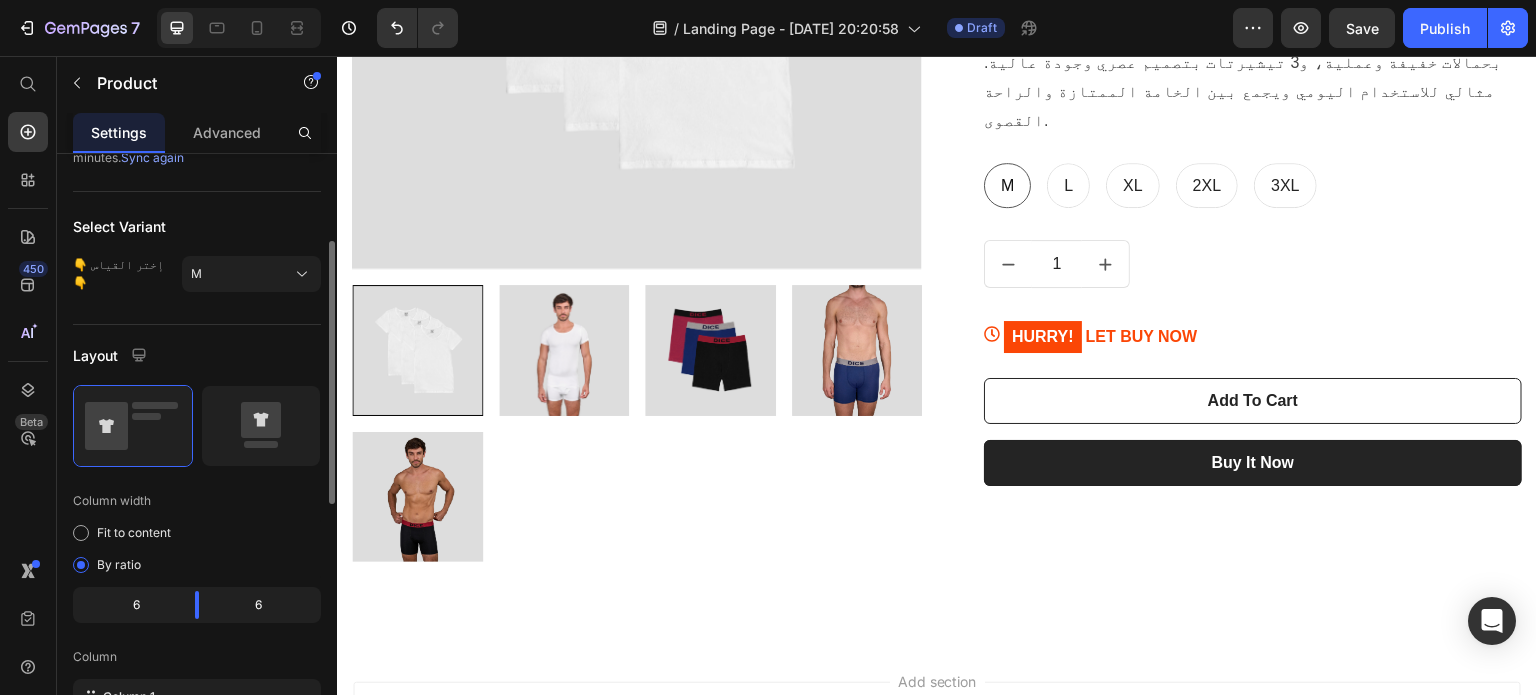 scroll, scrollTop: 328, scrollLeft: 0, axis: vertical 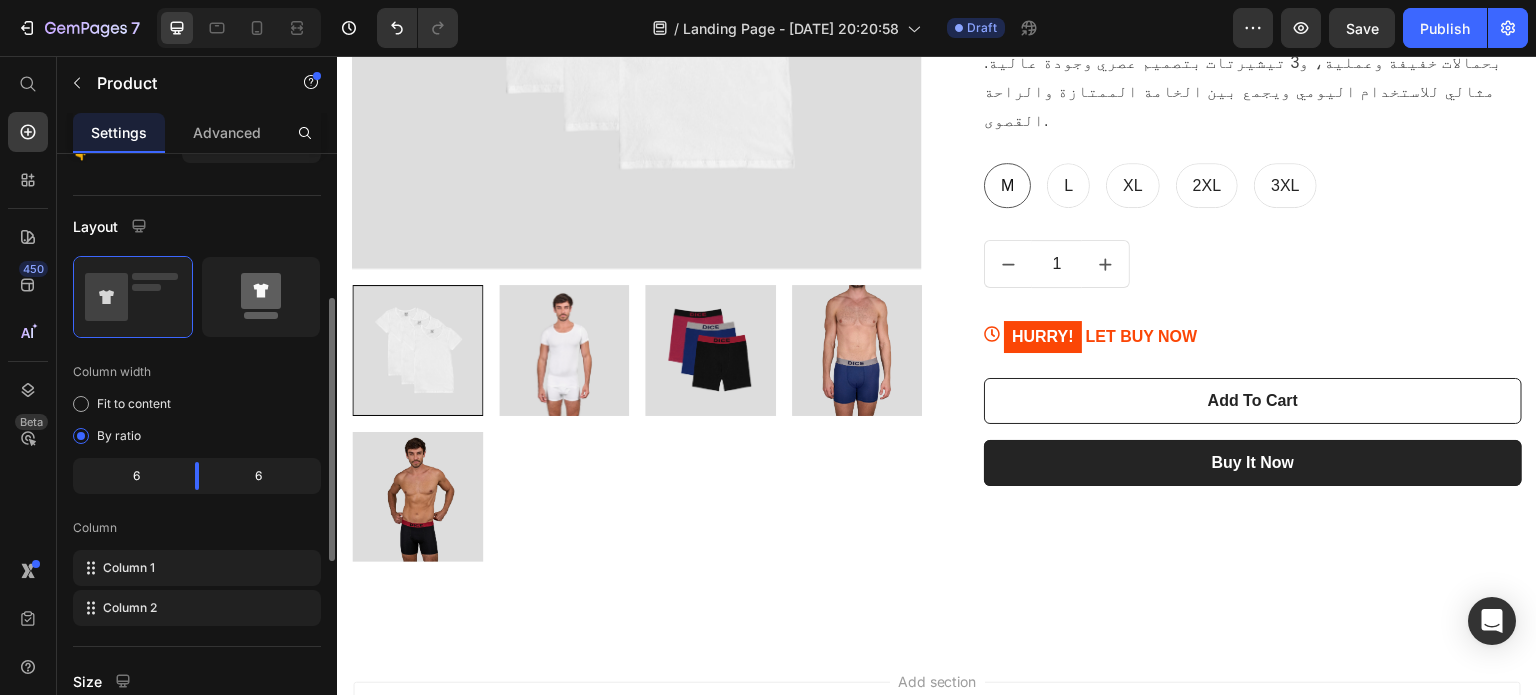 click 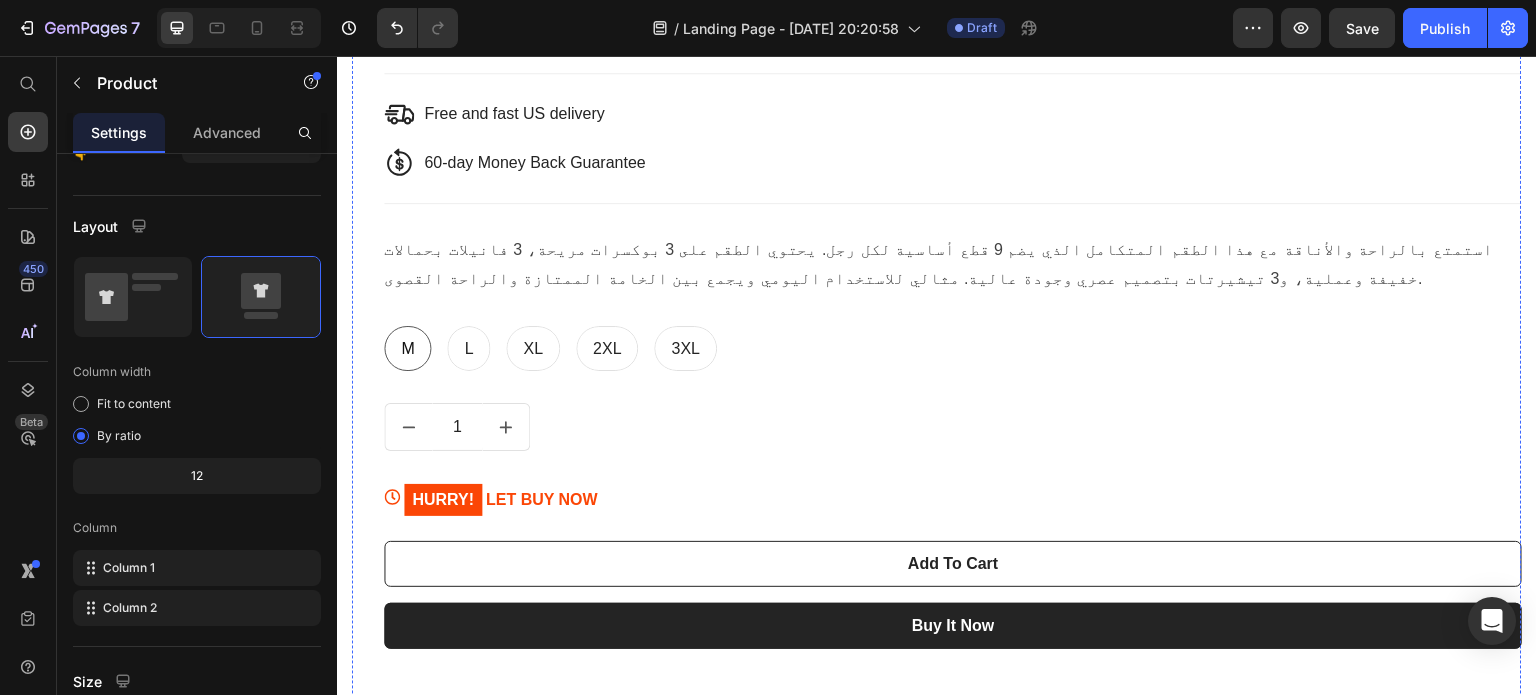 scroll, scrollTop: 2380, scrollLeft: 0, axis: vertical 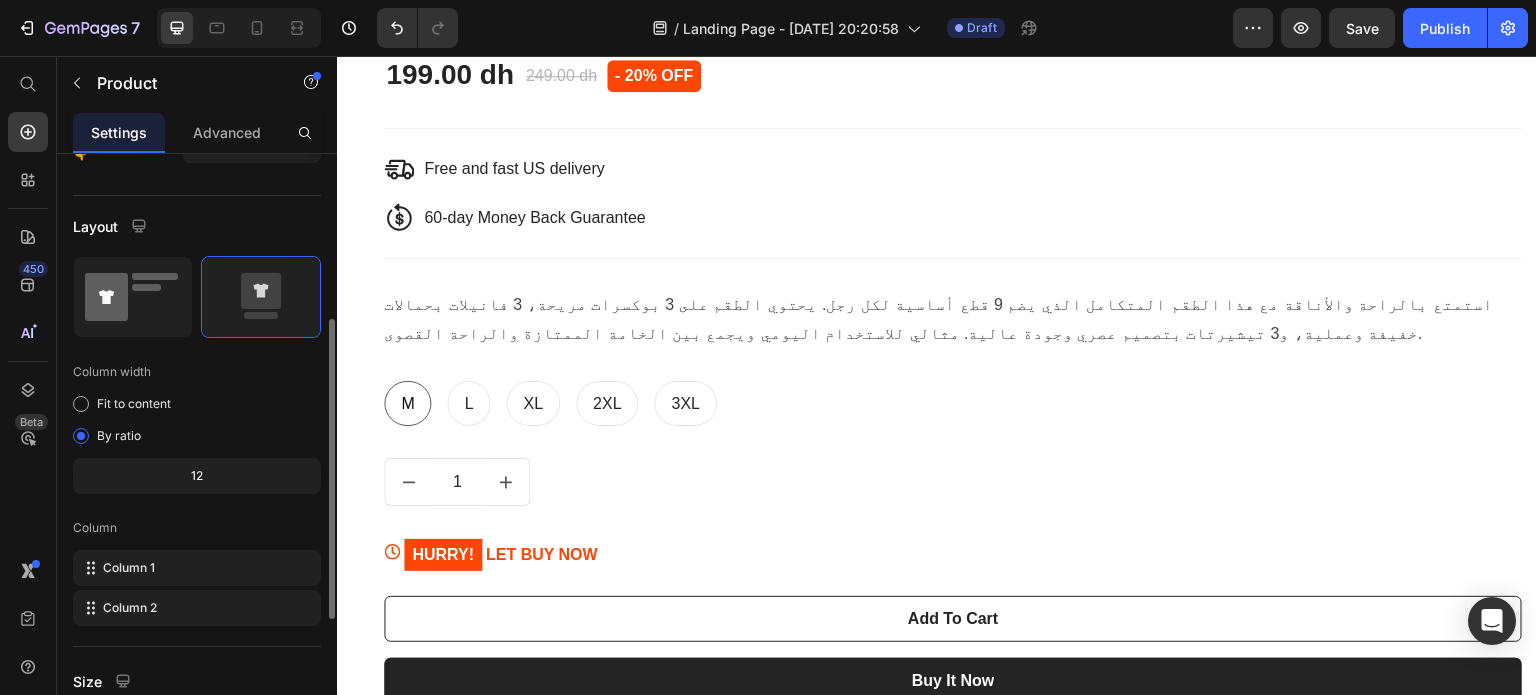 click 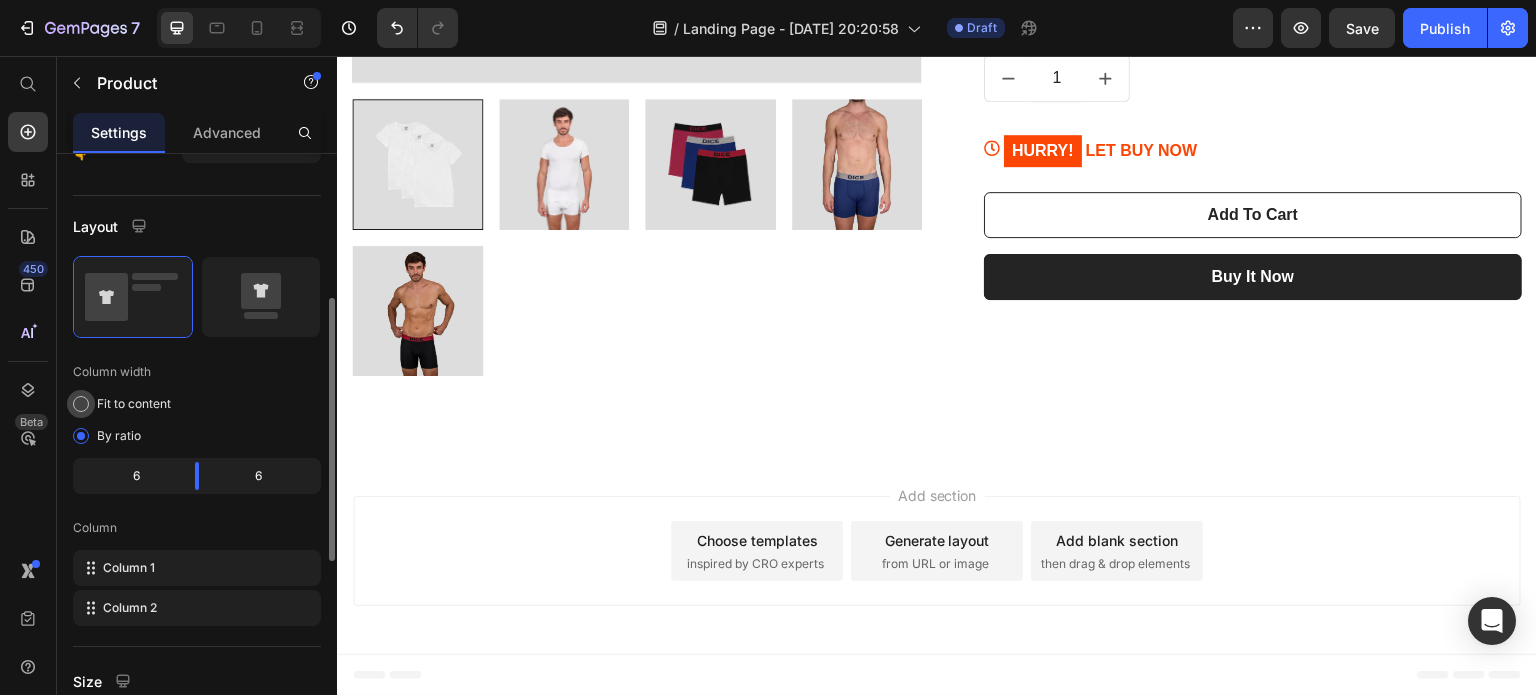 scroll, scrollTop: 640, scrollLeft: 0, axis: vertical 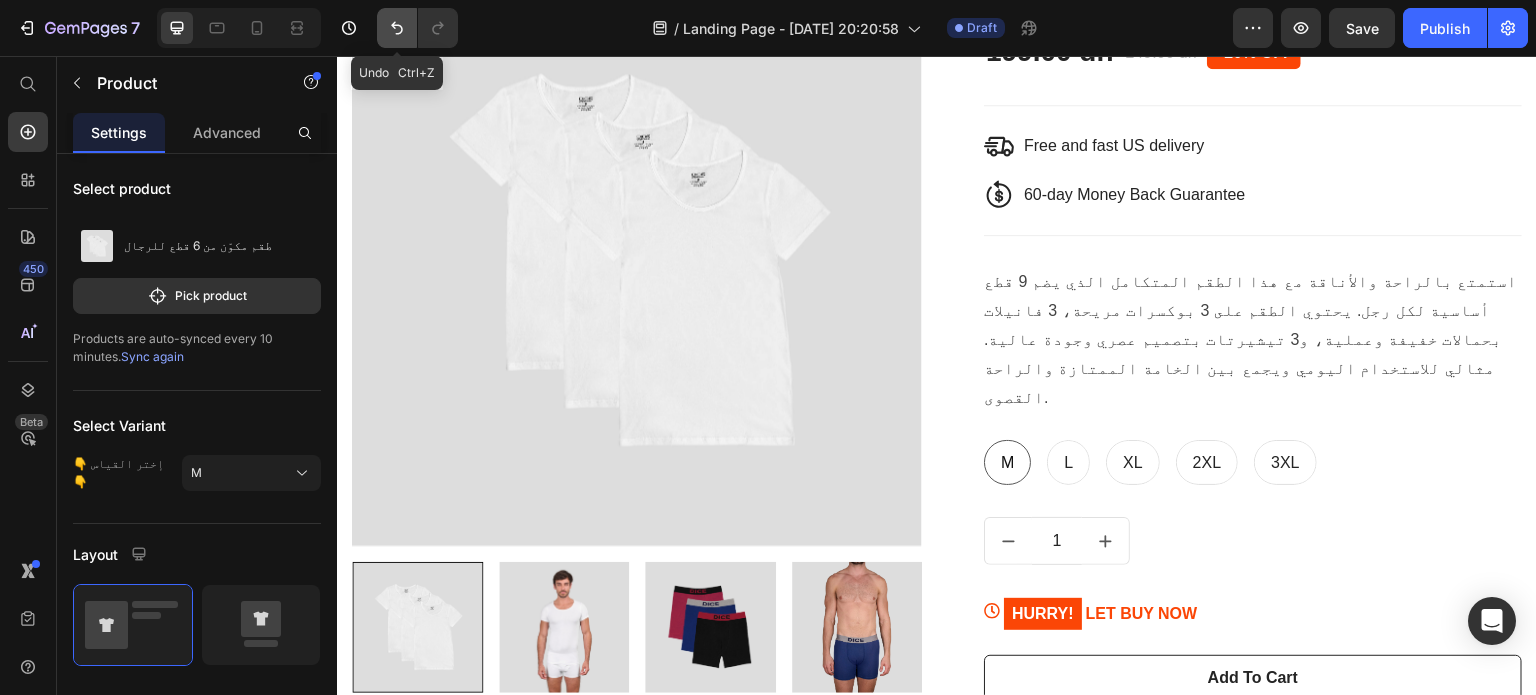 click 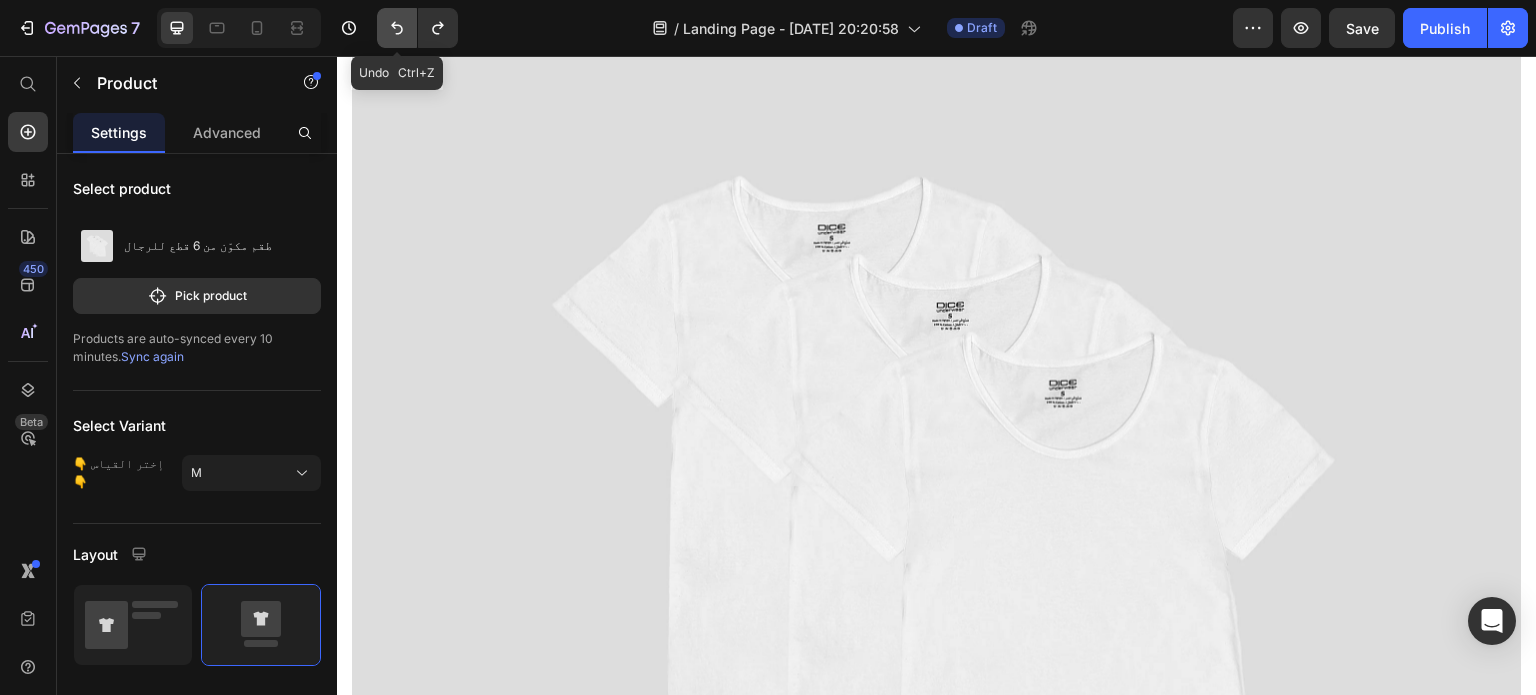 scroll, scrollTop: 2380, scrollLeft: 0, axis: vertical 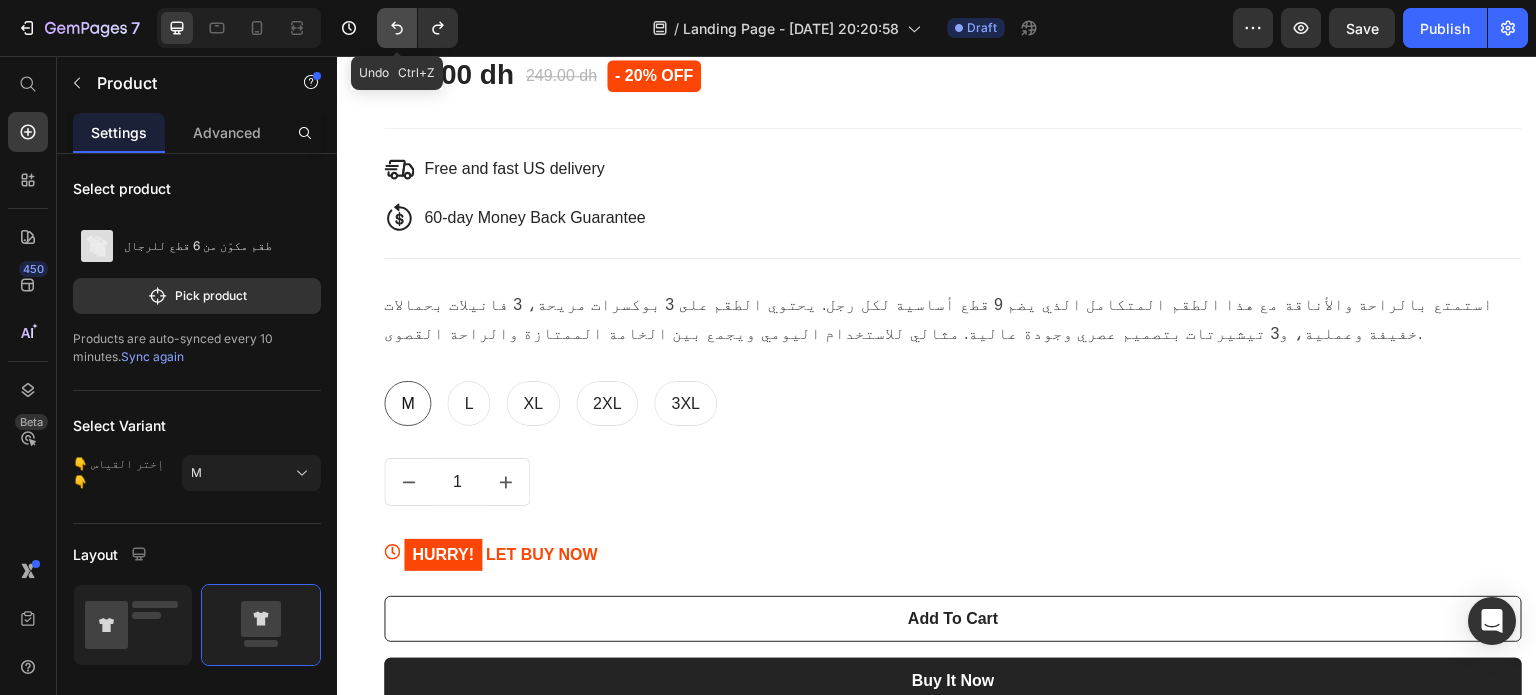click 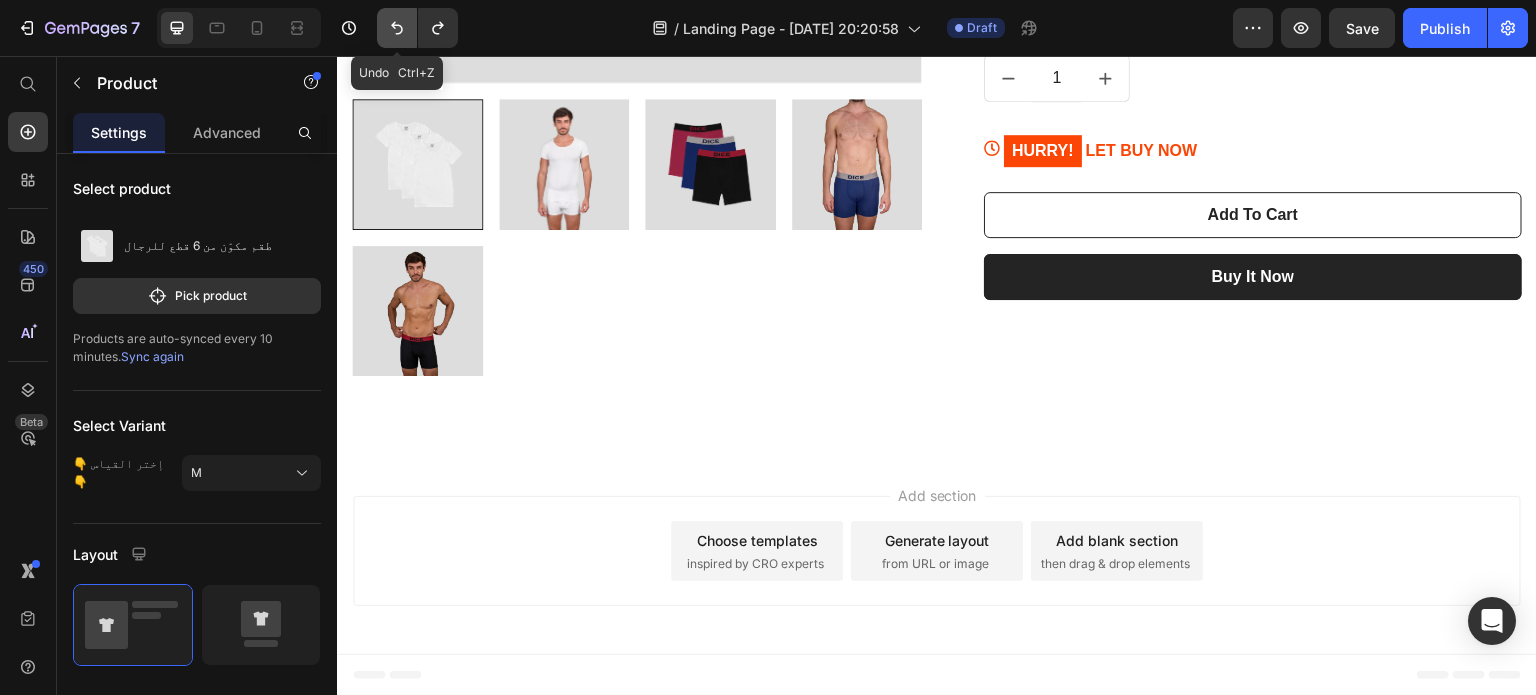 scroll, scrollTop: 640, scrollLeft: 0, axis: vertical 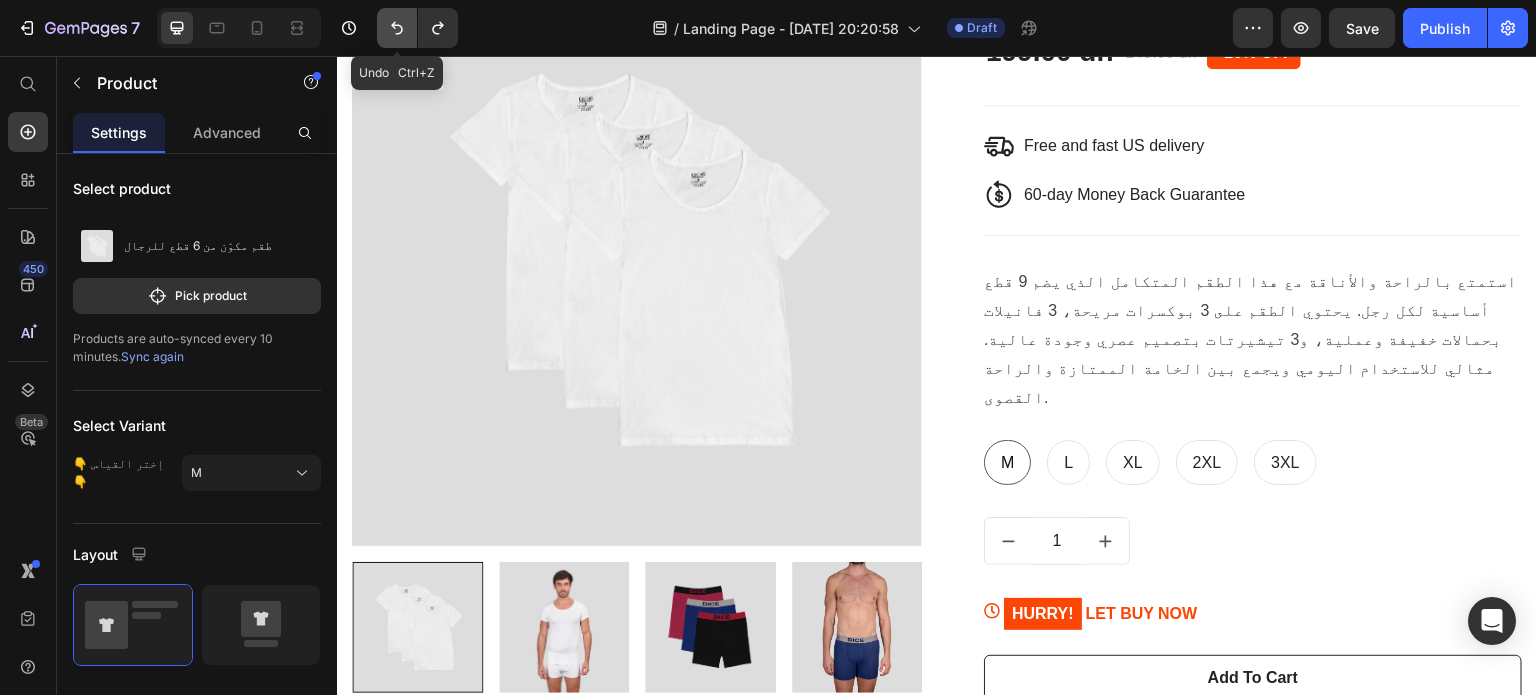 click 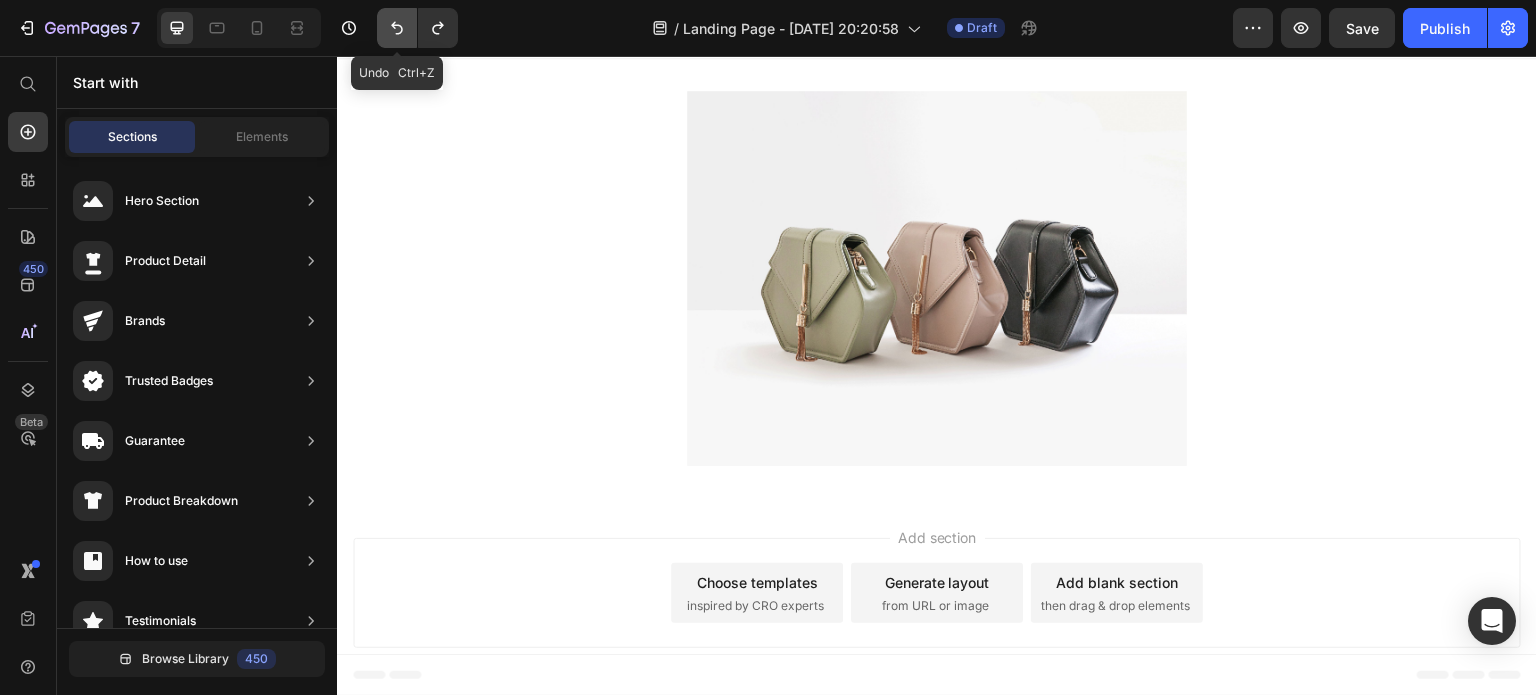 scroll, scrollTop: 38, scrollLeft: 0, axis: vertical 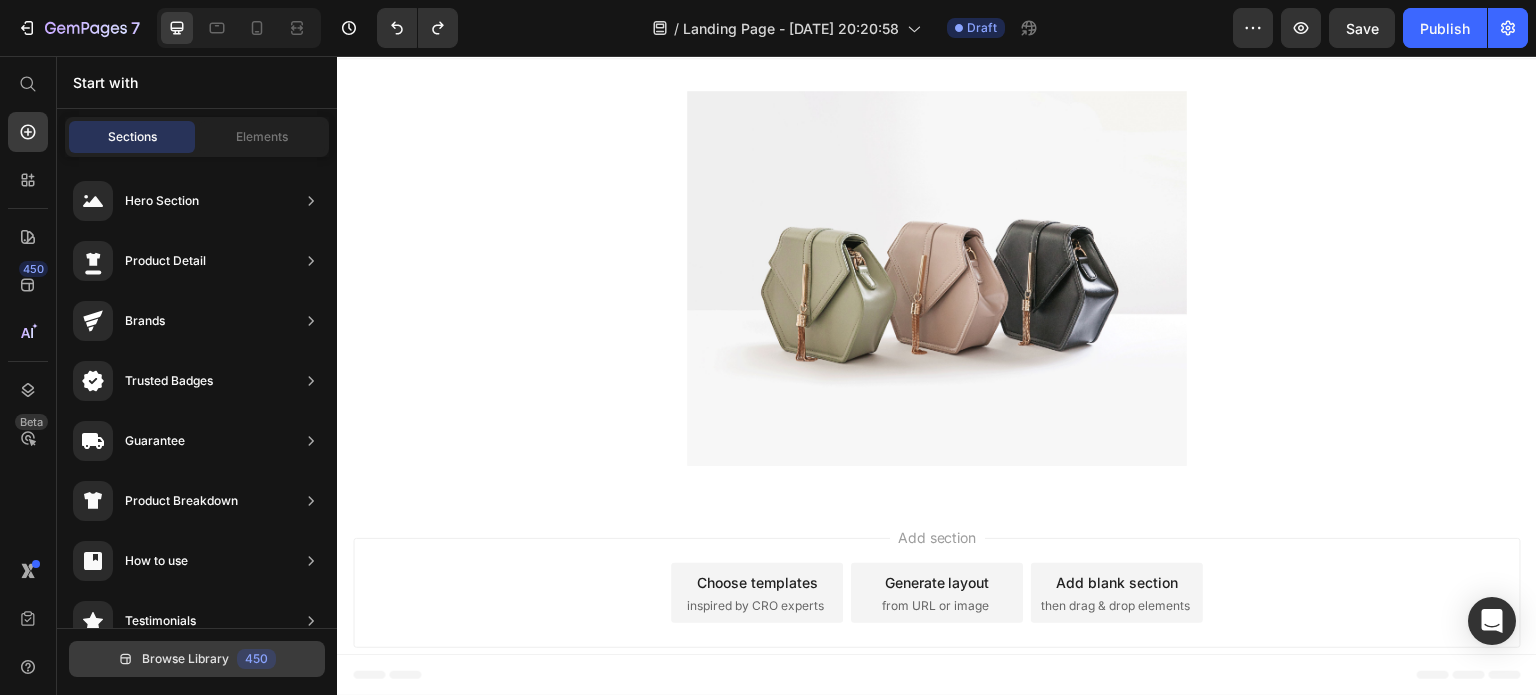 click on "Browse Library" at bounding box center [185, 659] 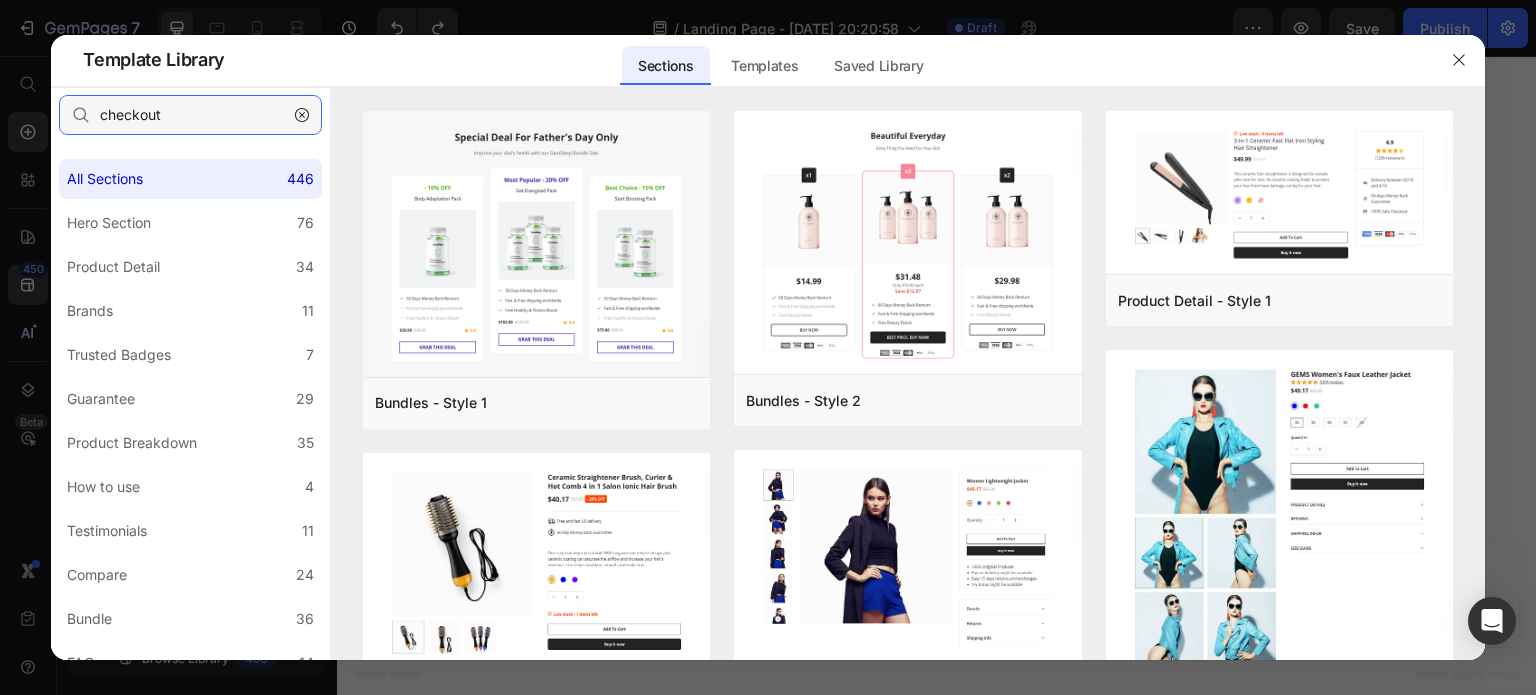 click on "checkout" at bounding box center (190, 115) 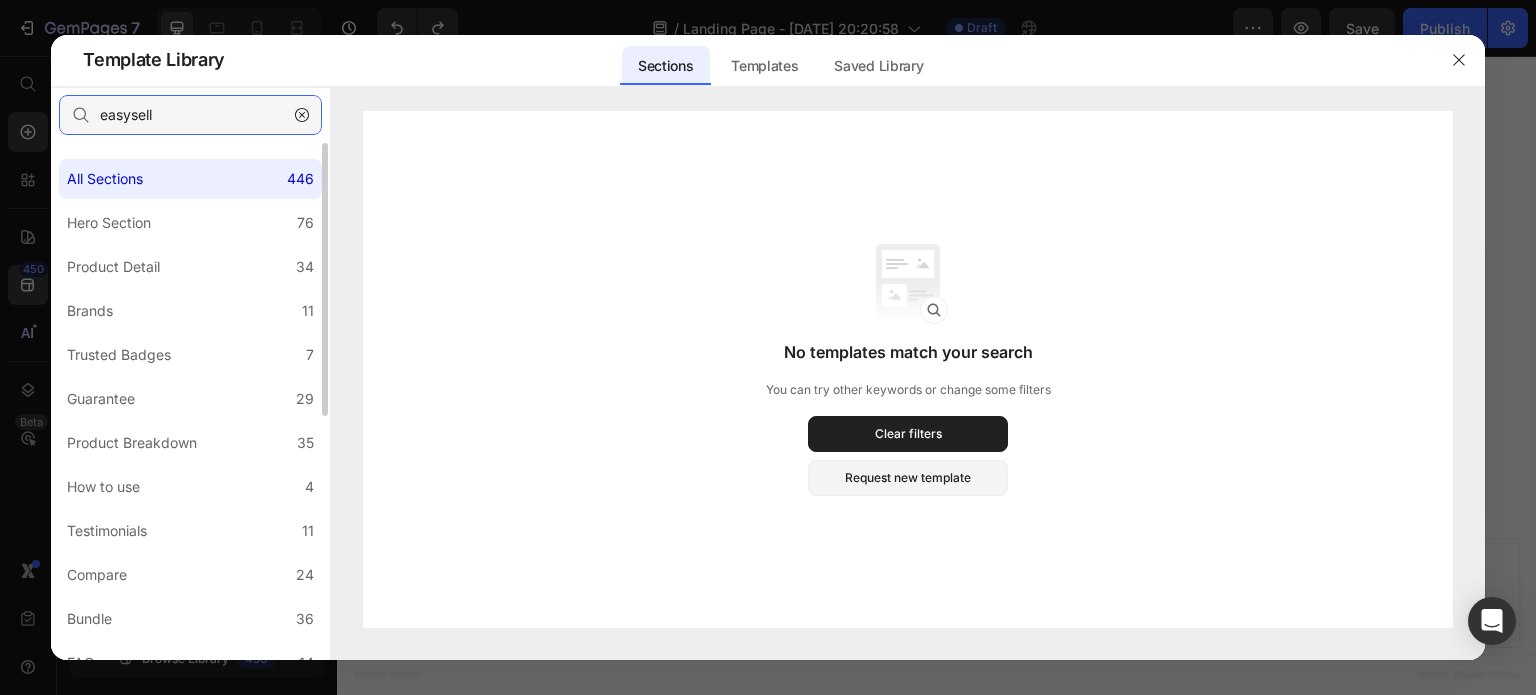 scroll, scrollTop: 0, scrollLeft: 0, axis: both 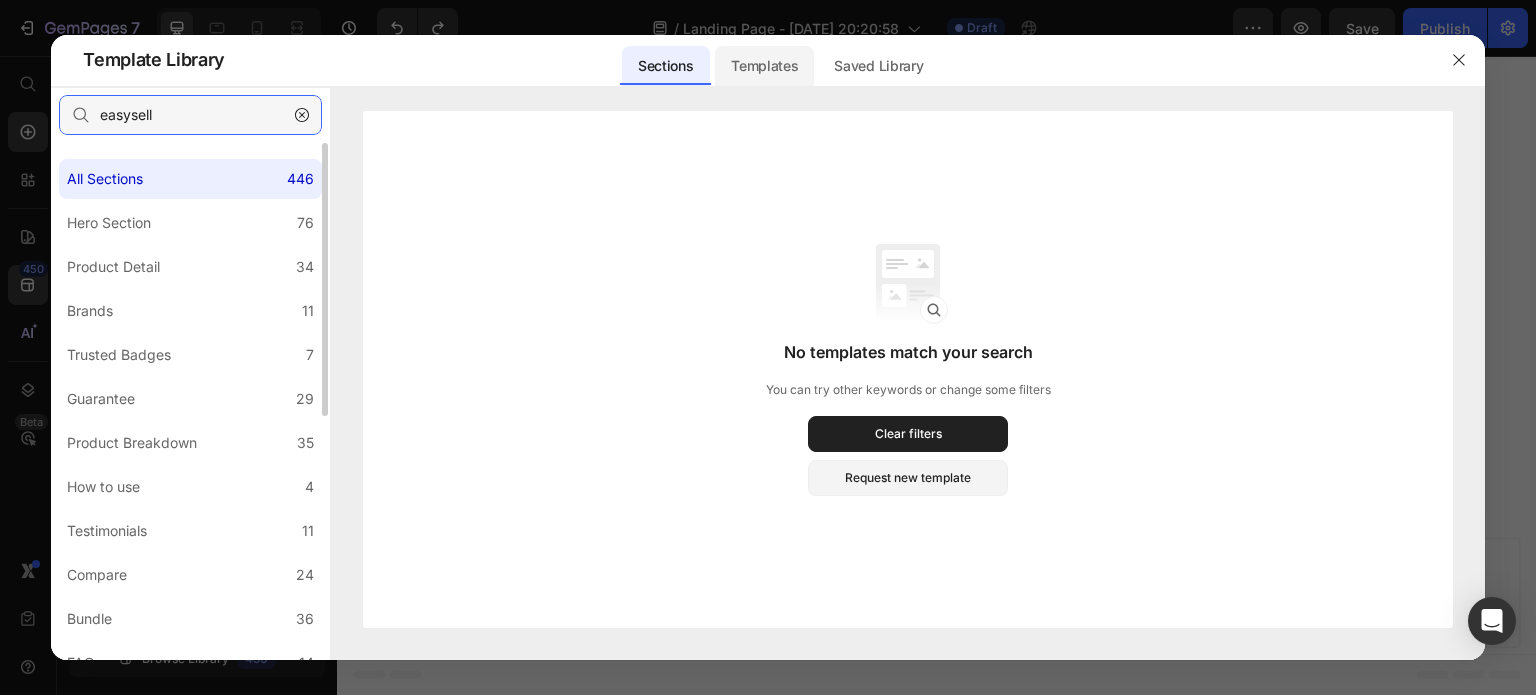 type on "easysell" 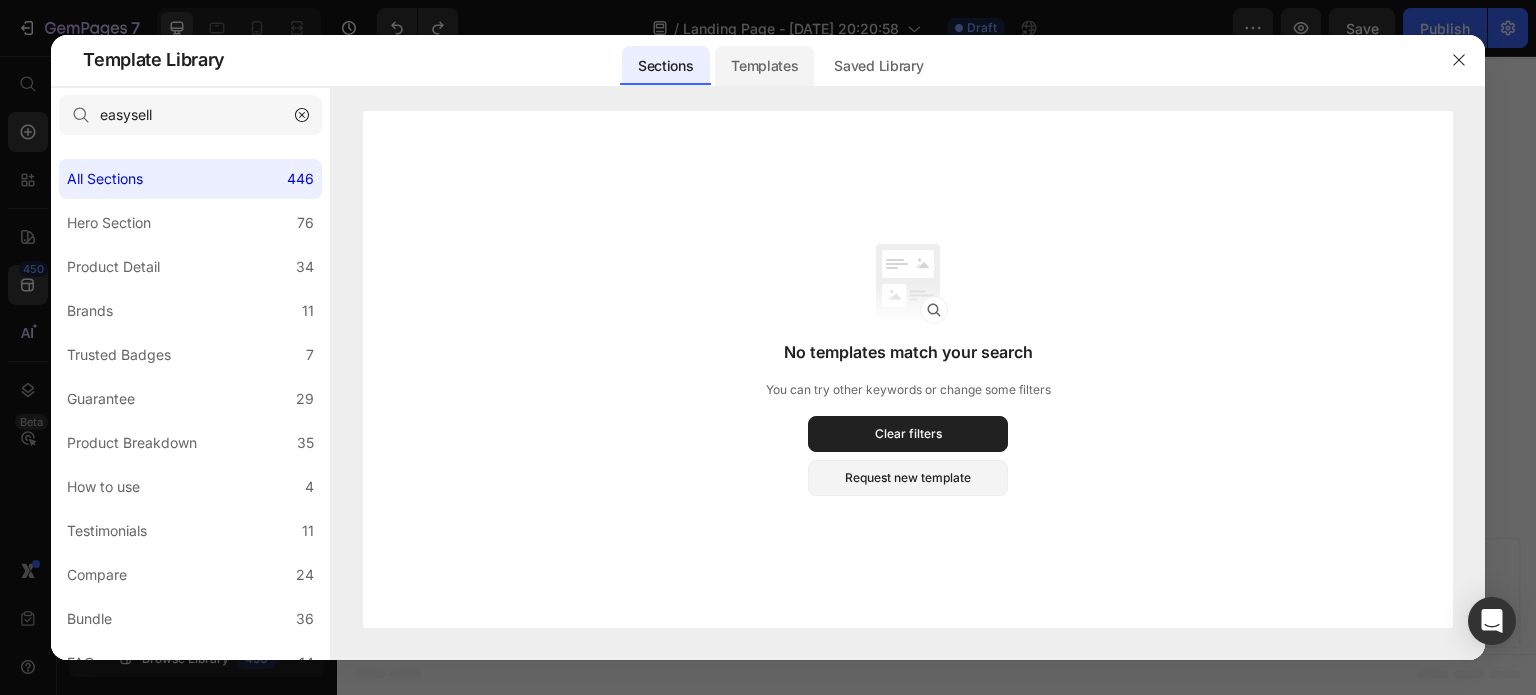 click on "Templates" 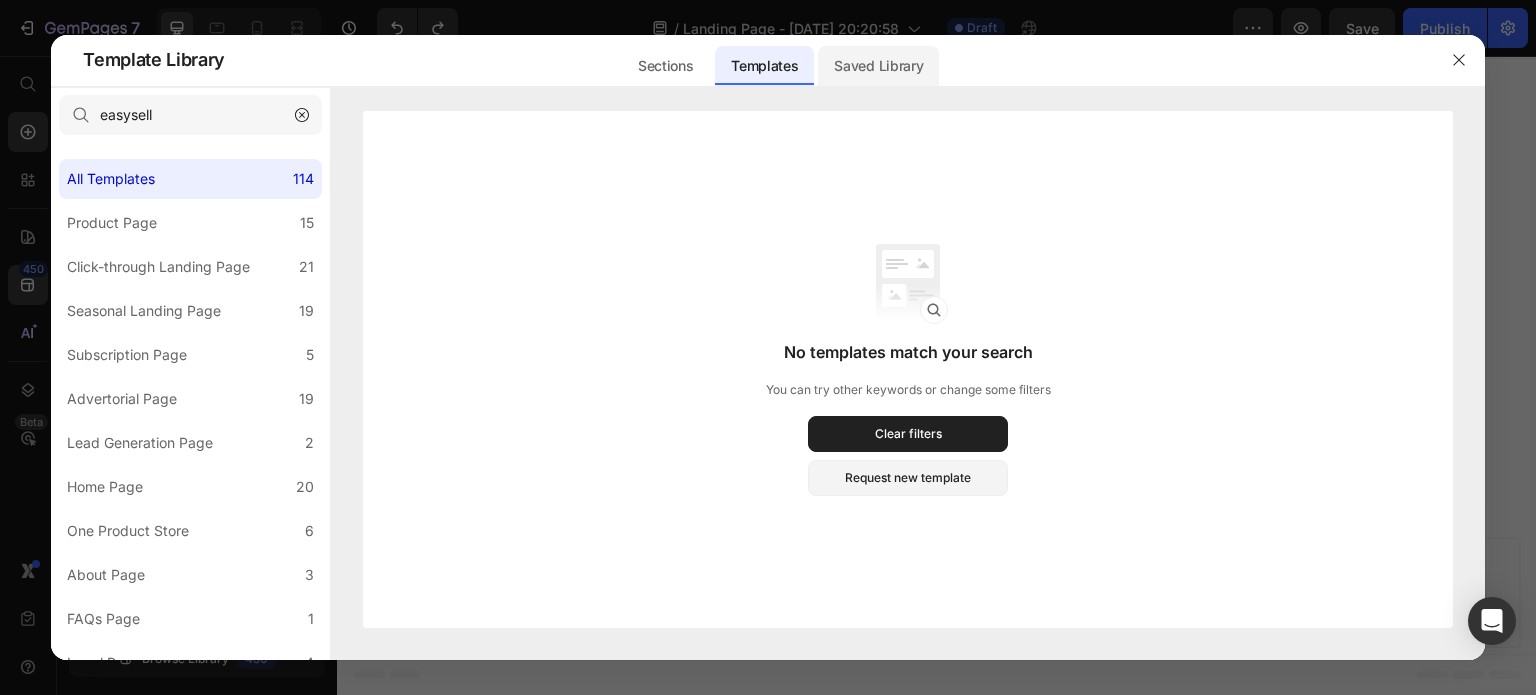 click on "Saved Library" 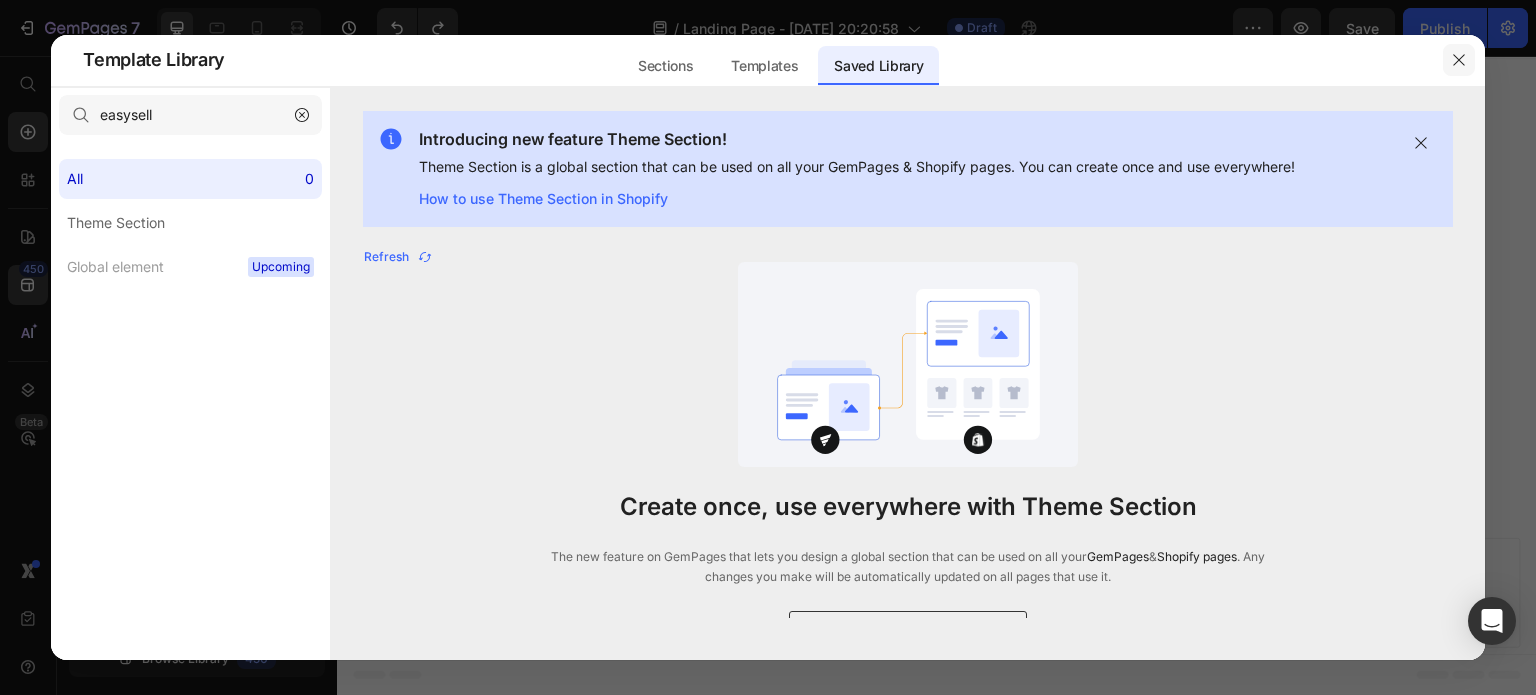 click at bounding box center (1459, 60) 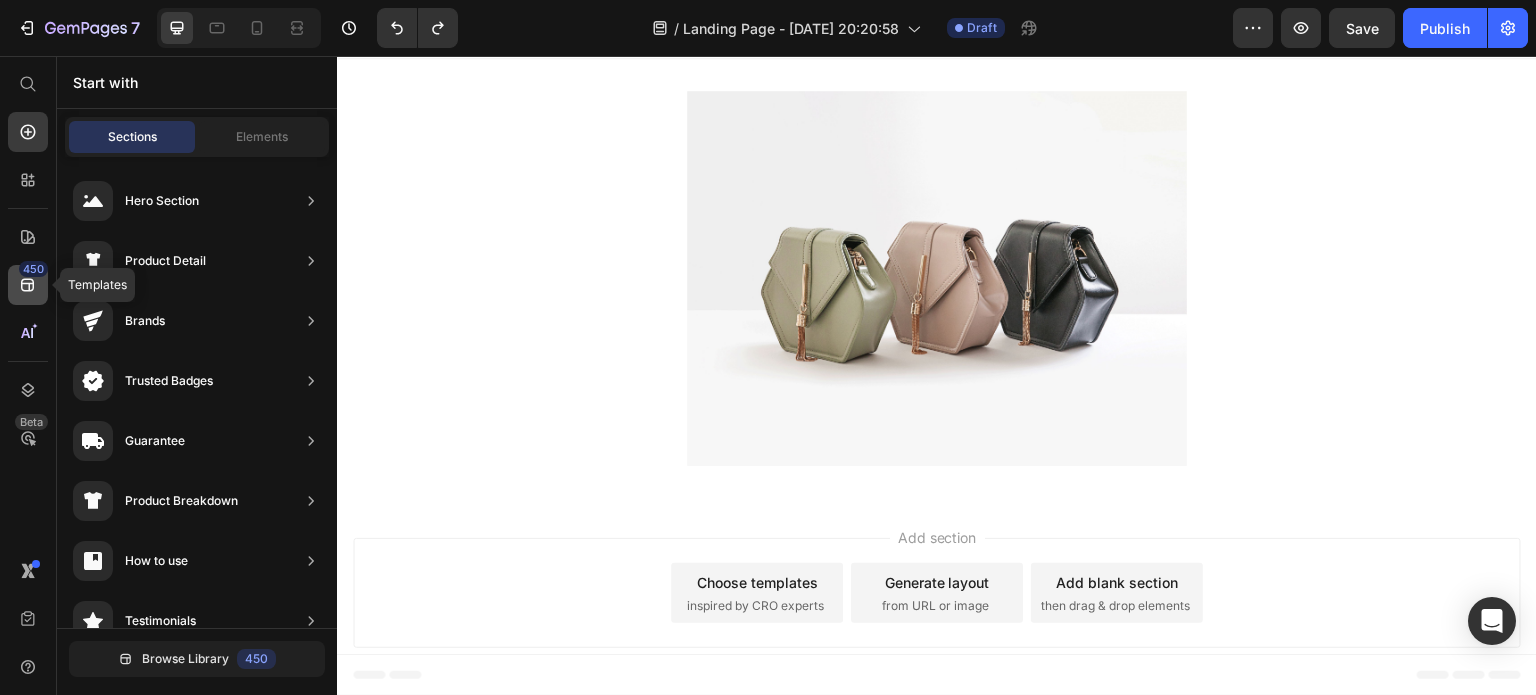 click on "450" at bounding box center (33, 269) 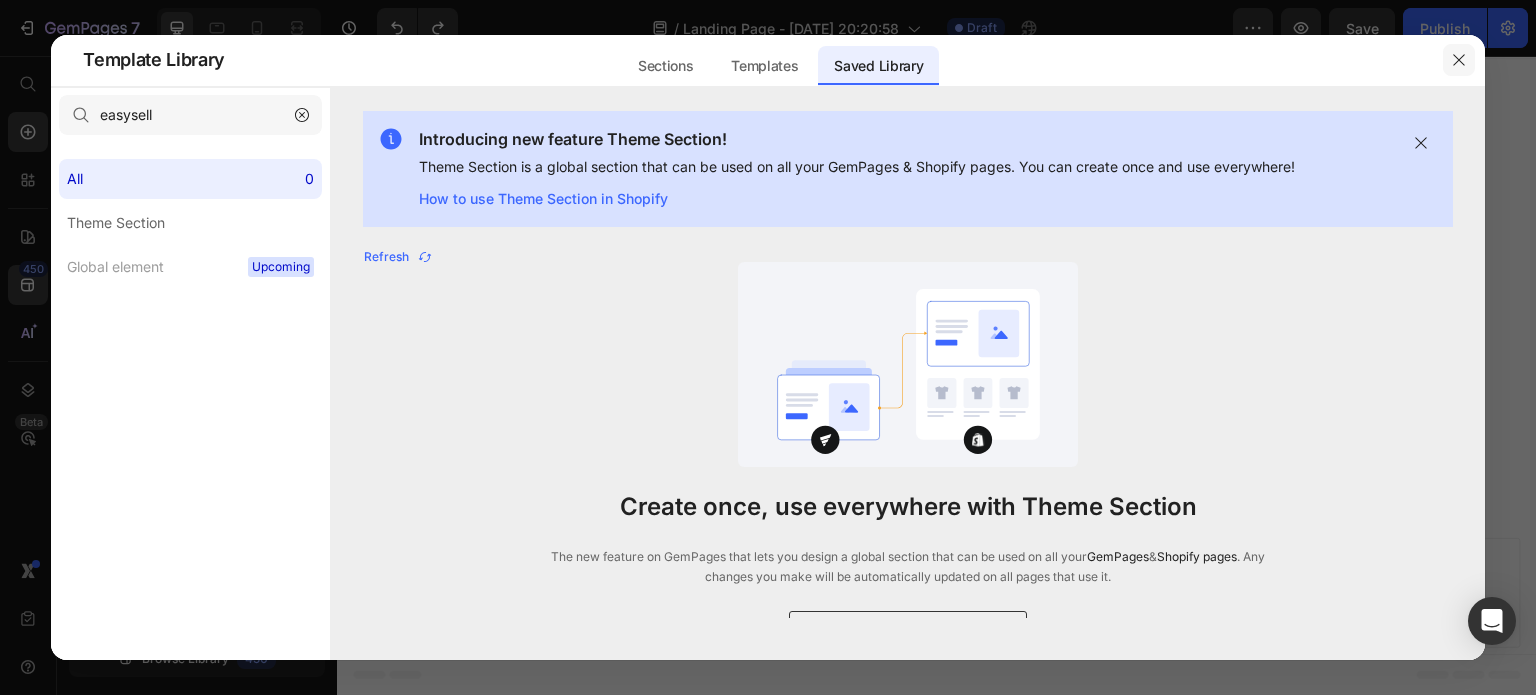 click at bounding box center (1459, 60) 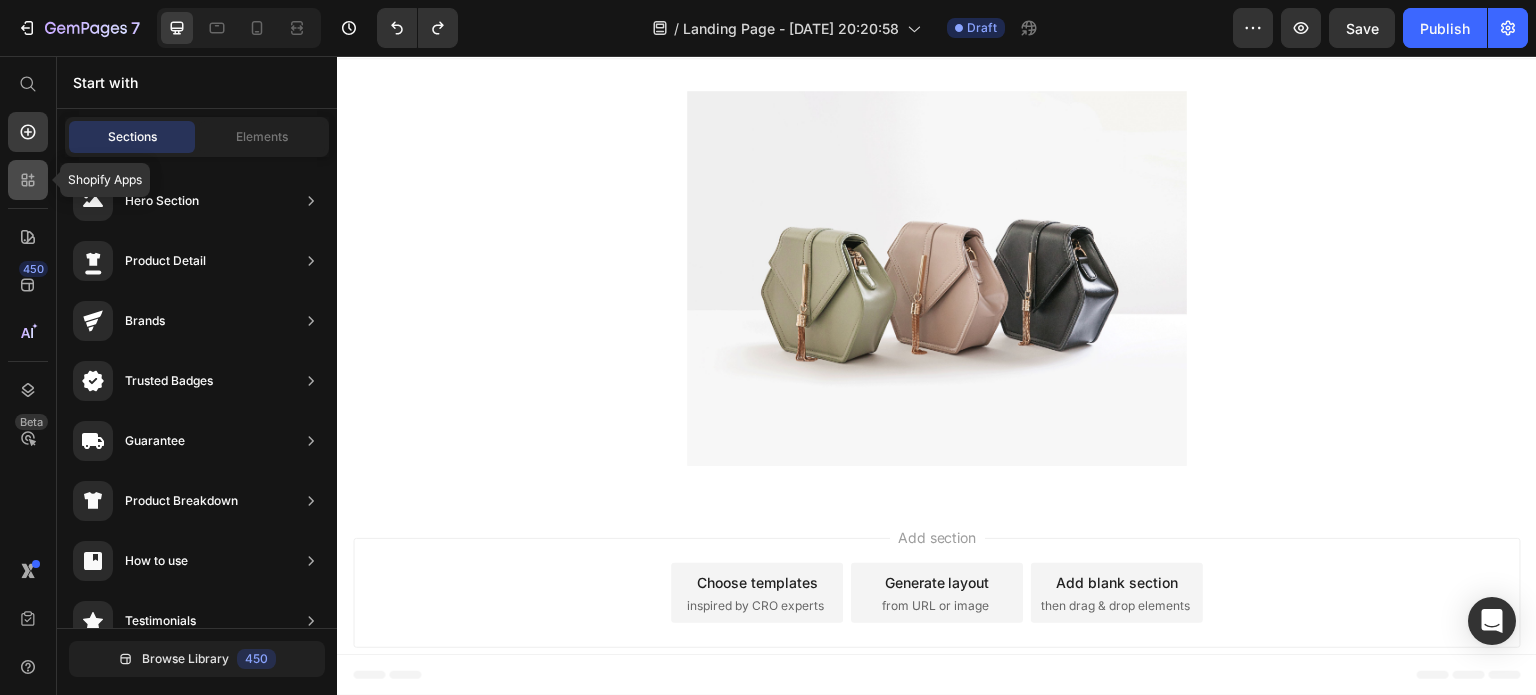 click 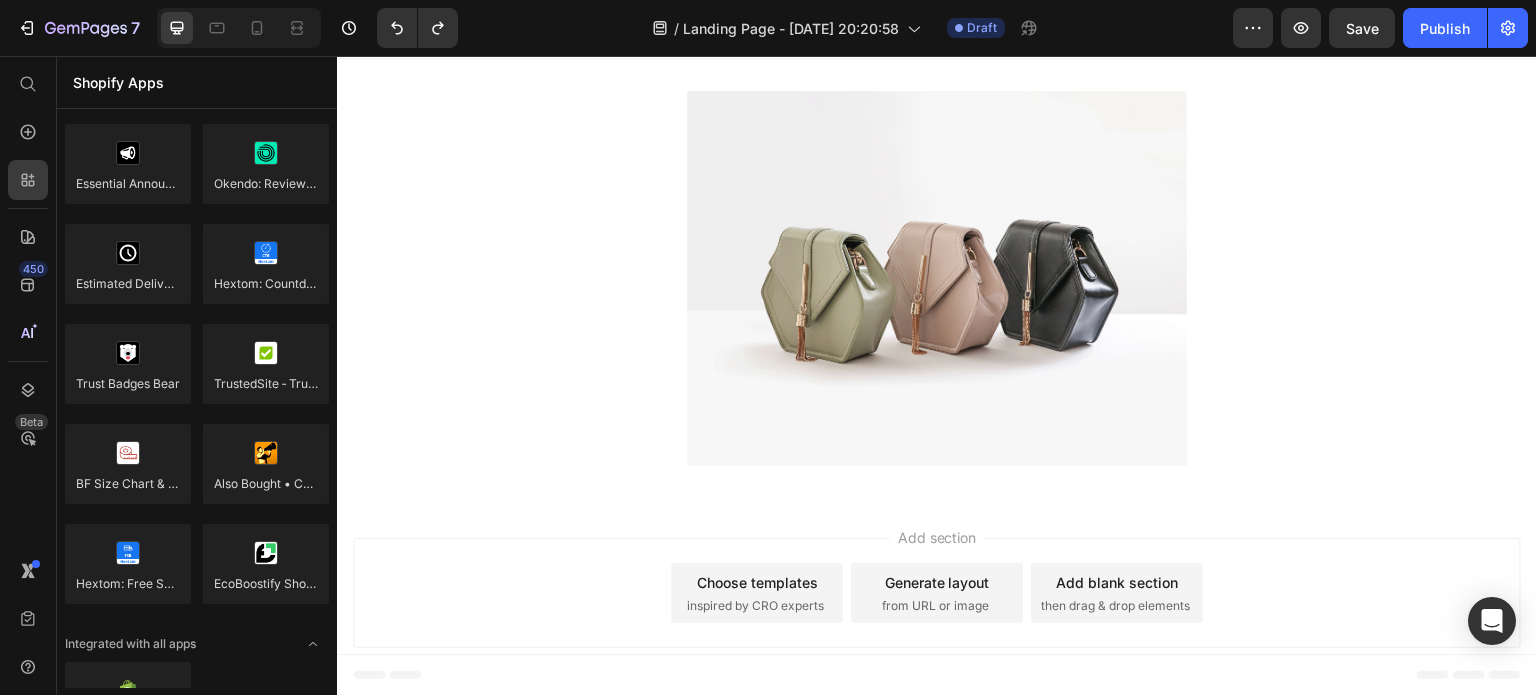 scroll, scrollTop: 5747, scrollLeft: 0, axis: vertical 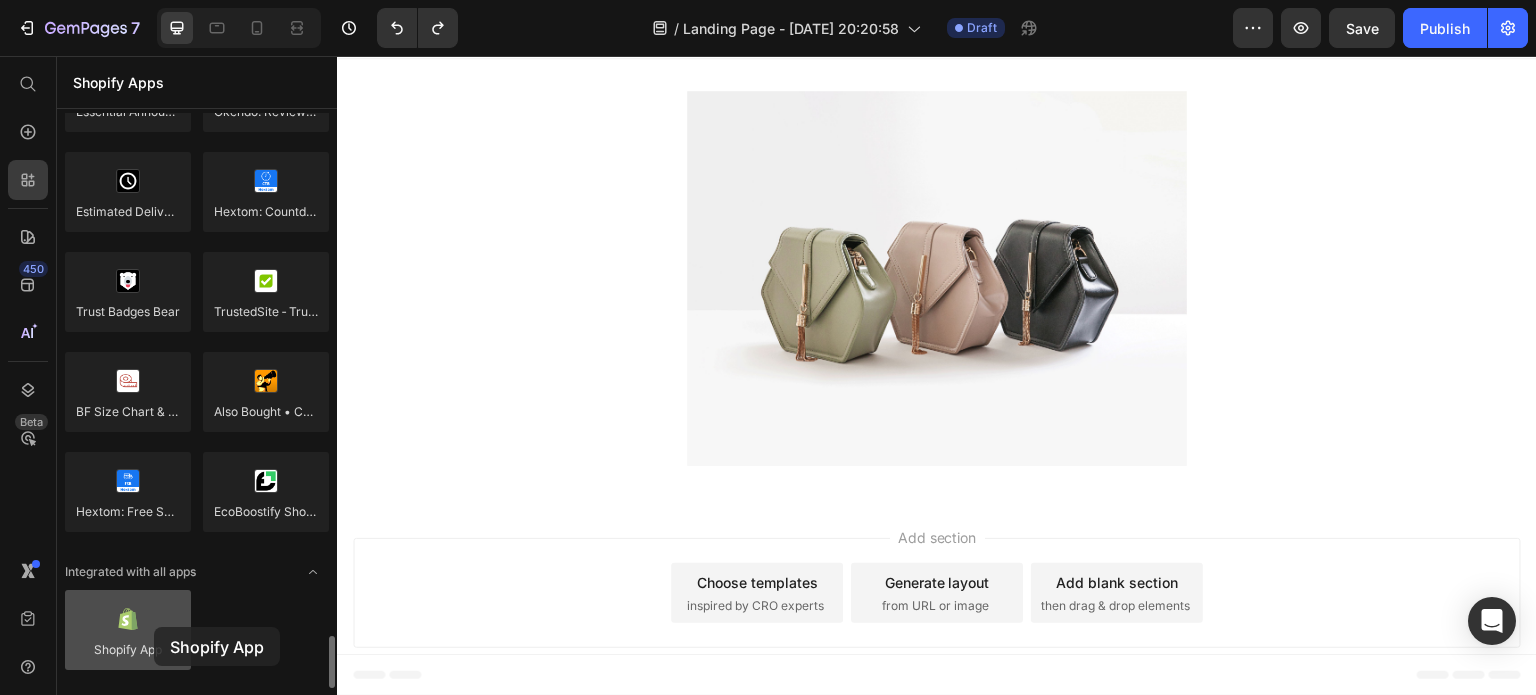 click at bounding box center [128, 630] 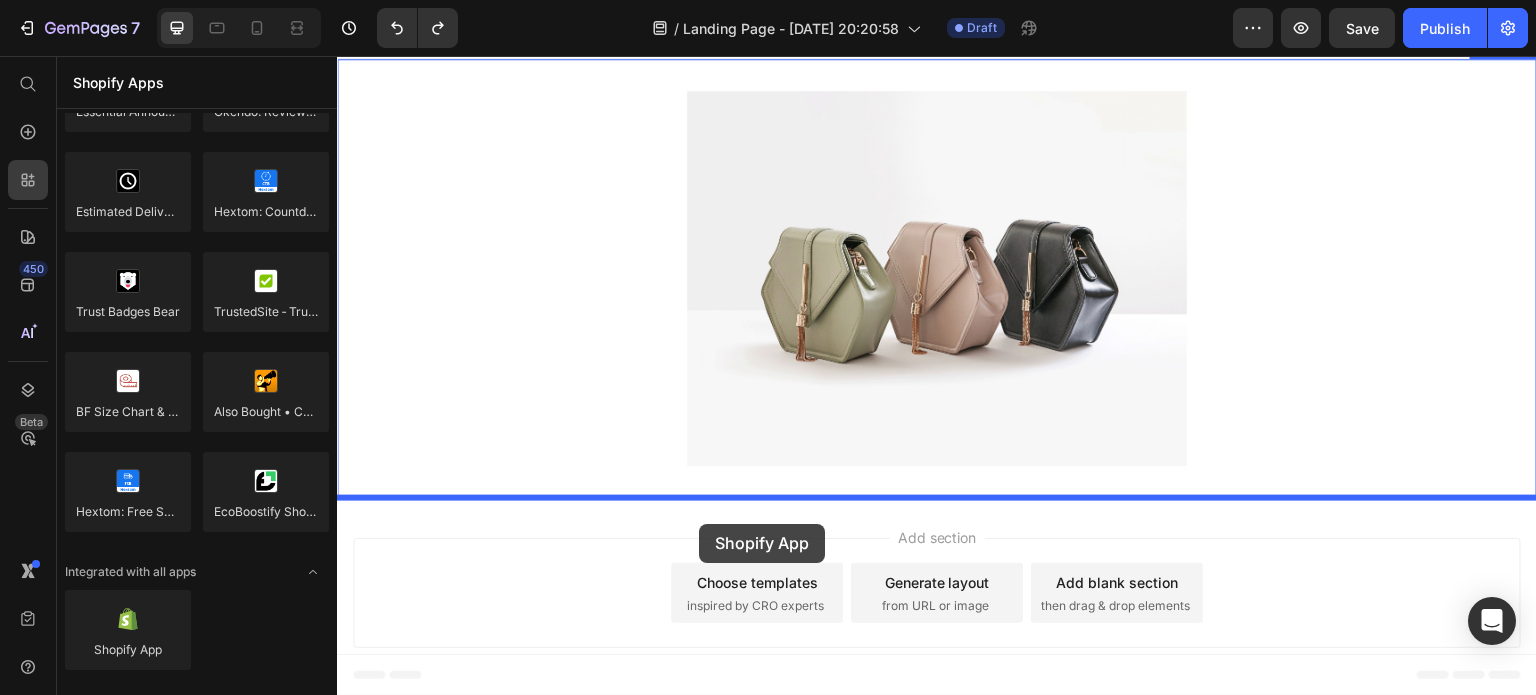drag, startPoint x: 491, startPoint y: 683, endPoint x: 709, endPoint y: 529, distance: 266.90823 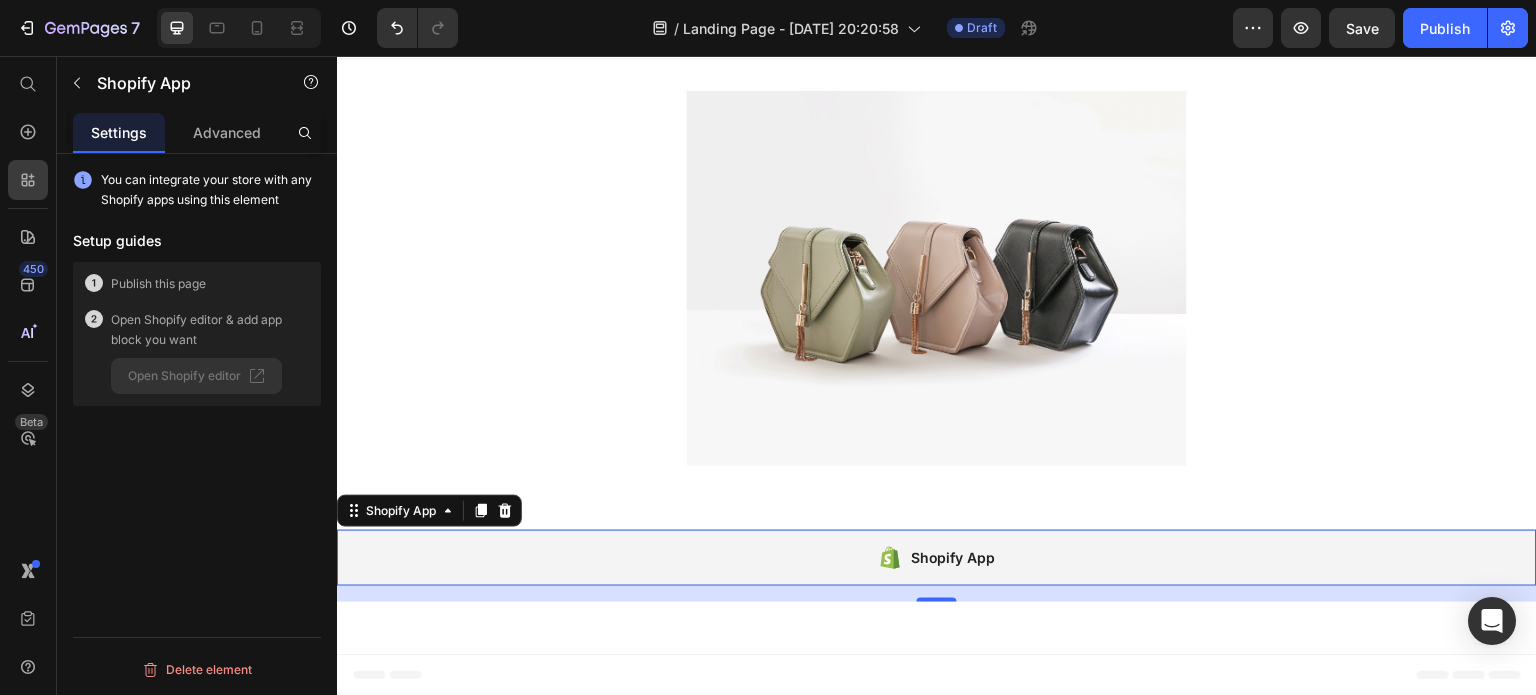 scroll, scrollTop: 174, scrollLeft: 0, axis: vertical 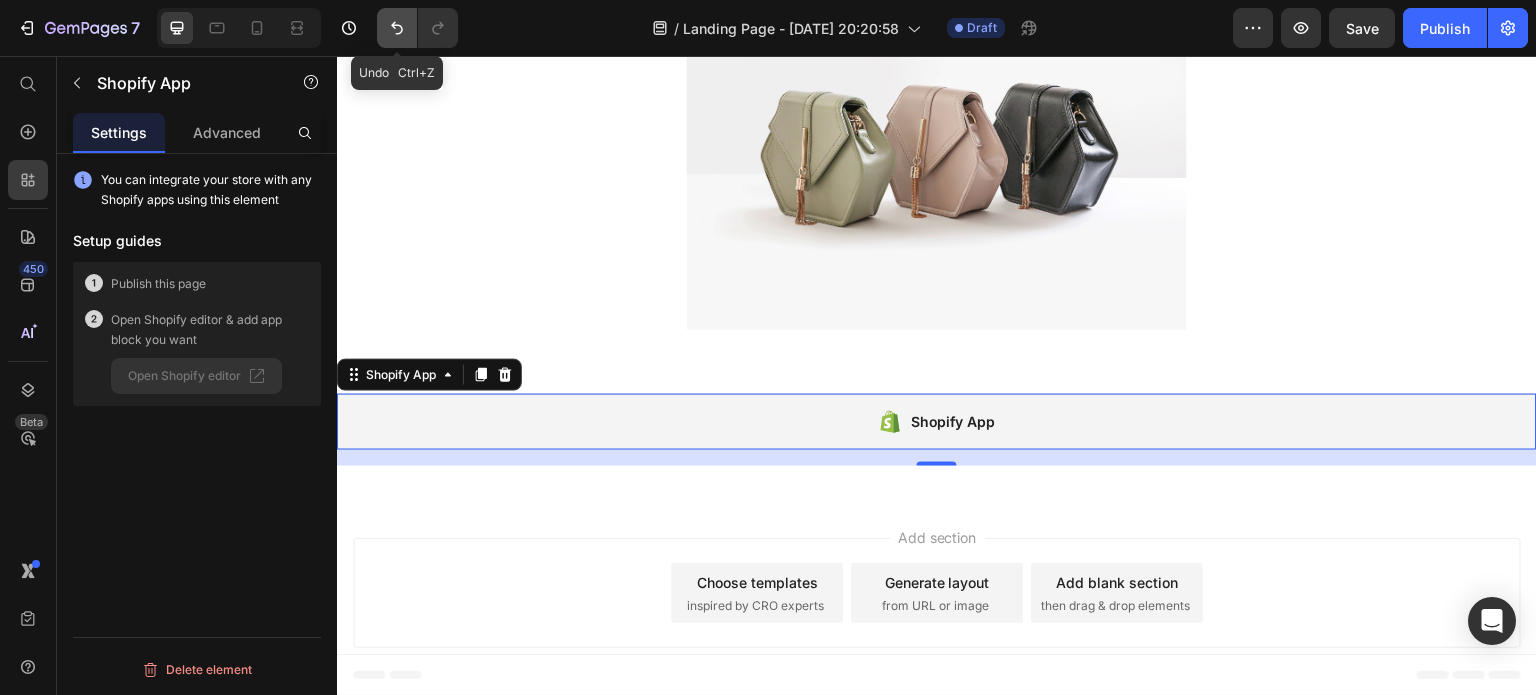 click 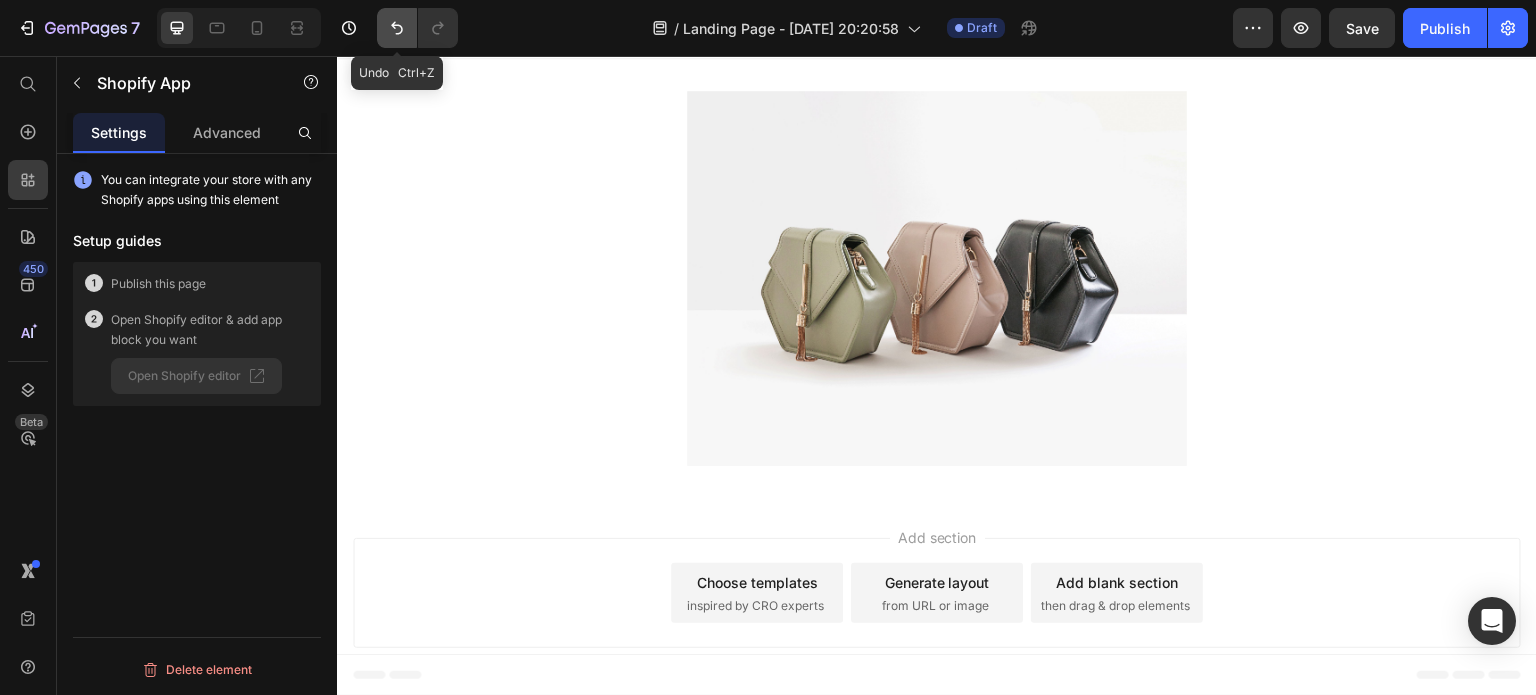 scroll, scrollTop: 38, scrollLeft: 0, axis: vertical 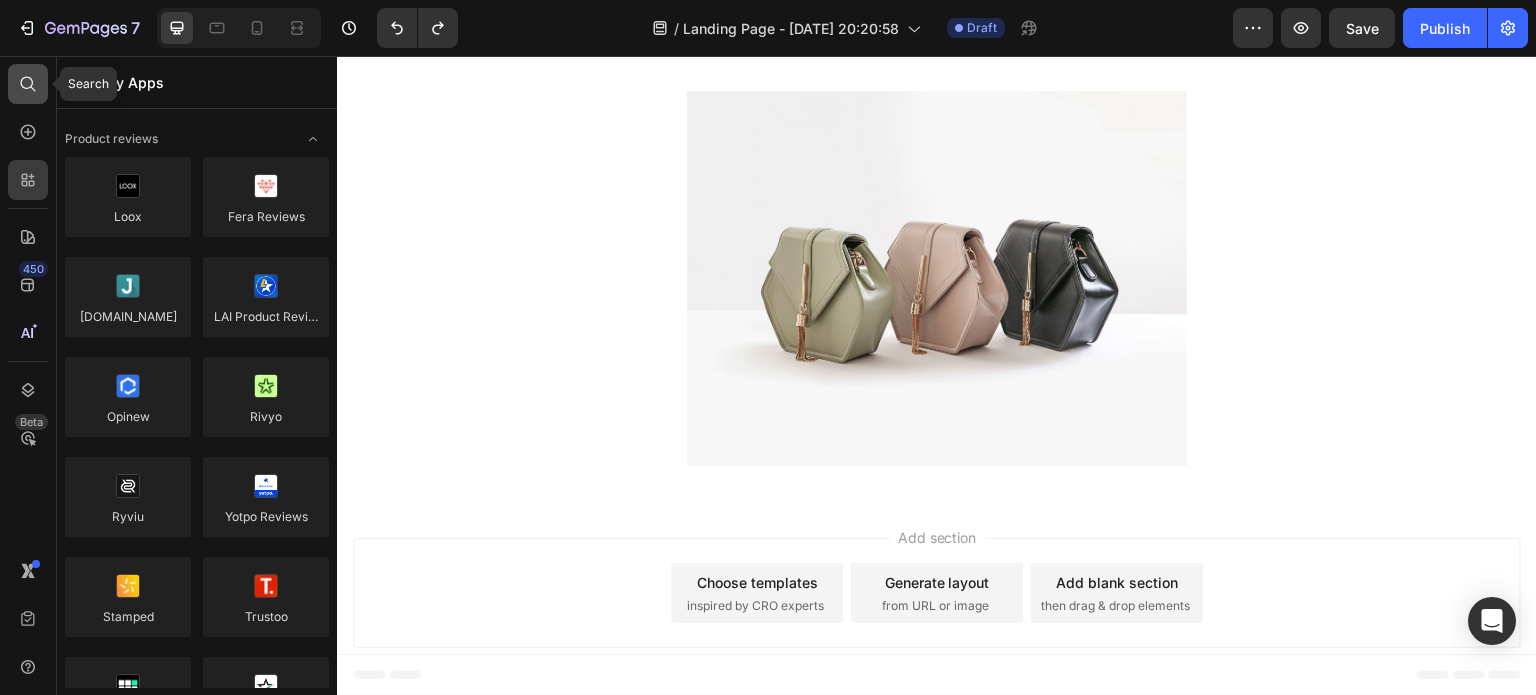 click 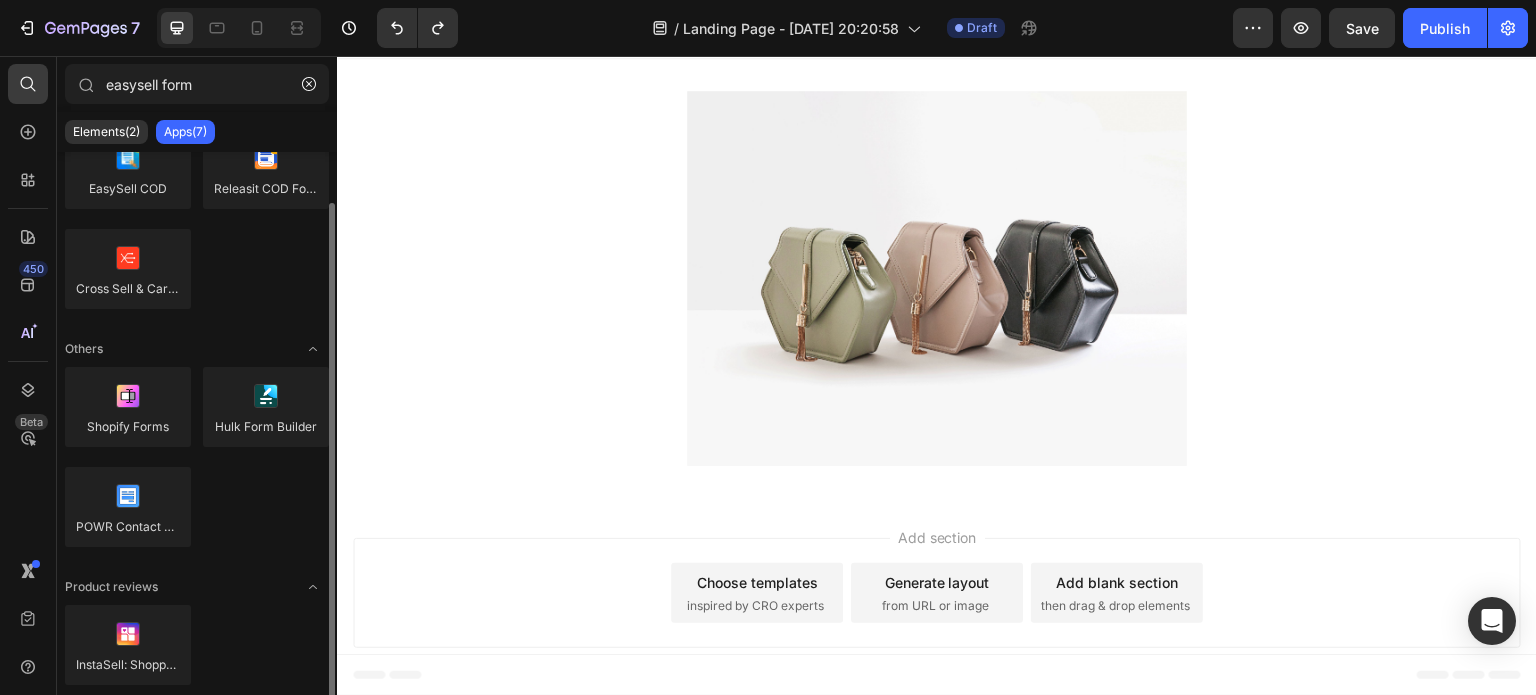 scroll, scrollTop: 0, scrollLeft: 0, axis: both 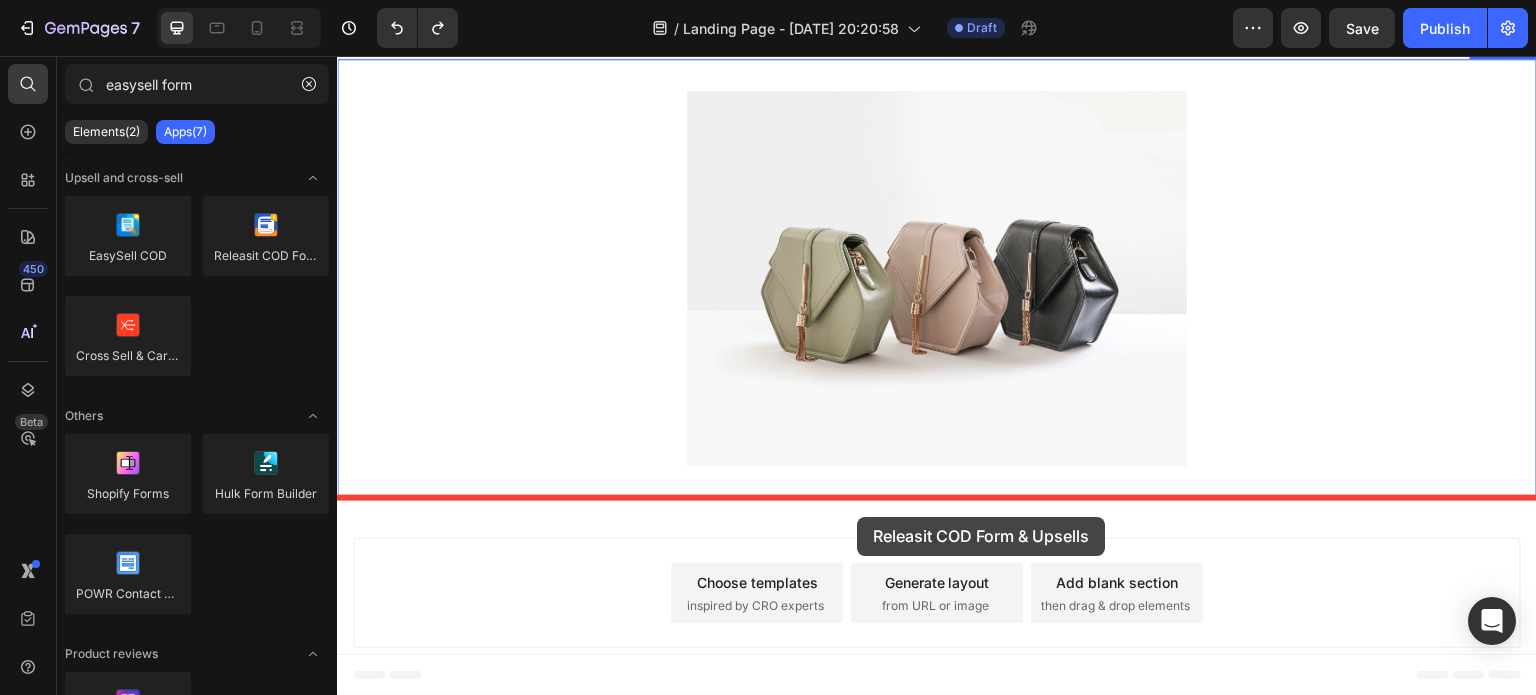 drag, startPoint x: 600, startPoint y: 299, endPoint x: 857, endPoint y: 517, distance: 337.00592 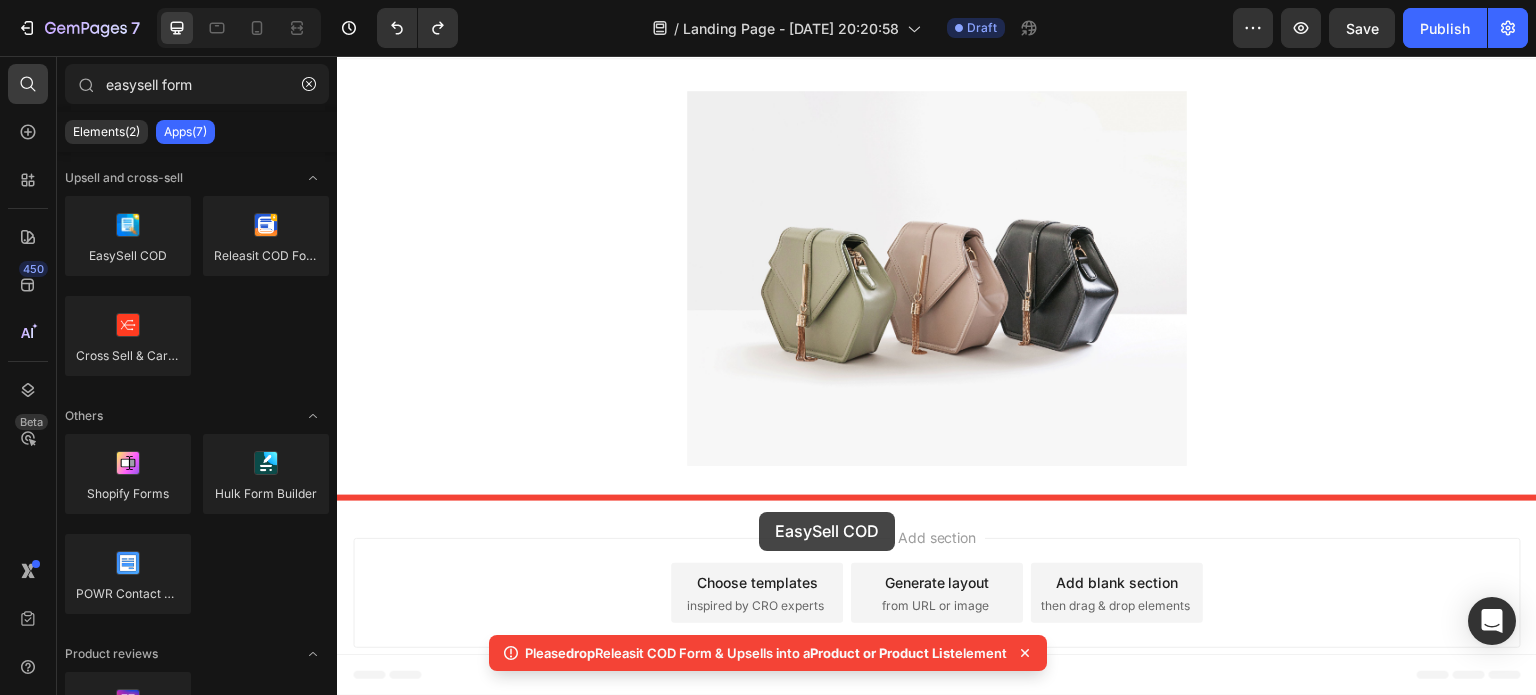 drag, startPoint x: 468, startPoint y: 302, endPoint x: 761, endPoint y: 503, distance: 355.31677 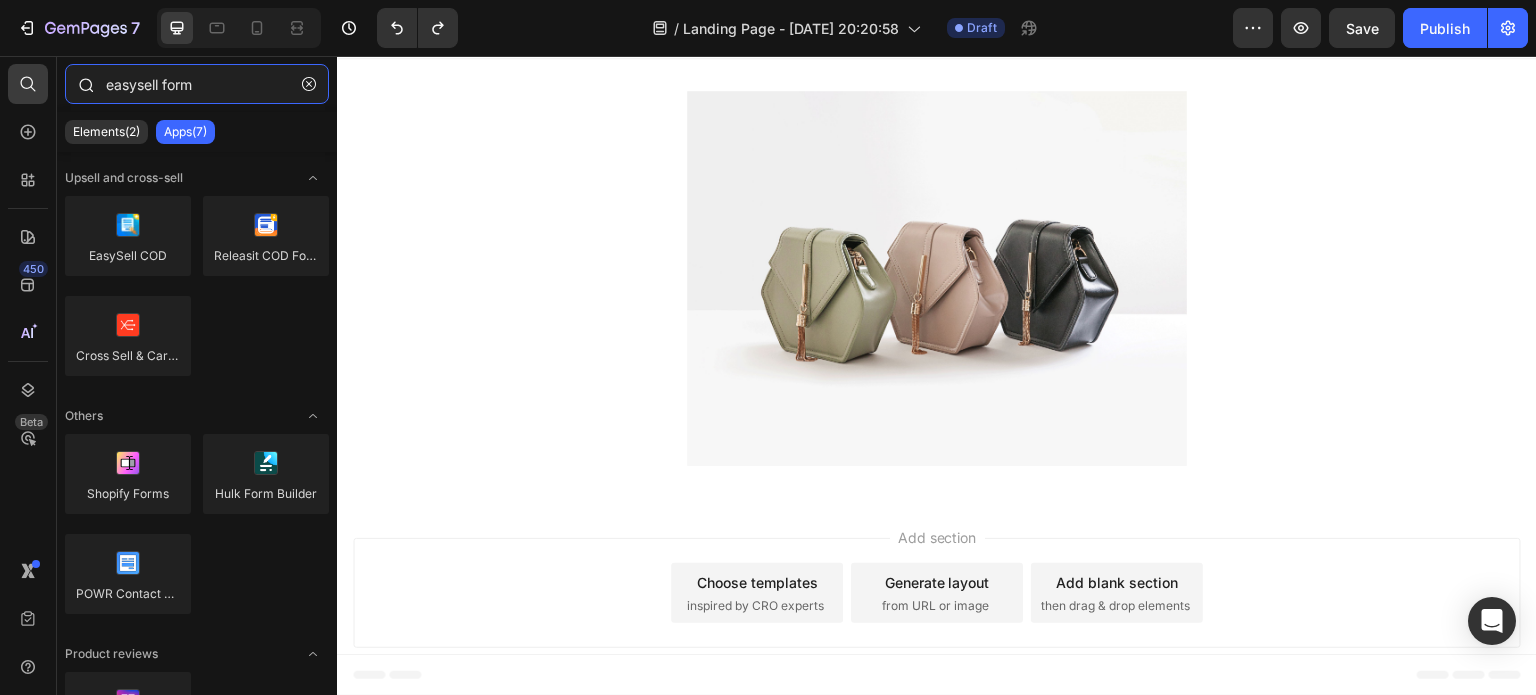 click on "easysell form" at bounding box center [197, 84] 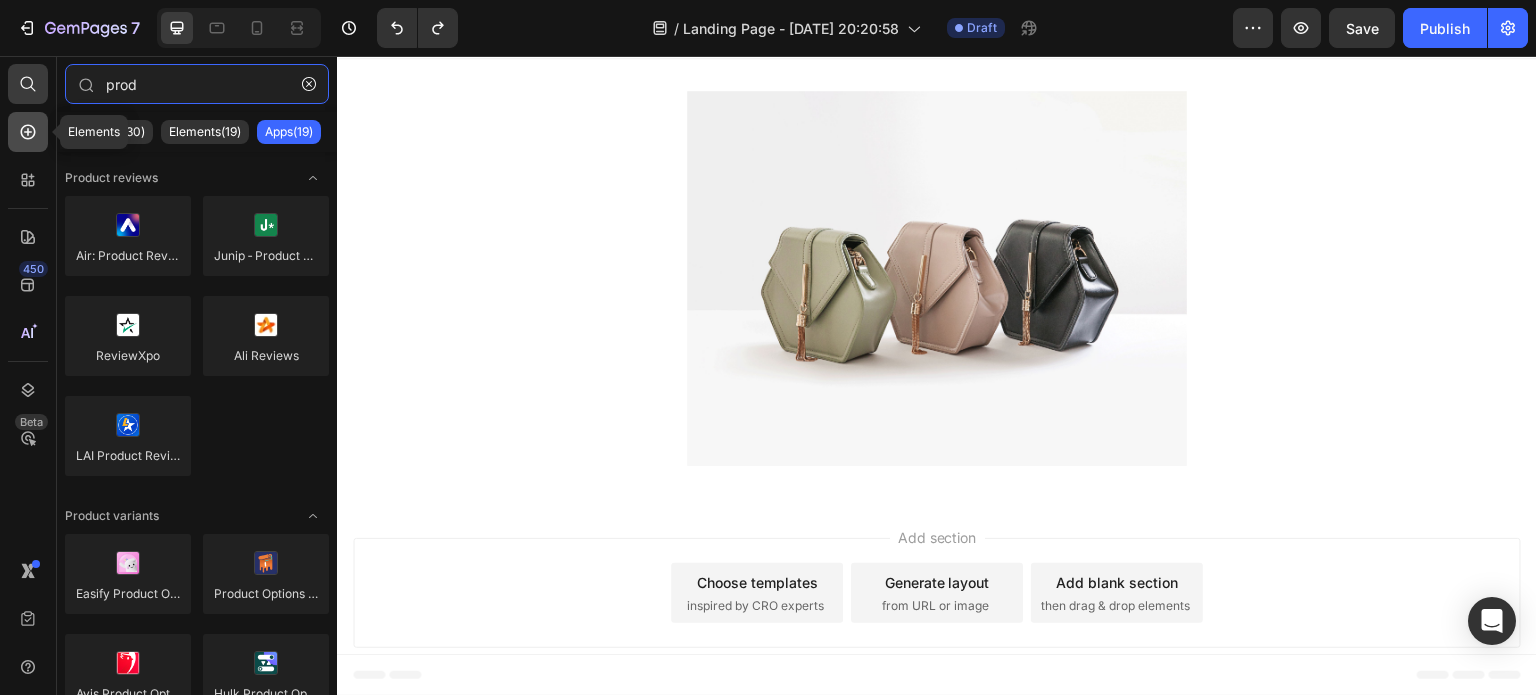 type on "prod" 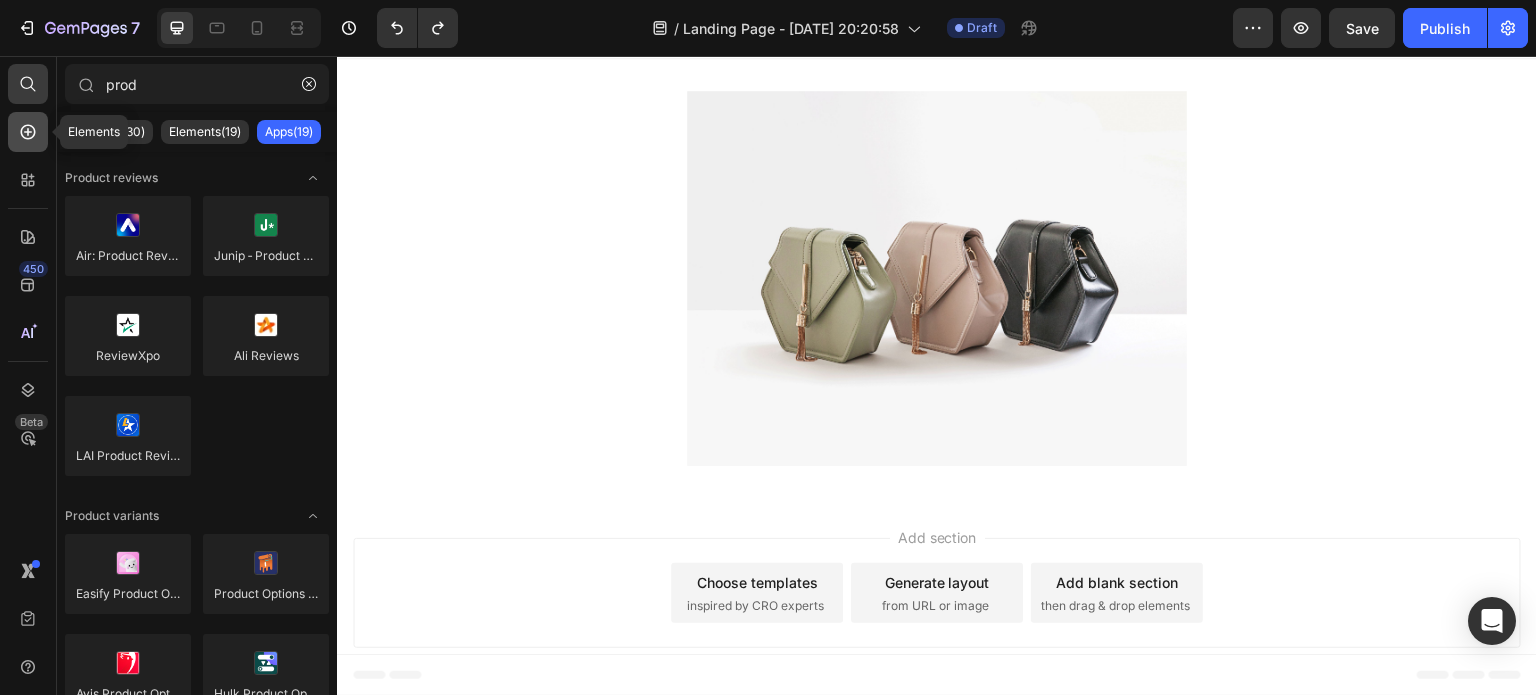 click 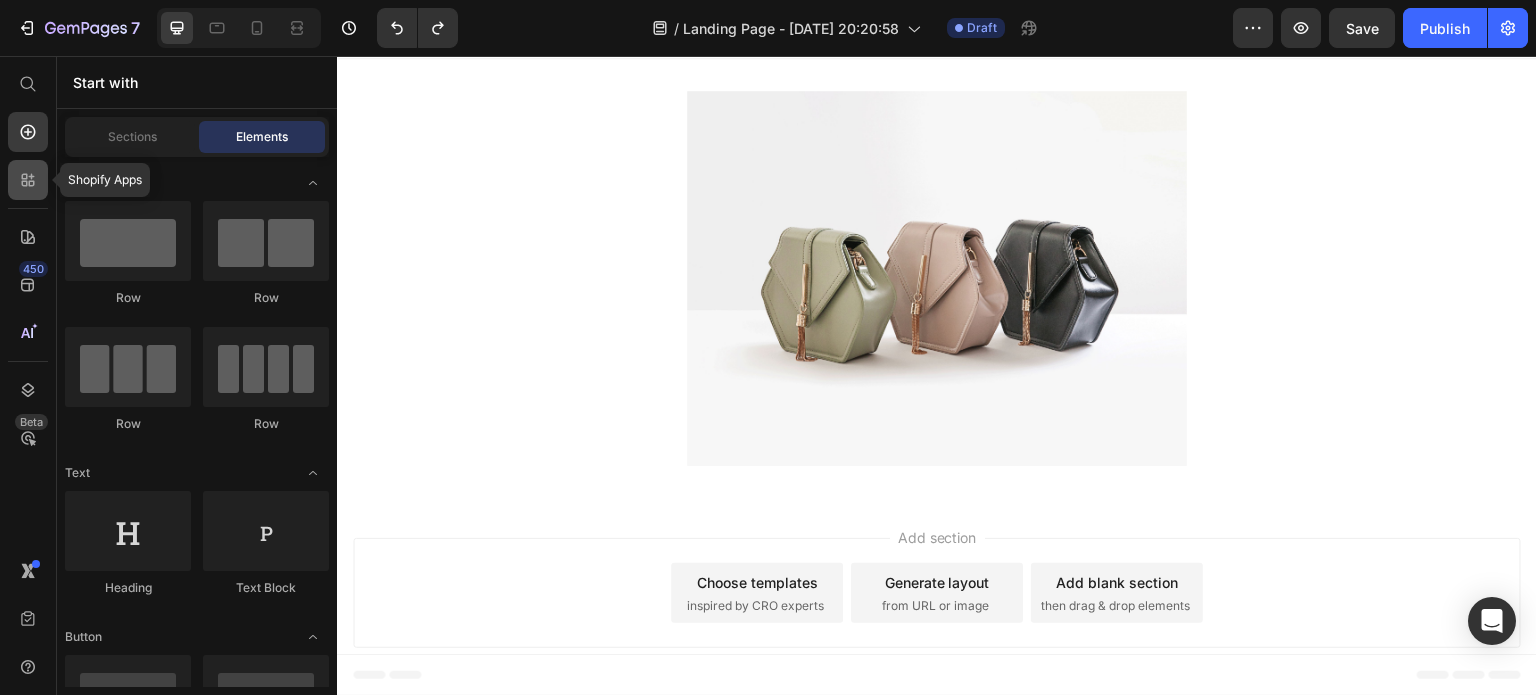 click 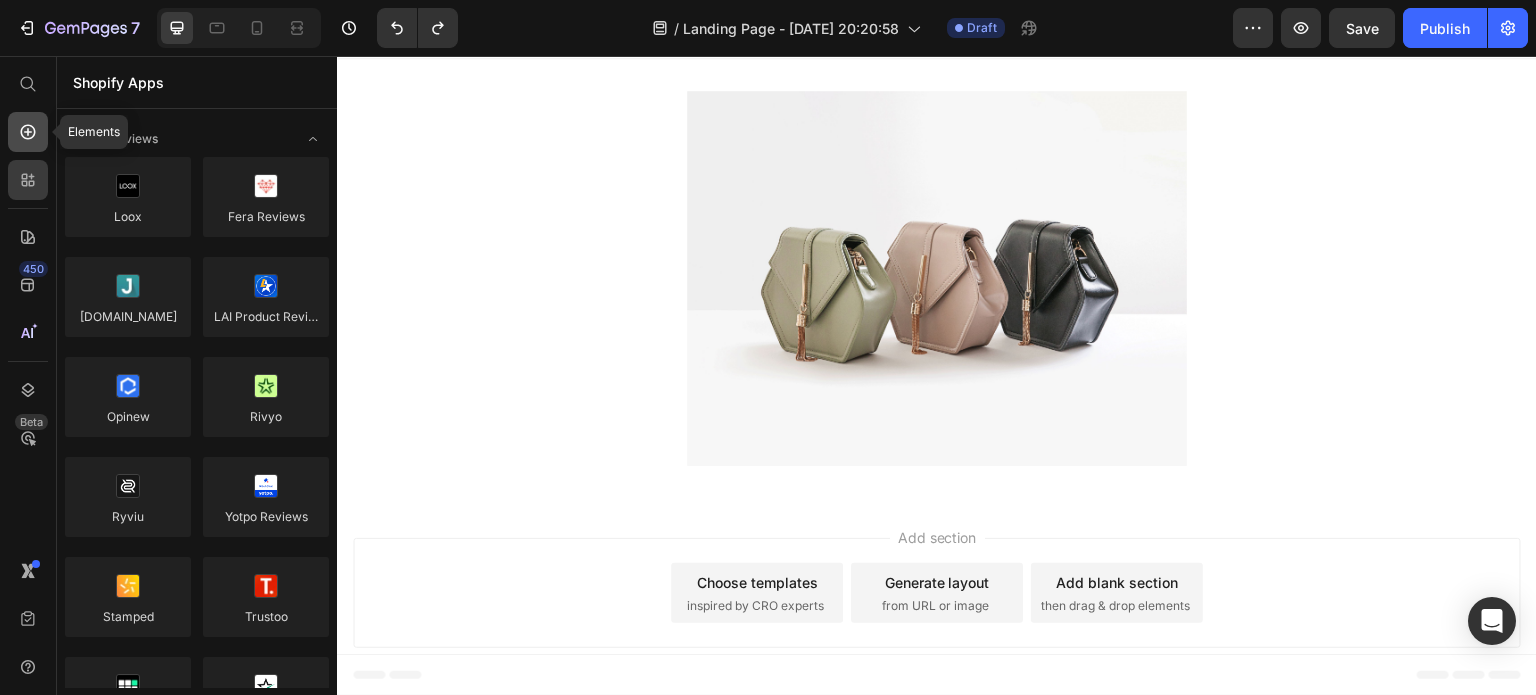 click 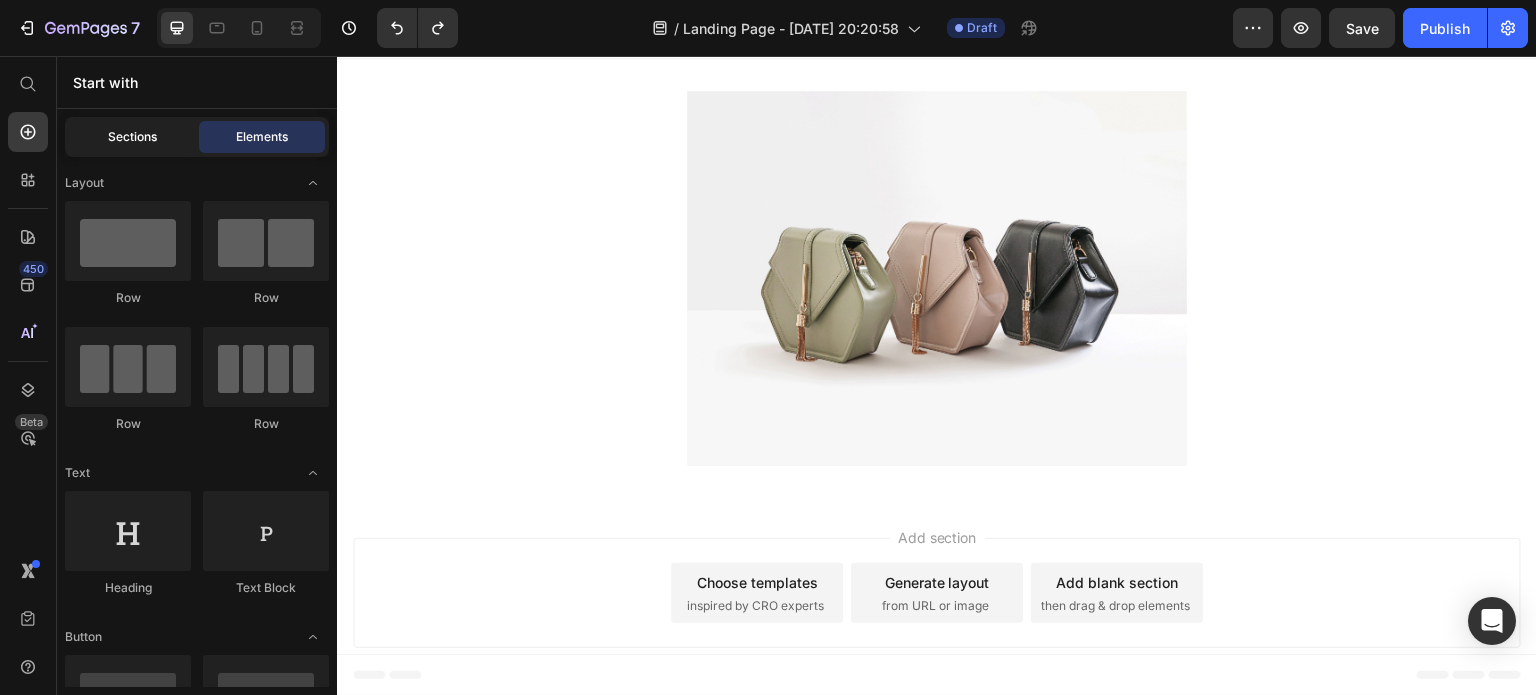 click on "Sections" 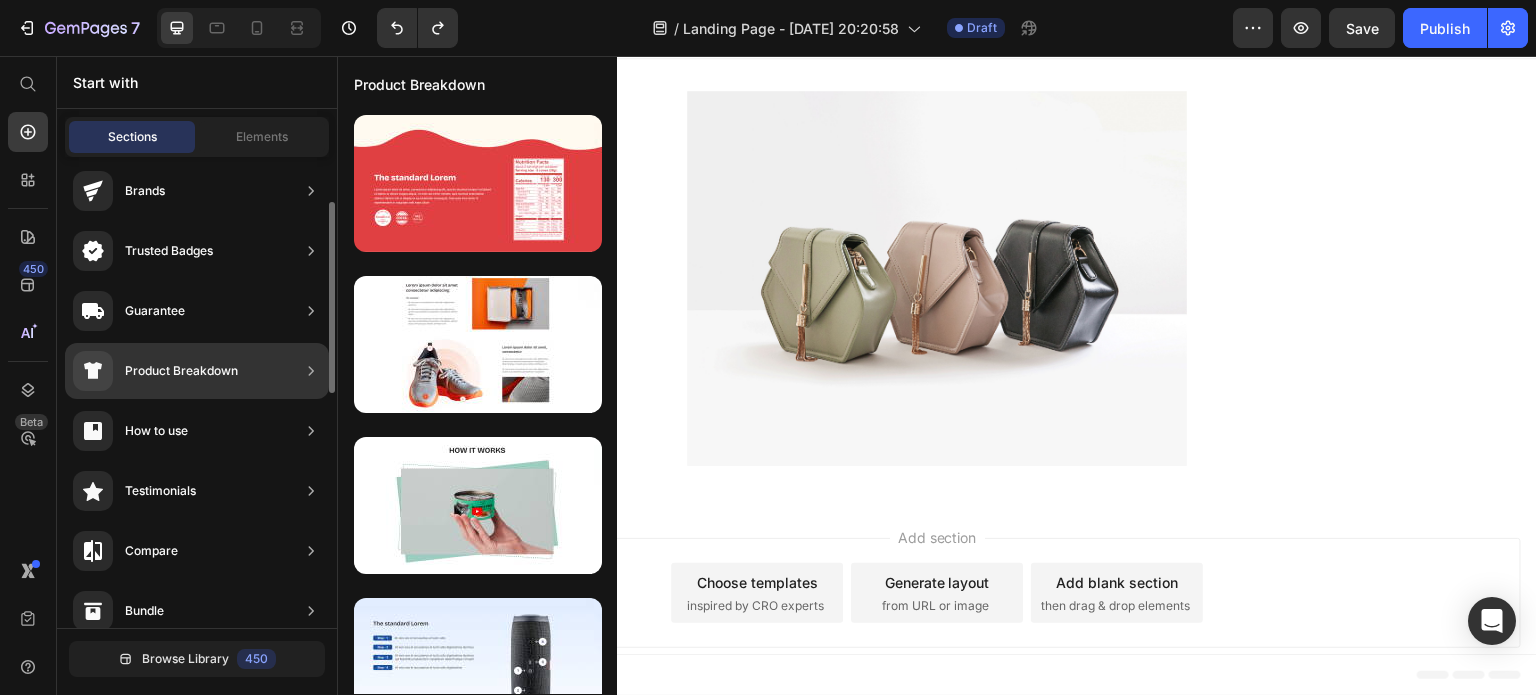 scroll, scrollTop: 0, scrollLeft: 0, axis: both 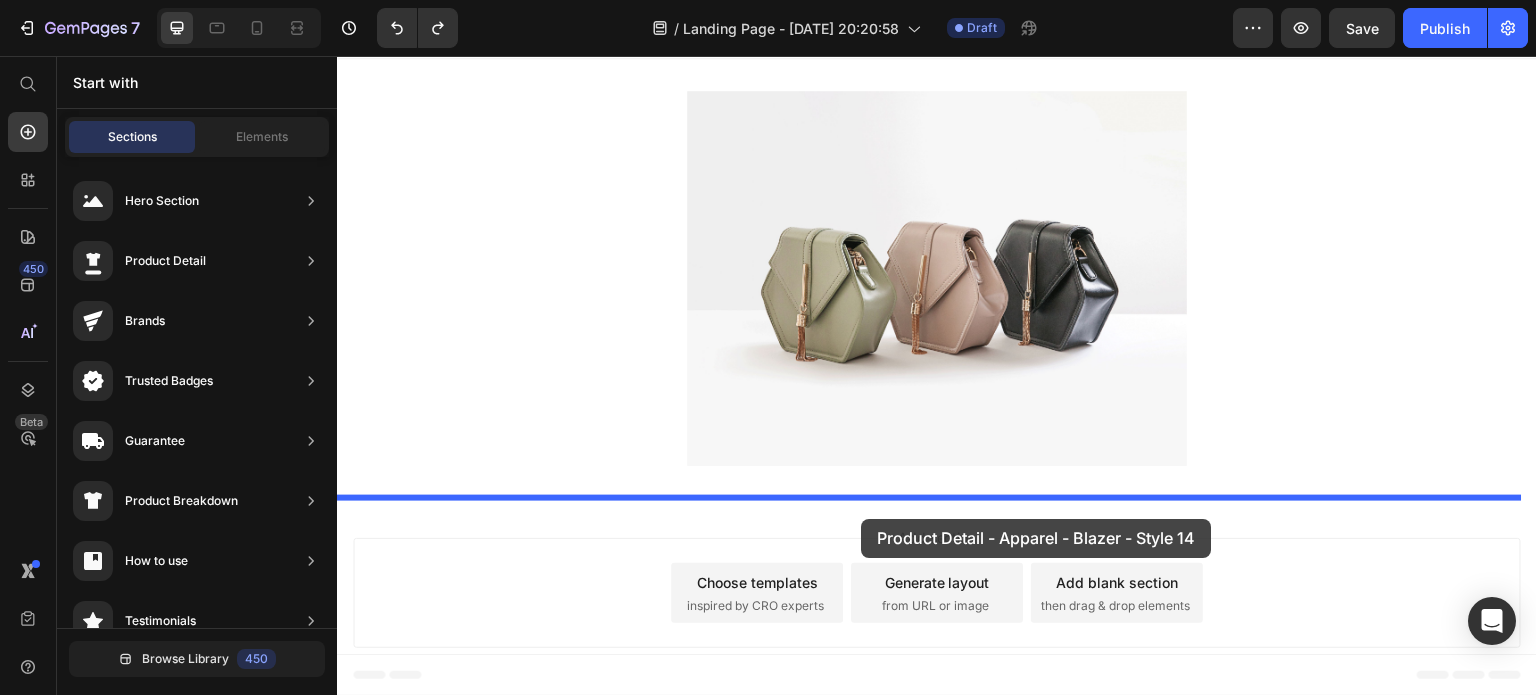drag, startPoint x: 831, startPoint y: 239, endPoint x: 865, endPoint y: 504, distance: 267.17224 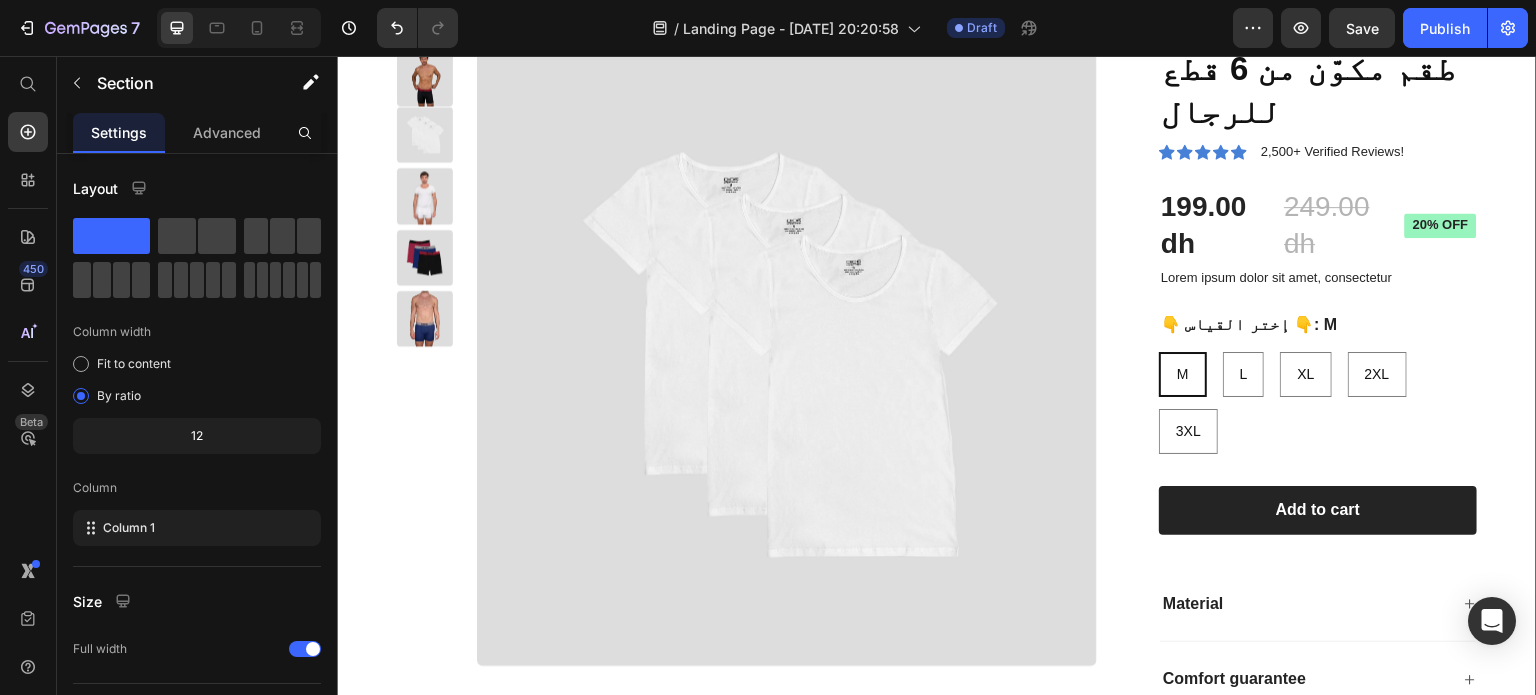 scroll, scrollTop: 577, scrollLeft: 0, axis: vertical 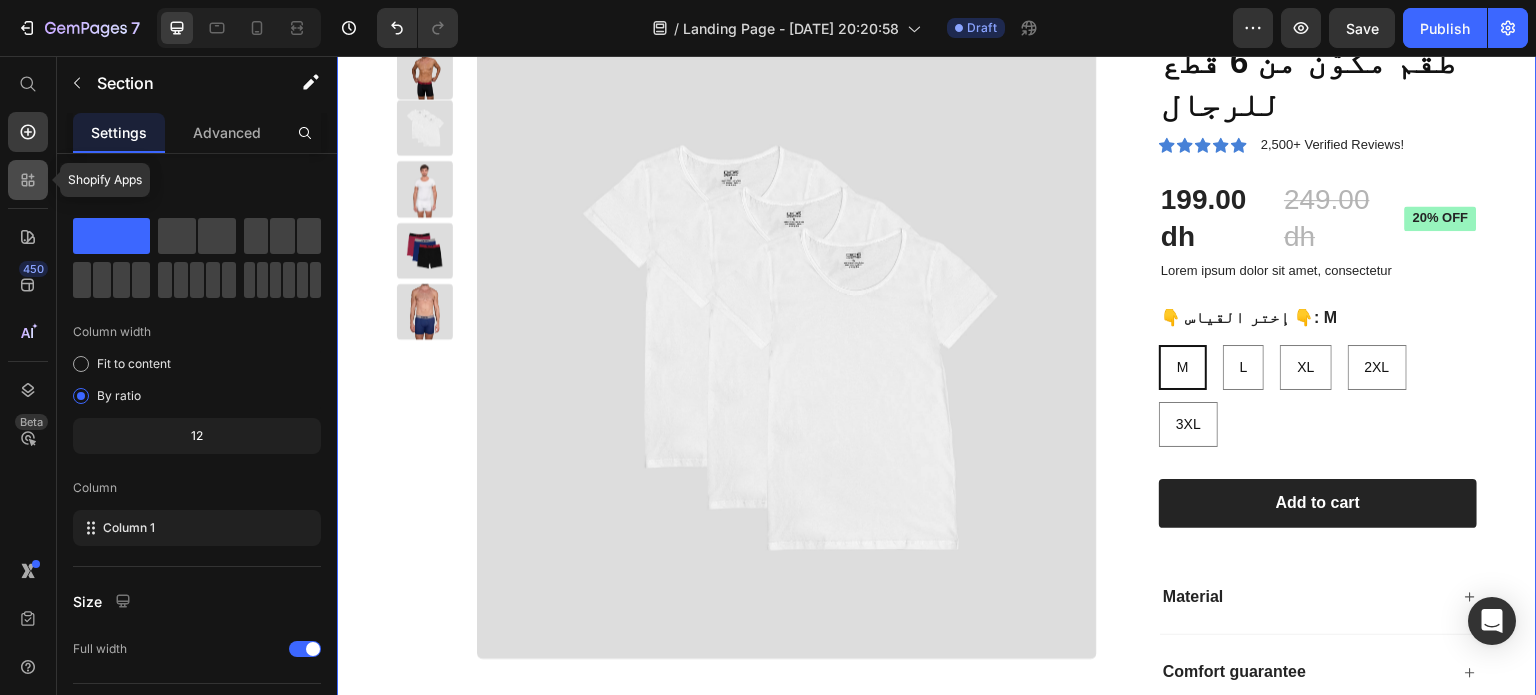 click 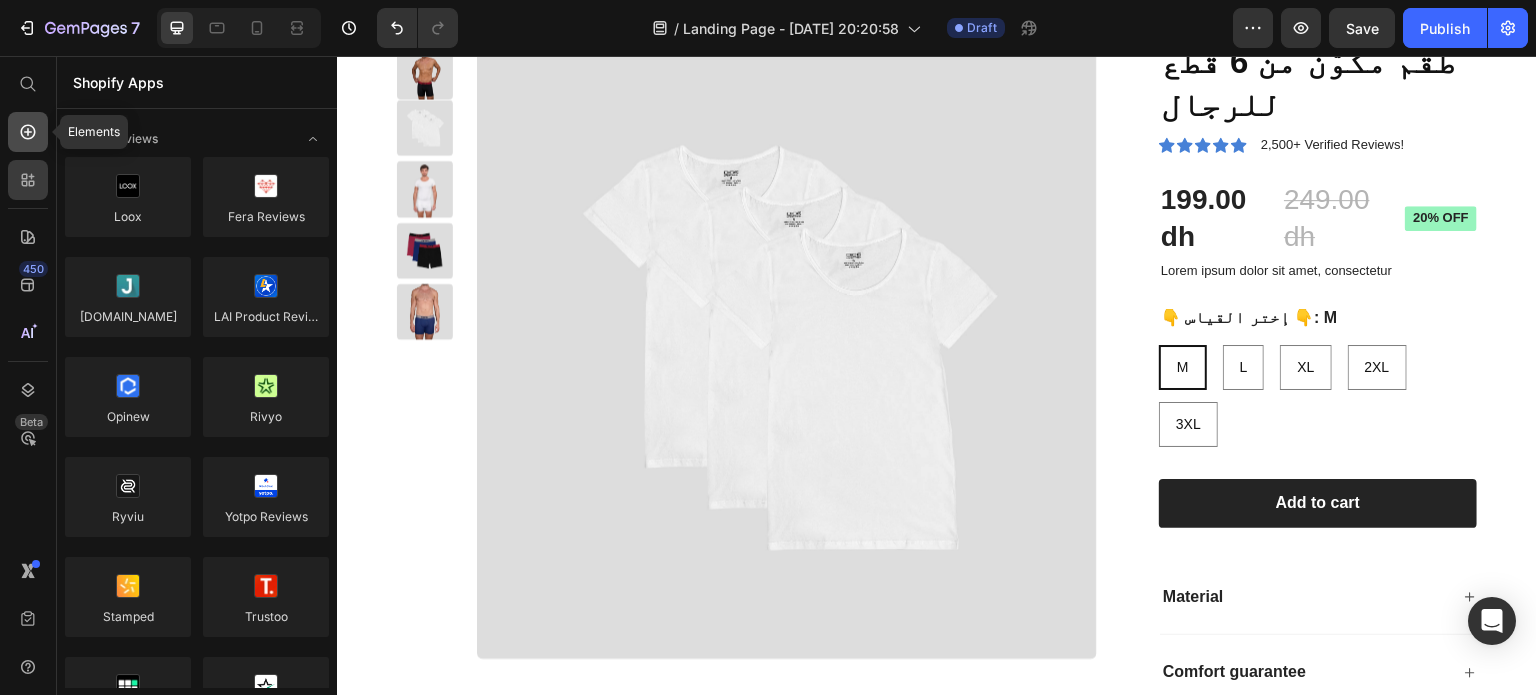 click 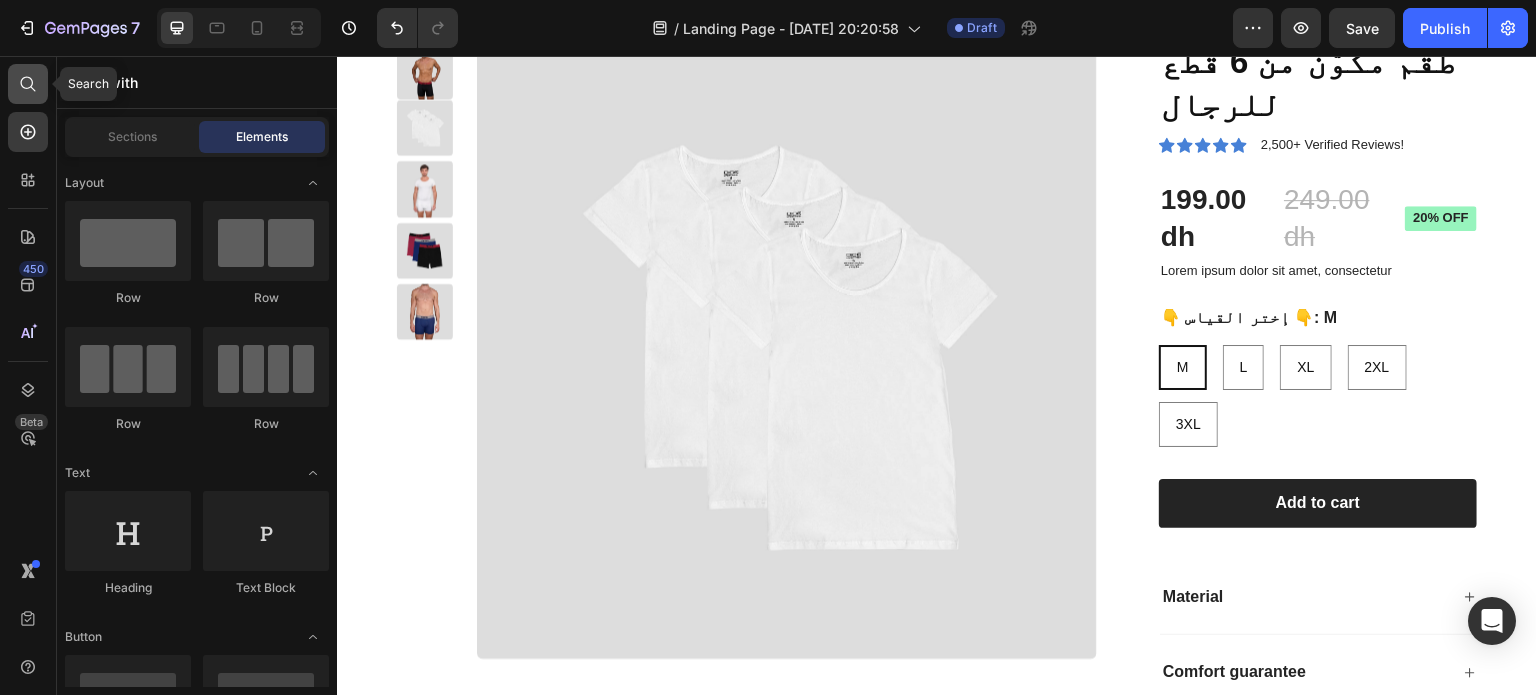 click 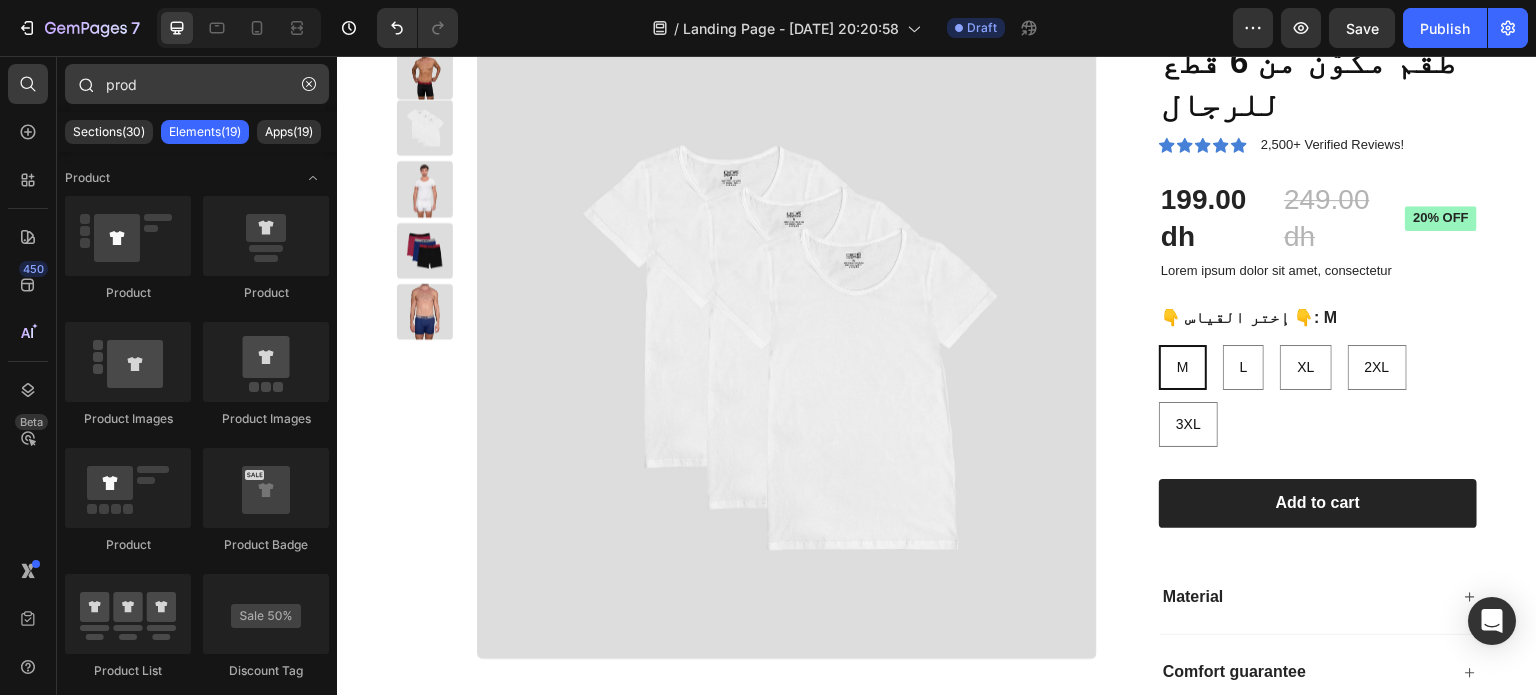 click on "prod" at bounding box center [197, 84] 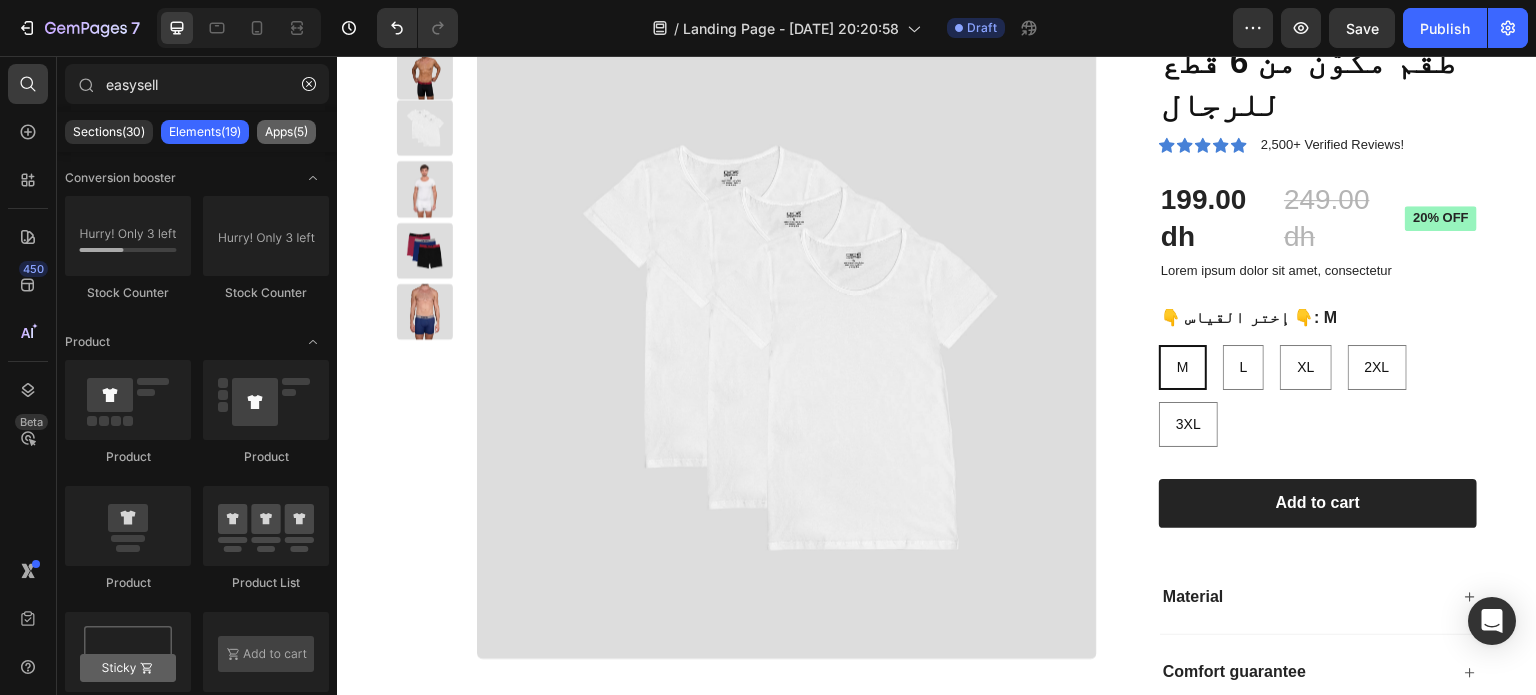type on "easysell" 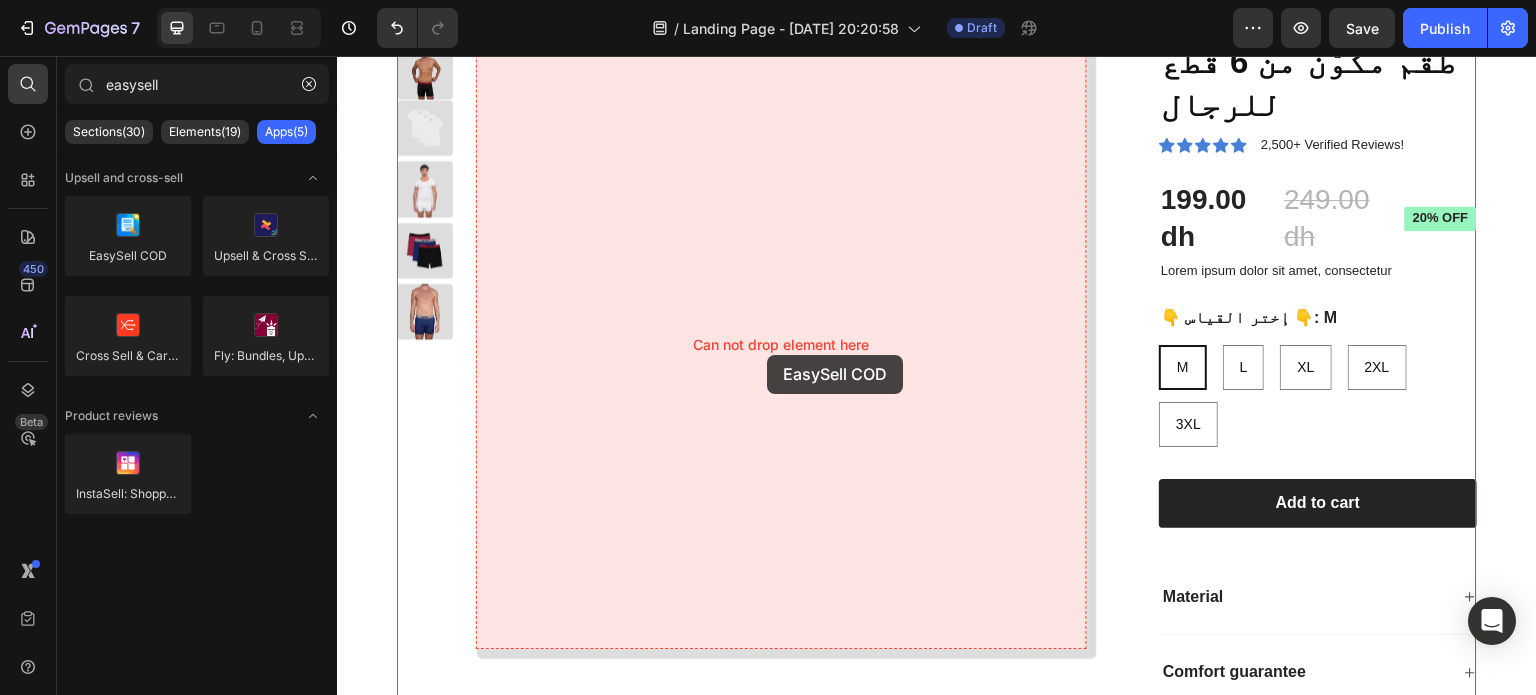 drag, startPoint x: 445, startPoint y: 299, endPoint x: 767, endPoint y: 355, distance: 326.83328 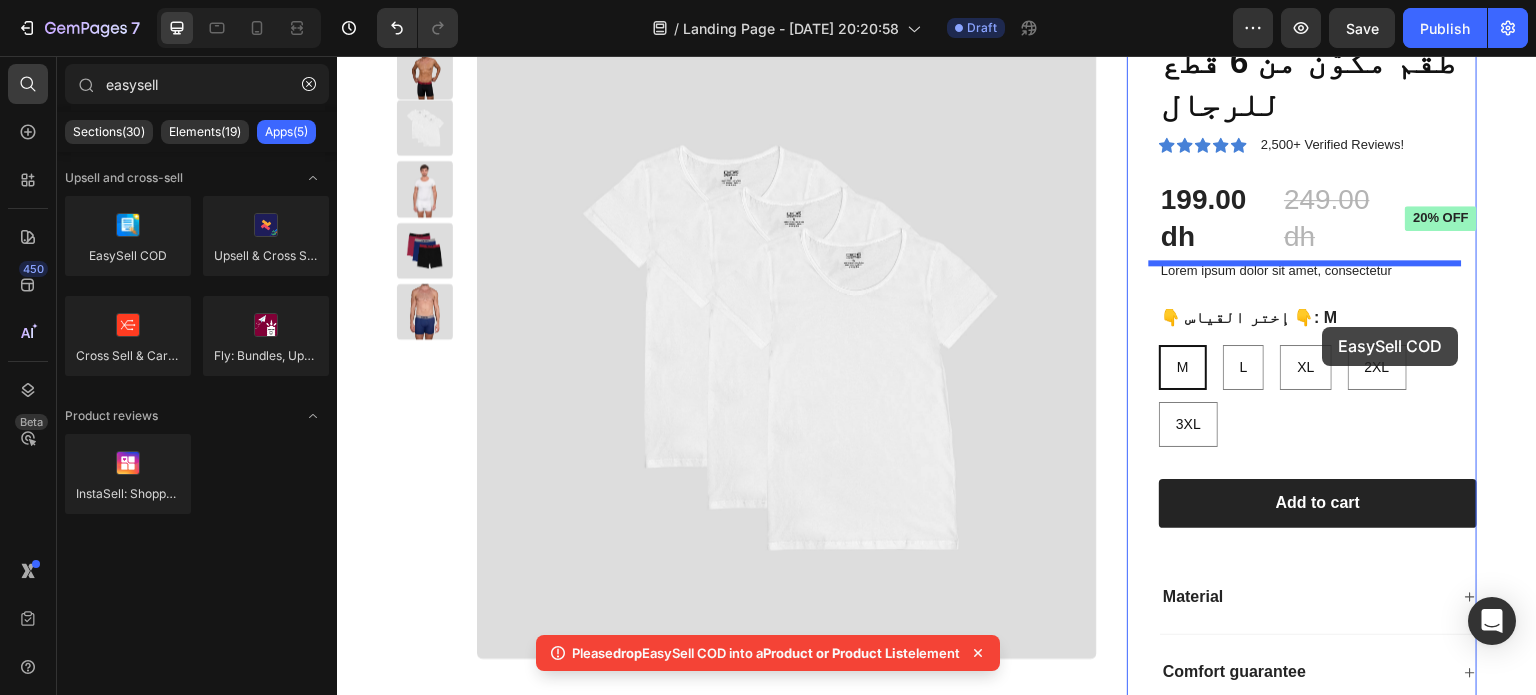 drag, startPoint x: 467, startPoint y: 295, endPoint x: 1319, endPoint y: 328, distance: 852.63885 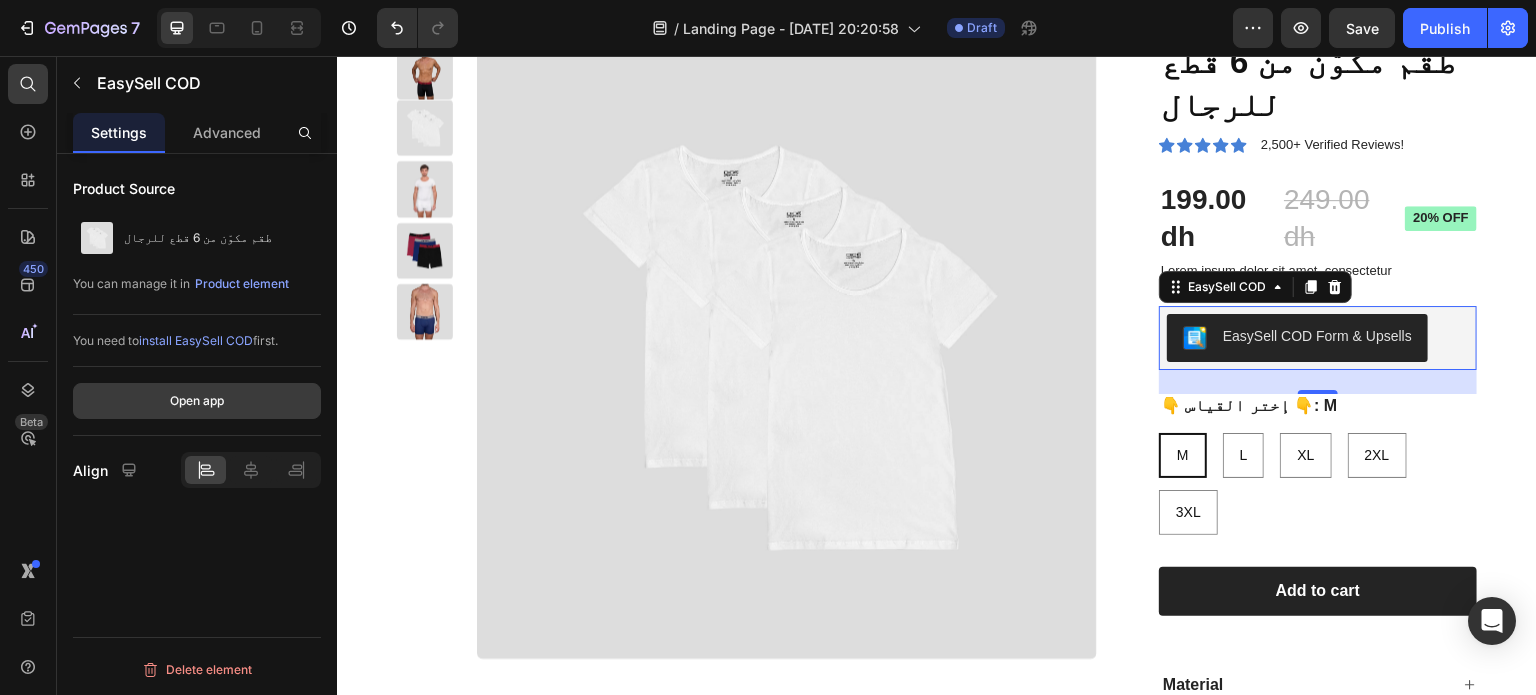 click on "Open app" at bounding box center [197, 401] 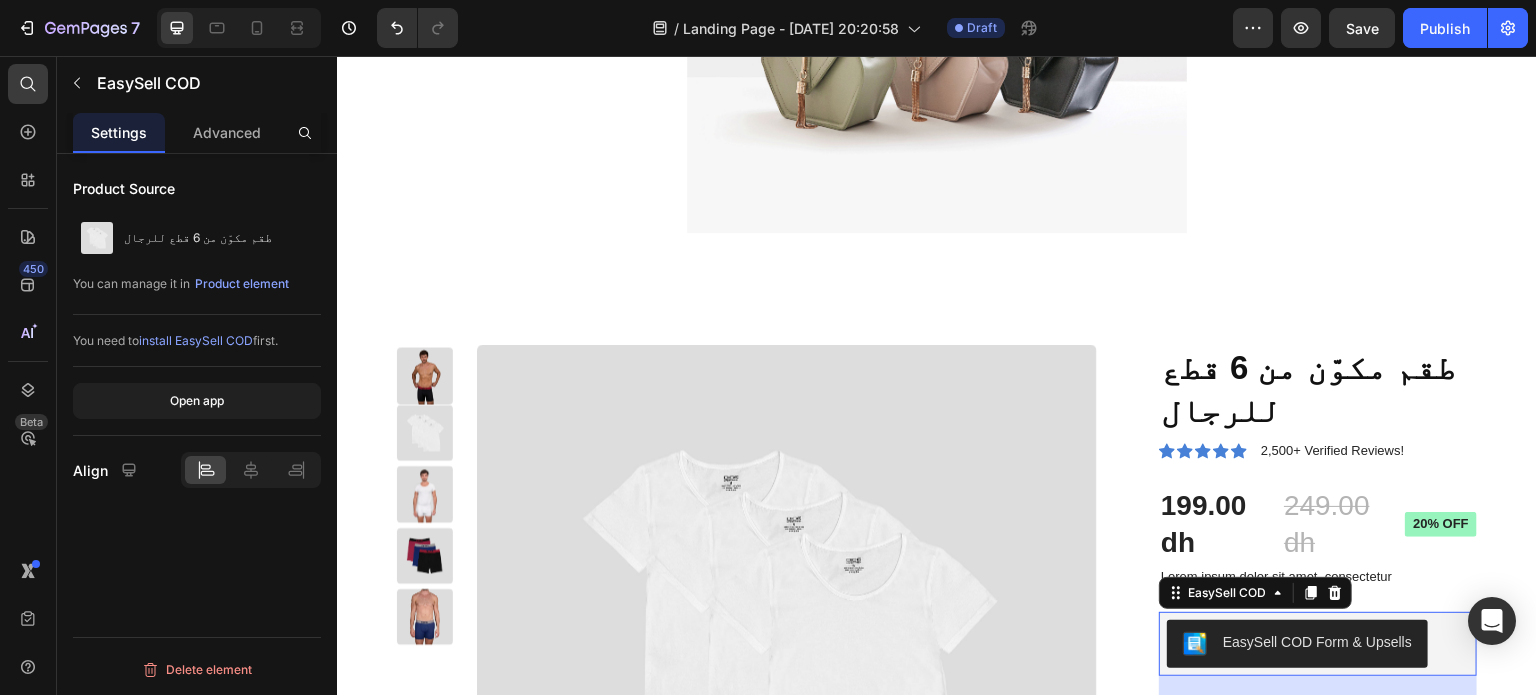 scroll, scrollTop: 0, scrollLeft: 0, axis: both 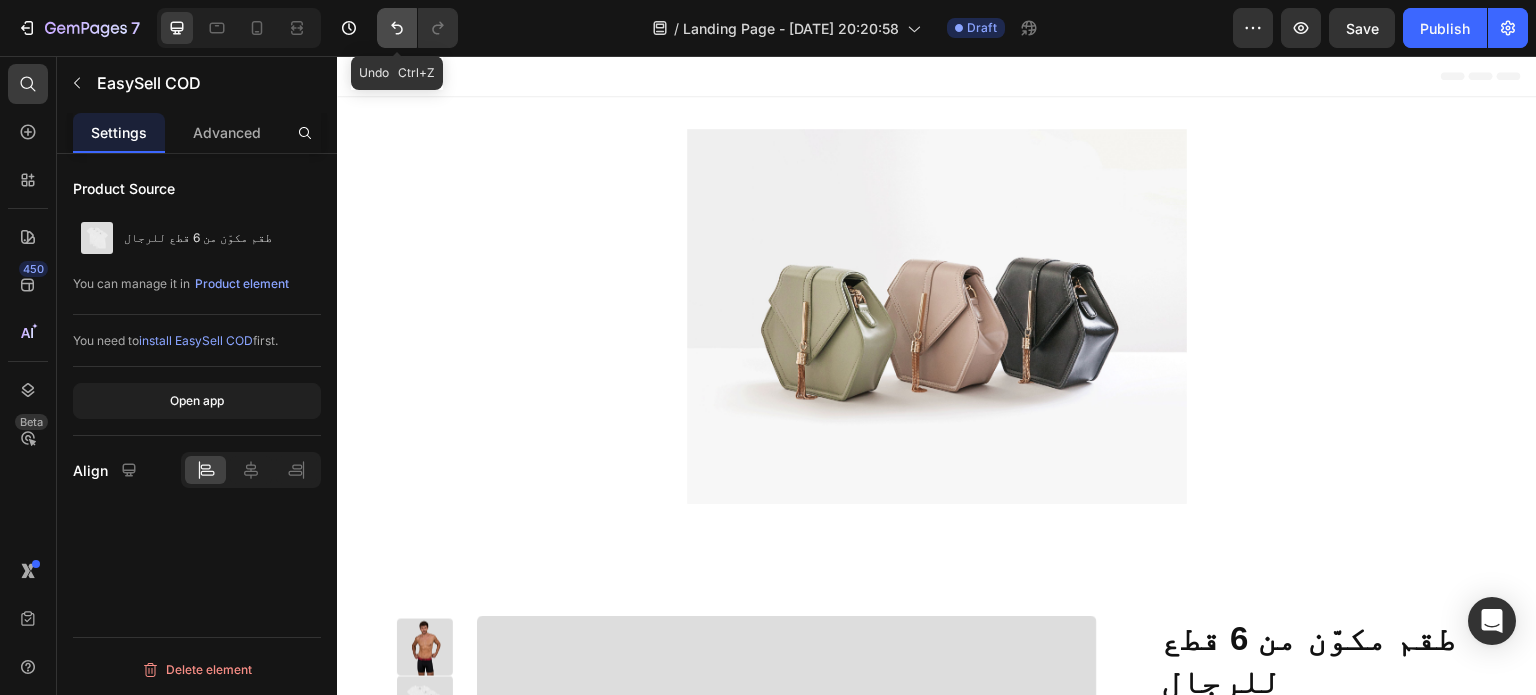 click 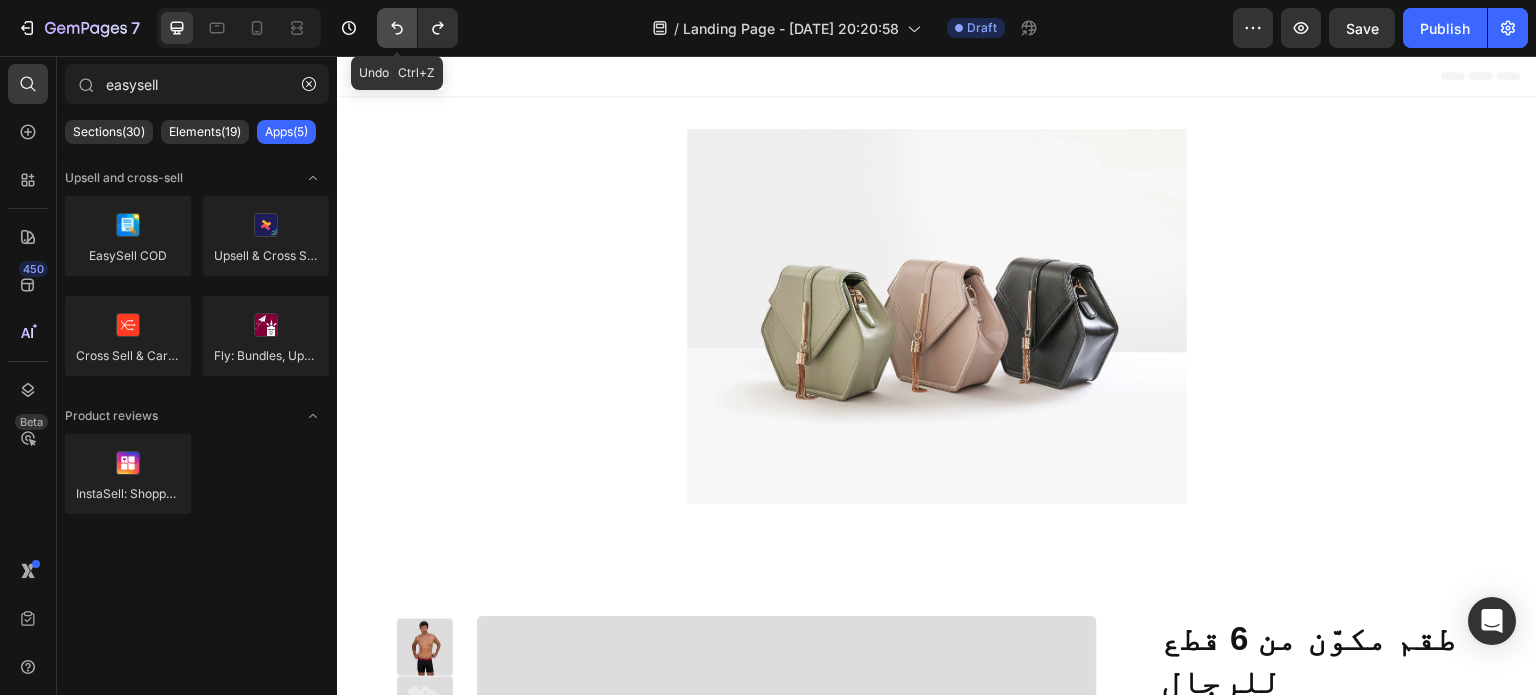 click 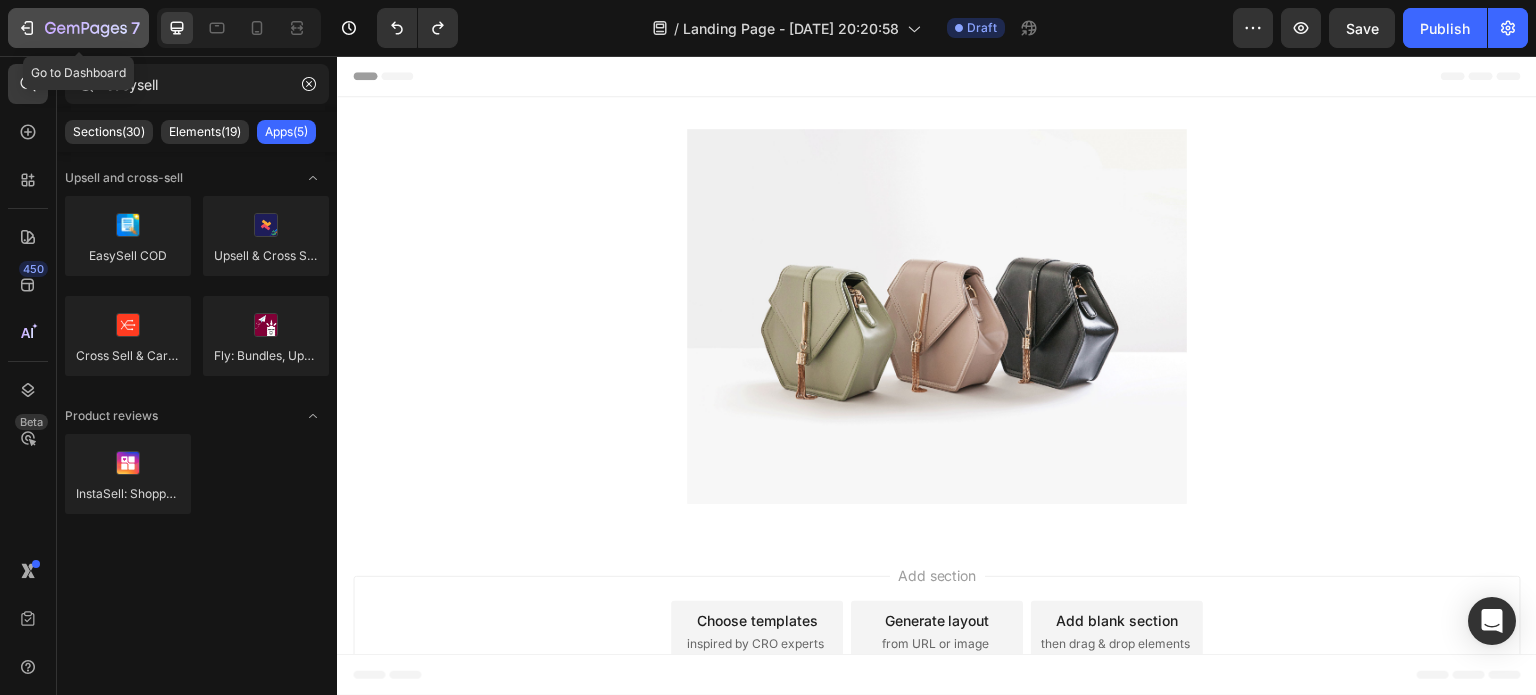 click 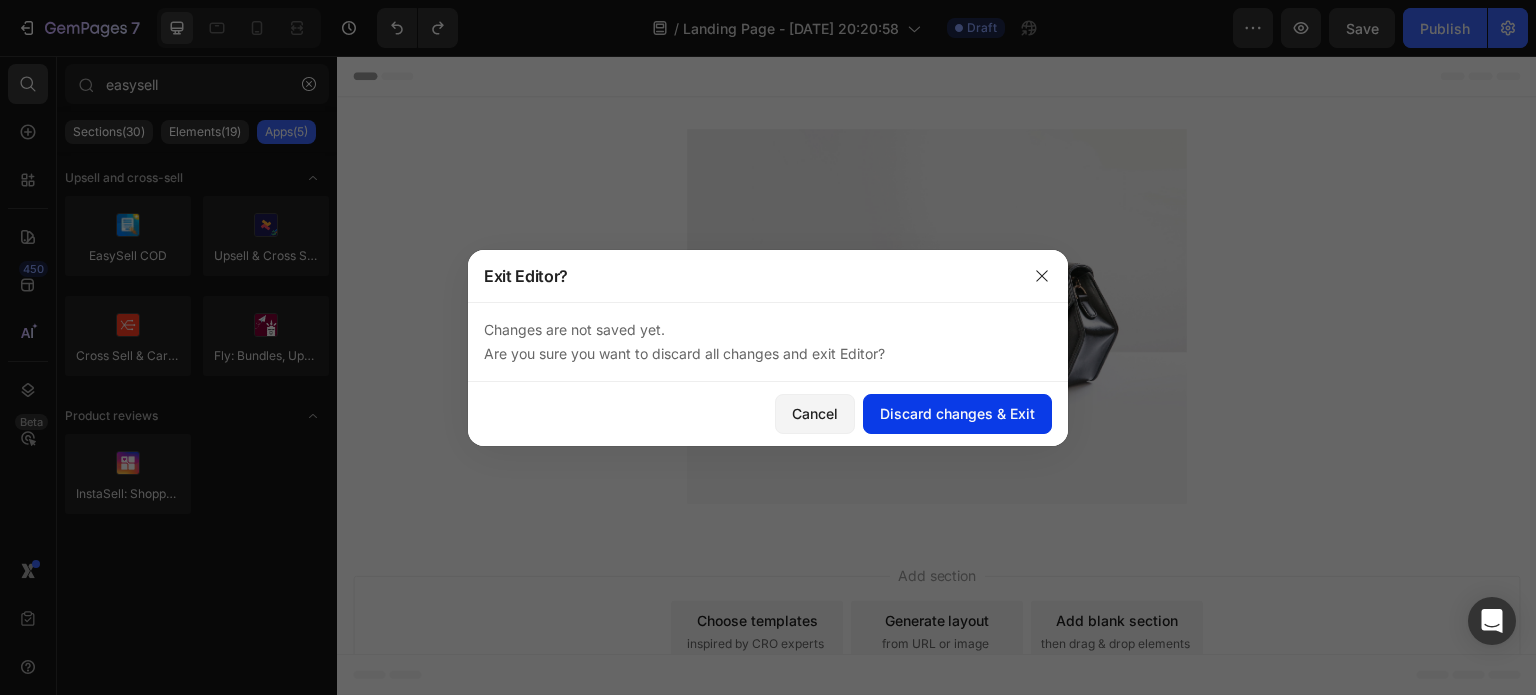 click on "Discard changes & Exit" 